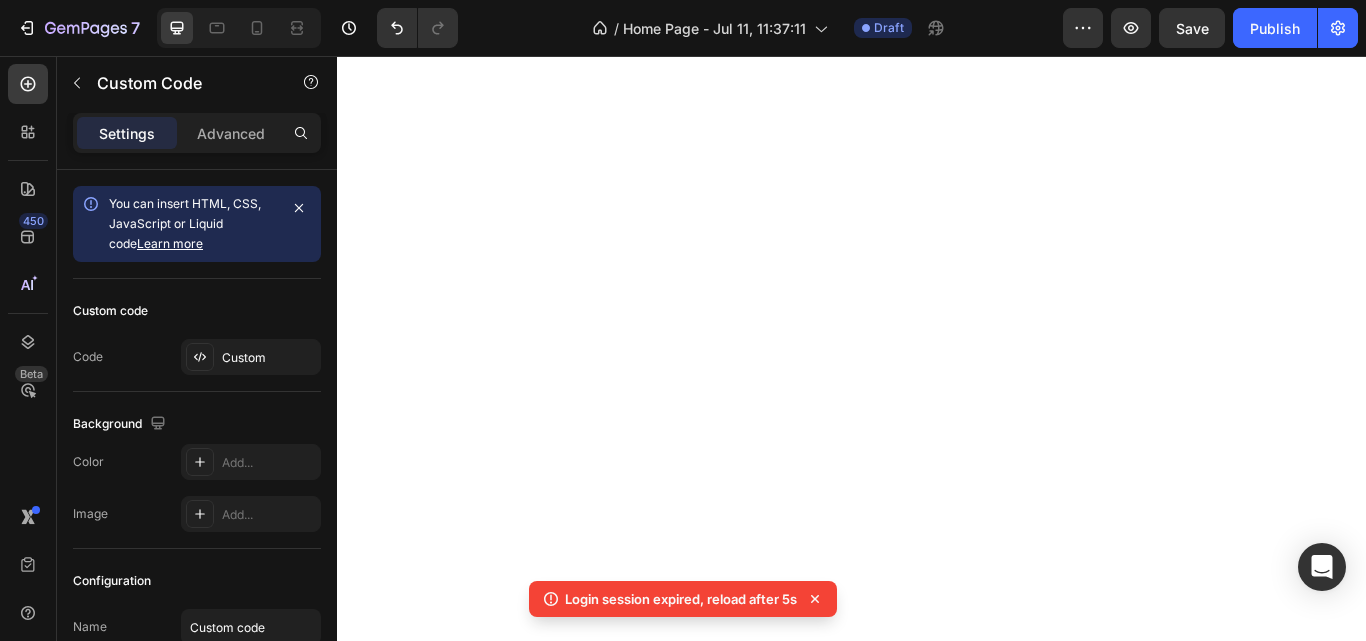 scroll, scrollTop: 0, scrollLeft: 0, axis: both 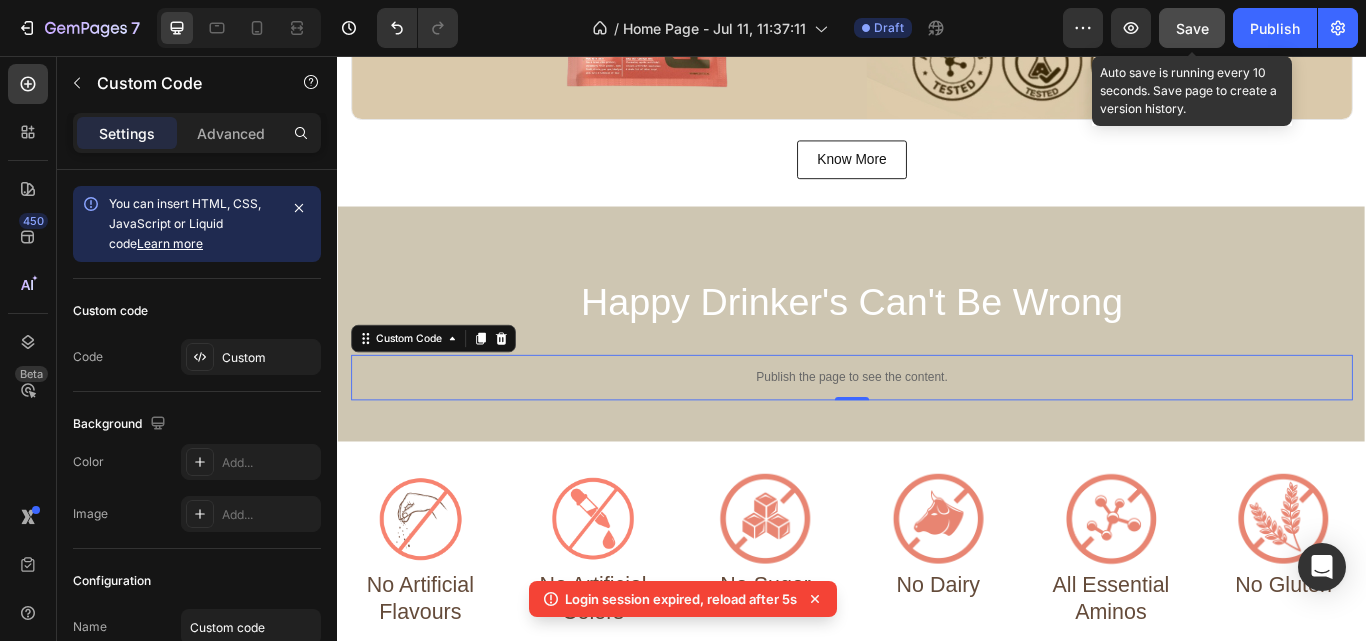 click on "Save" 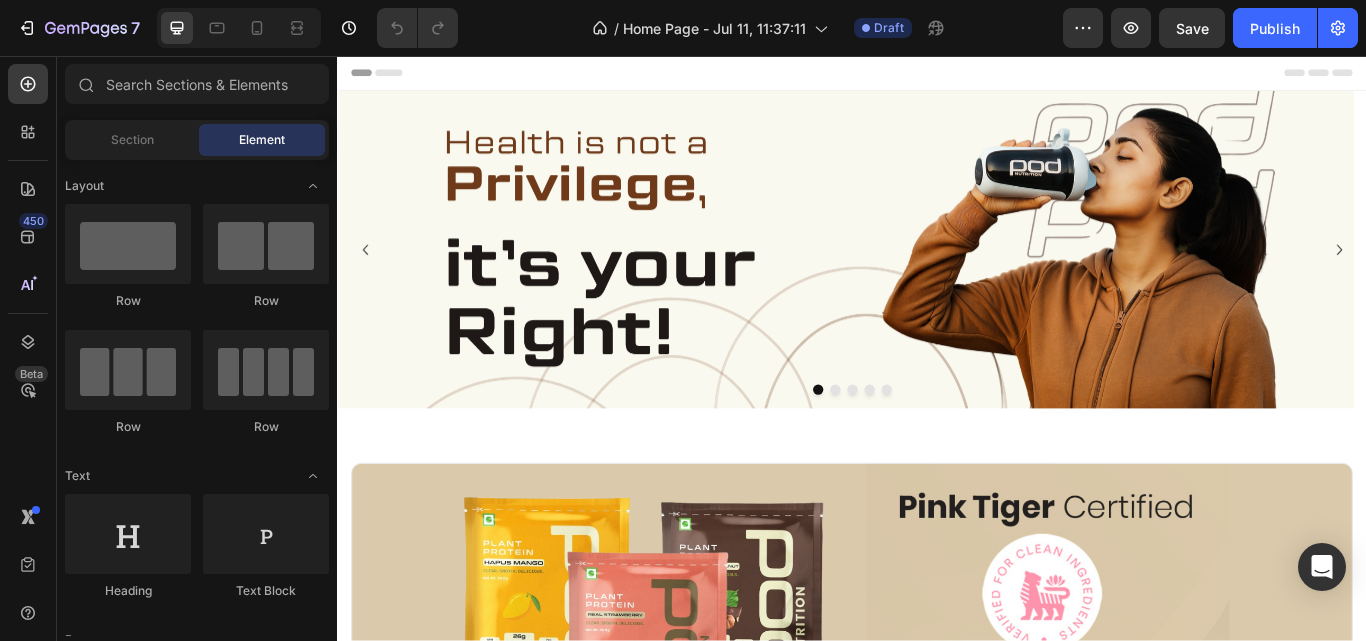 scroll, scrollTop: 0, scrollLeft: 0, axis: both 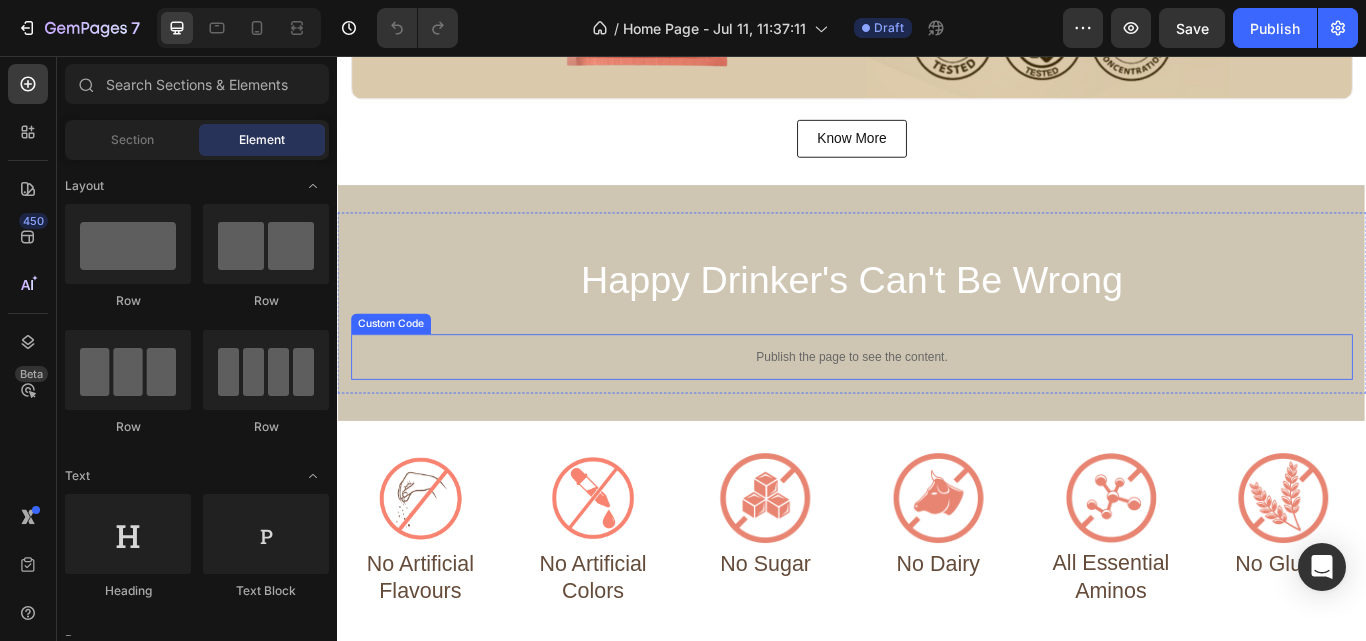 click on "Publish the page to see the content." at bounding box center [937, 407] 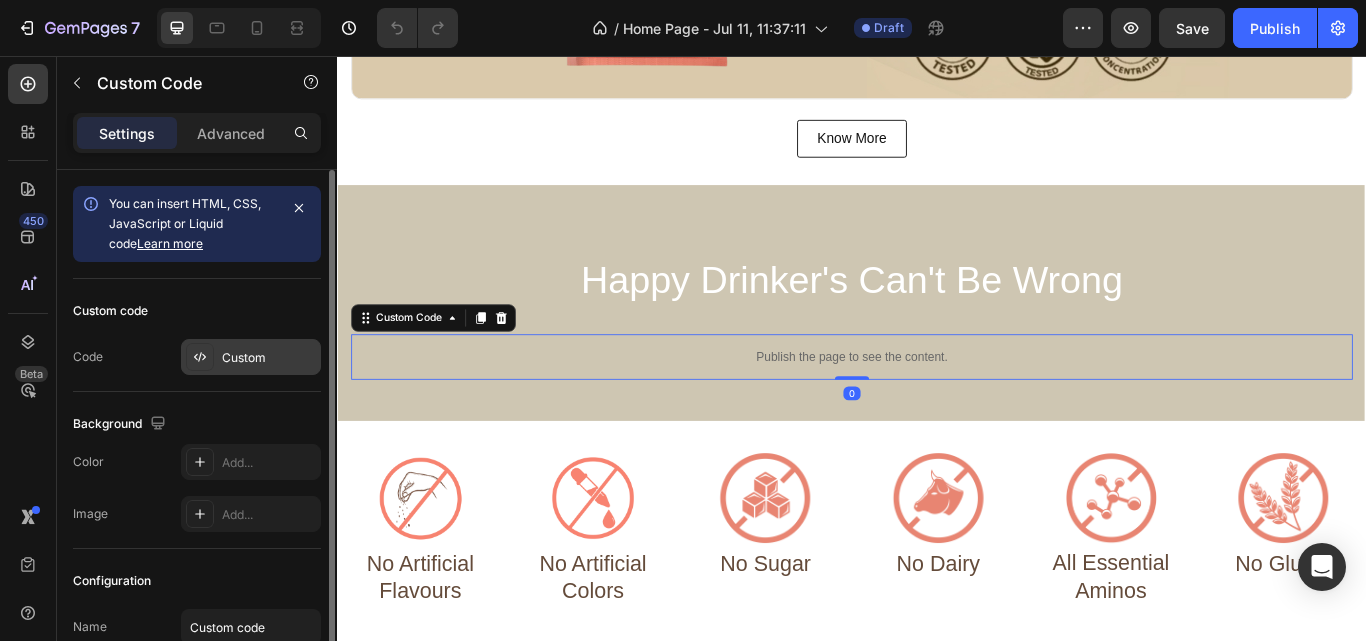 click on "Custom" at bounding box center [269, 358] 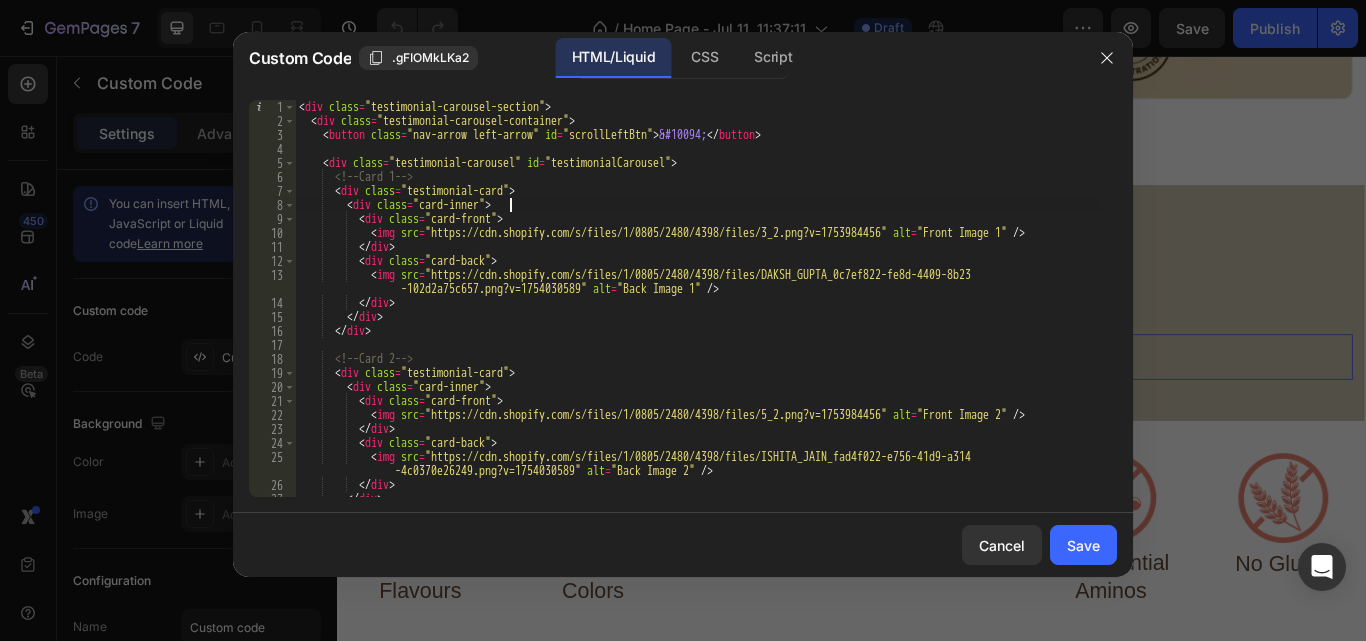 click on "< div   class = "testimonial-carousel-section" >    < div   class = "testimonial-carousel-container" >      < button   class = "nav-arrow left-arrow"   id = "scrollLeftBtn" > &#10094; </ button >      < div   class = "testimonial-carousel"   id = "testimonialCarousel" >         <!--  Card 1  -->         < div   class = "testimonial-card" >           < div   class = "card-inner" >              < div   class = "card-front" >                < img   src = "https://cdn.shopify.com/s/files/1/0805/2480/4398/files/3_2.png?v=1753984456"   alt = "Front Image 1"   />              </ div >              < div   class = "card-back" >                < img   src = "https://cdn.shopify.com/s/files/1/0805/2480/4398/files/DAKSH_GUPTA_0c7ef822-fe8d-4409-8b23                  -102d2a75c657.png?v=1754030589"   alt = "Back Image 1"   />              </ div >           </ div >         </ div >         <!--  Card 2  -->         < div   class = "testimonial-card" >           < div   class = "card-inner" >" at bounding box center [698, 312] 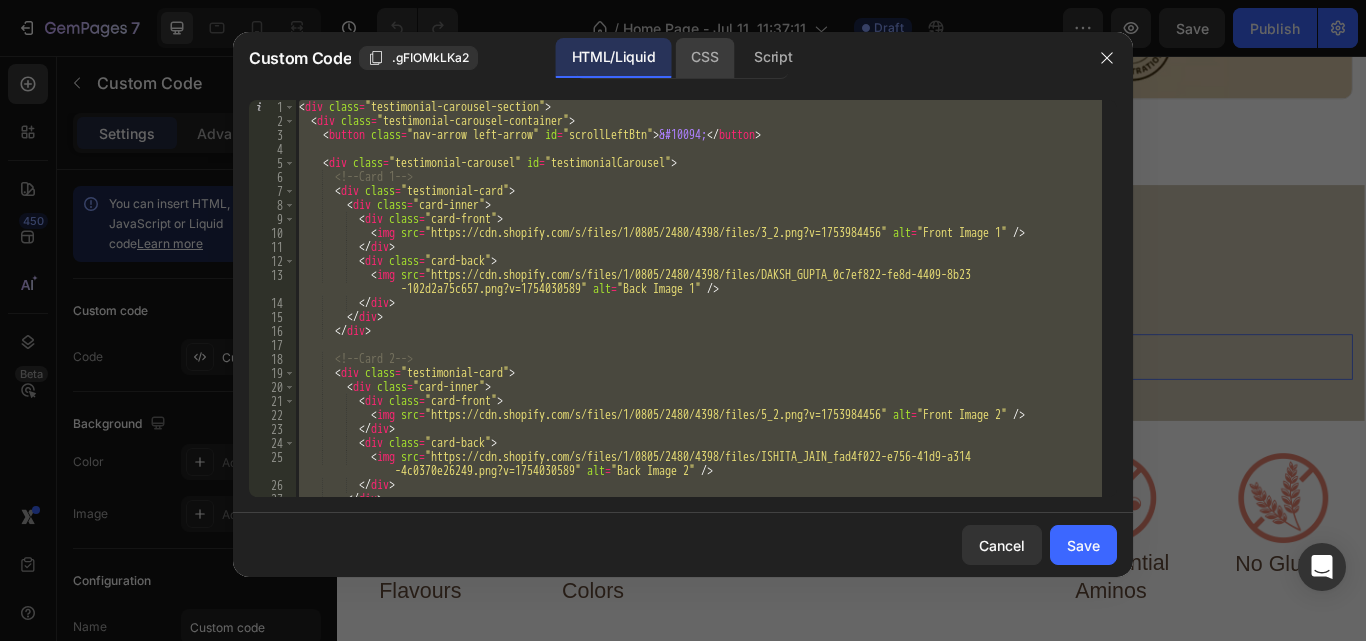 click on "CSS" 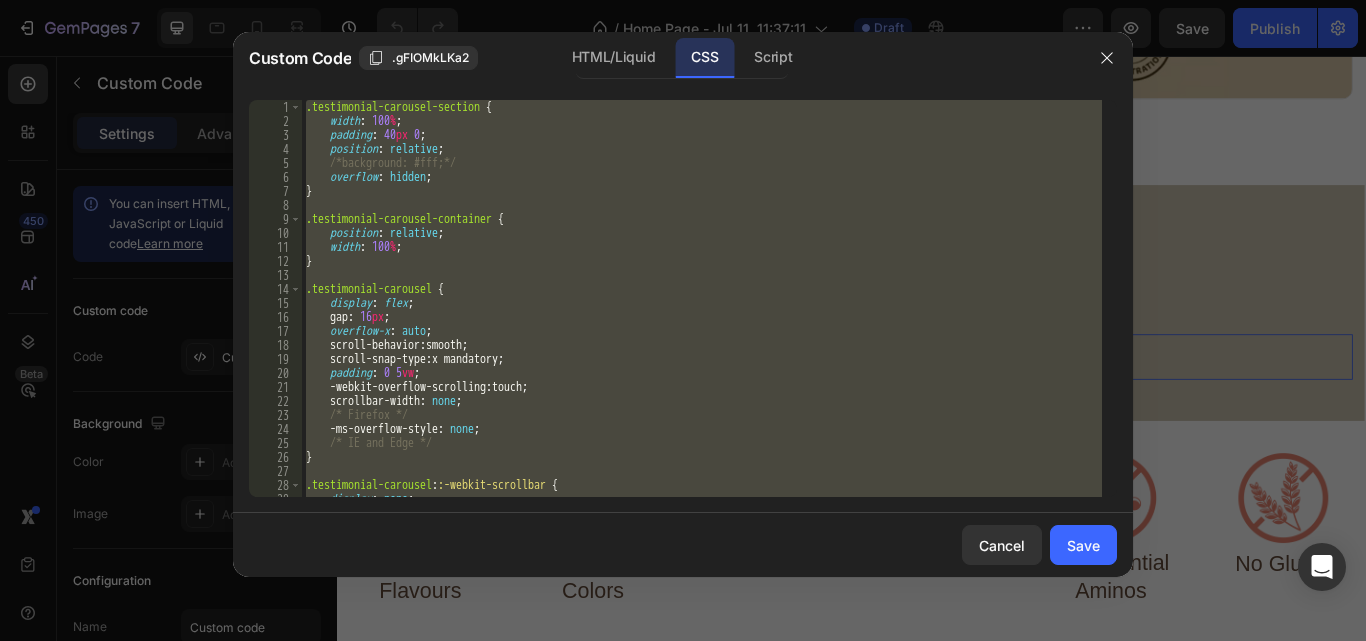 type on "right: 10px;
}" 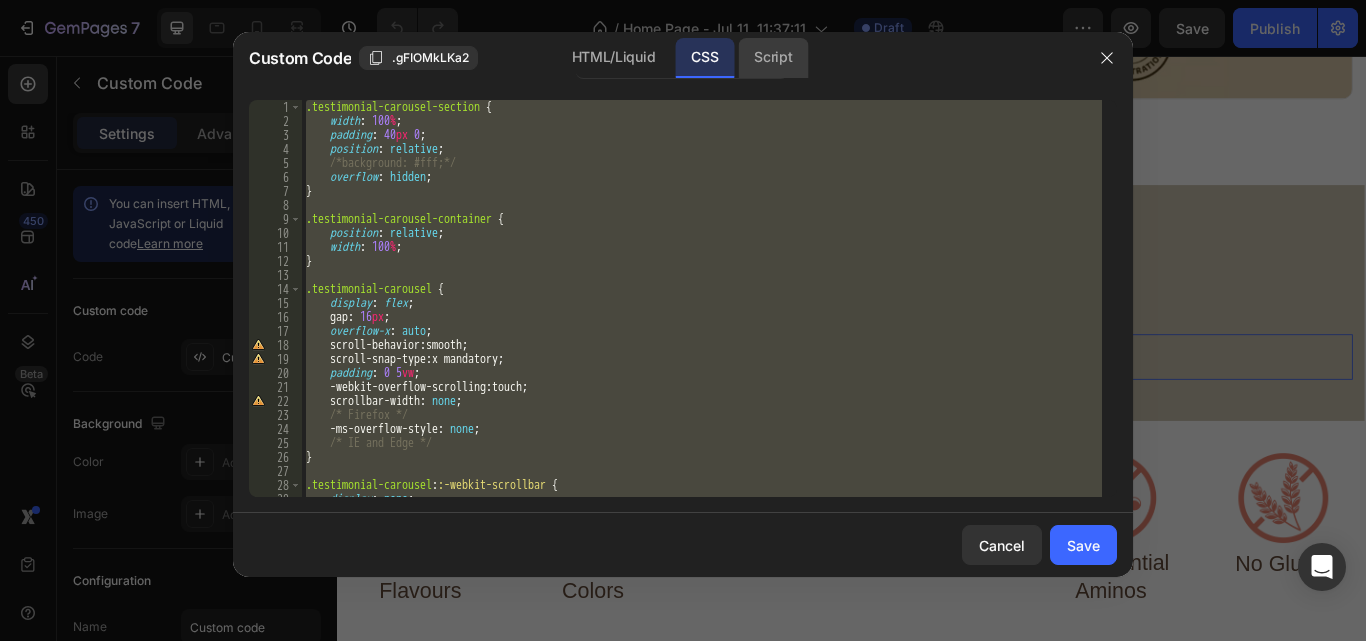 click on "Script" 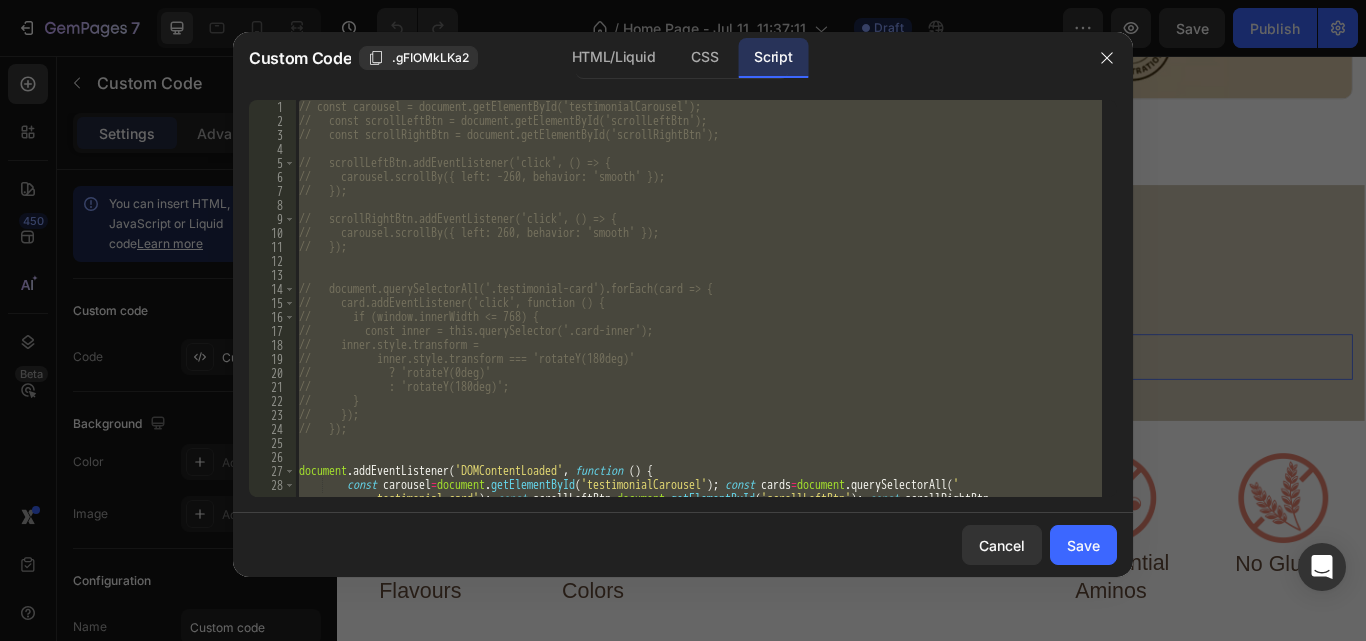 click on "// const carousel = document.getElementById('testimonialCarousel'); //   const scrollLeftBtn = document.getElementById('scrollLeftBtn'); //   const scrollRightBtn = document.getElementById('scrollRightBtn'); //   scrollLeftBtn.addEventListener('click', () => { //     carousel.scrollBy({ left: -260, behavior: 'smooth' }); //   }); //   scrollRightBtn.addEventListener('click', () => { //     carousel.scrollBy({ left: 260, behavior: 'smooth' }); //   });   //   document.querySelectorAll('.testimonial-card').forEach(card => { //     card.addEventListener('click', function () { //       if (window.innerWidth <= 768) { //         const inner = this.querySelector('.card-inner'); //         inner.style.transform = //           inner.style.transform === 'rotateY(180deg)' //             ? 'rotateY(0deg)' //             : 'rotateY(180deg)'; //       } //     }); //   }); document . addEventListener ( 'DOMContentLoaded' ,   function   ( )   {           const   carousel = document . getElementById ( 'testimonialCarousel'" at bounding box center [698, 298] 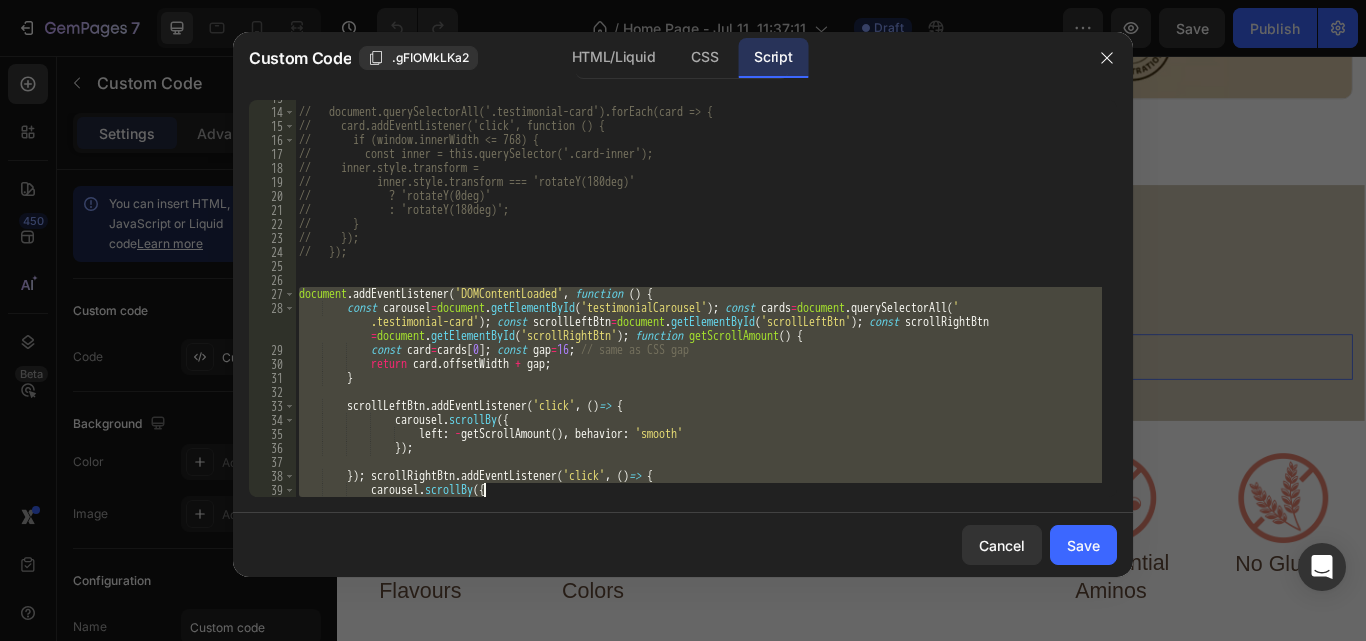 scroll, scrollTop: 345, scrollLeft: 0, axis: vertical 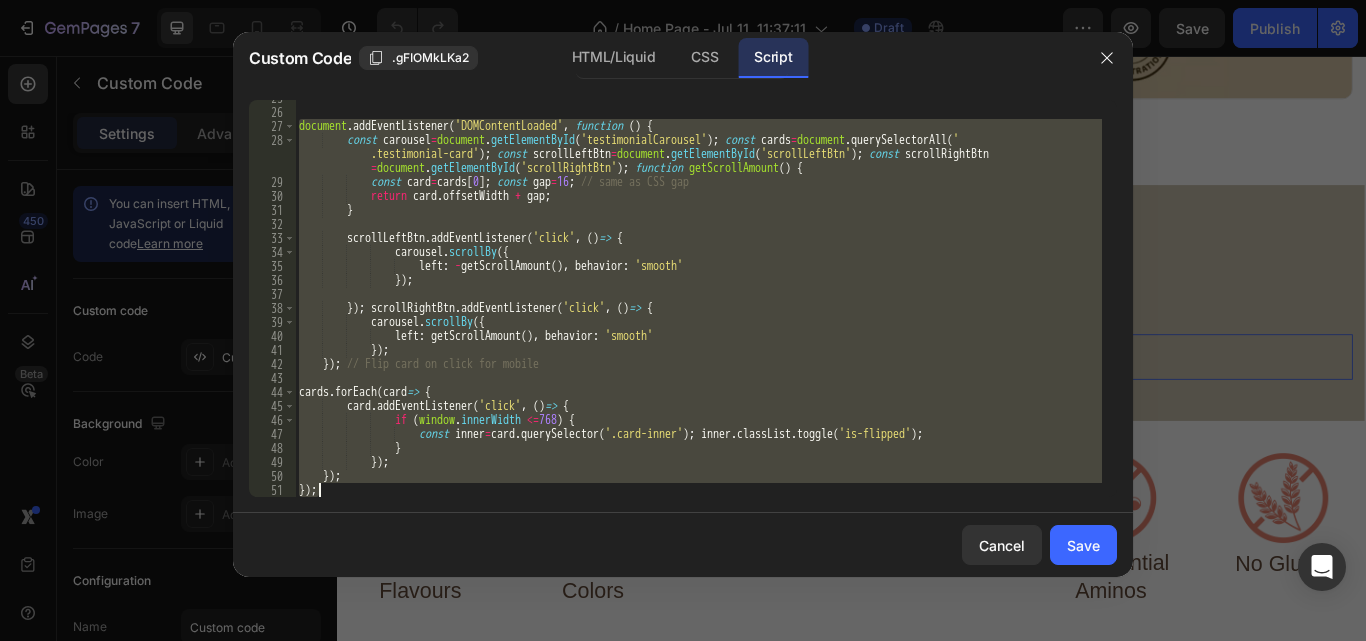 drag, startPoint x: 300, startPoint y: 472, endPoint x: 578, endPoint y: 680, distance: 347.20023 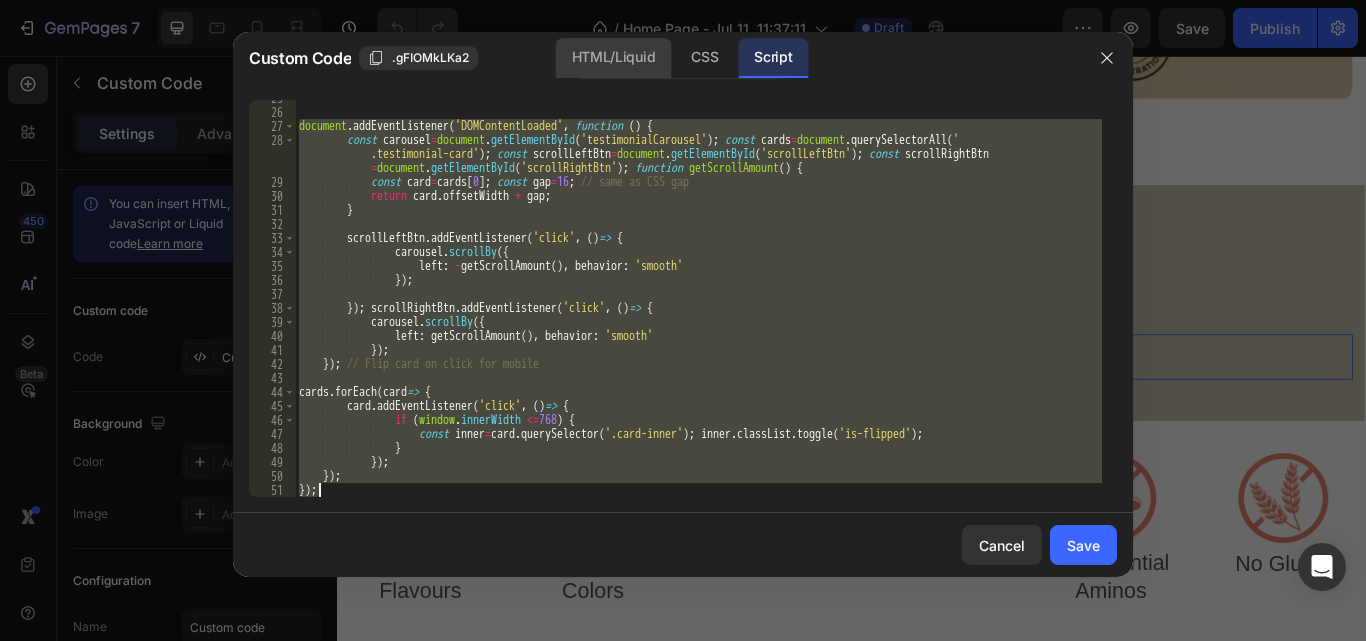 click on "HTML/Liquid" 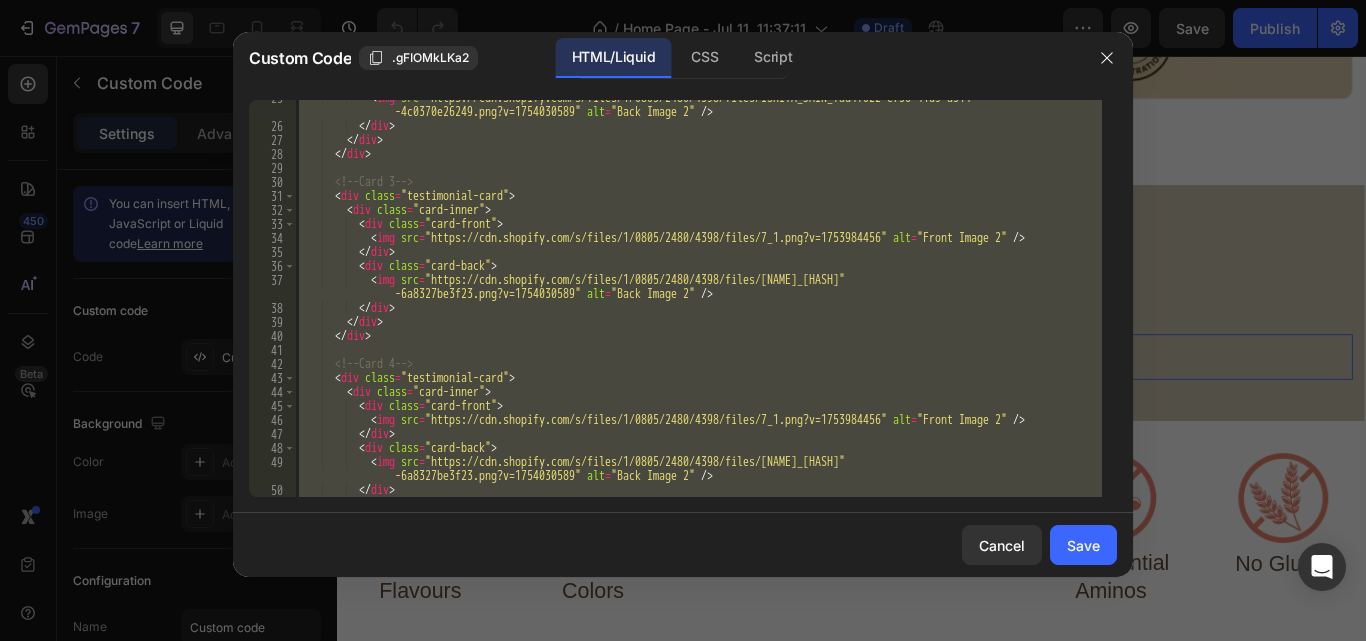 scroll, scrollTop: 359, scrollLeft: 0, axis: vertical 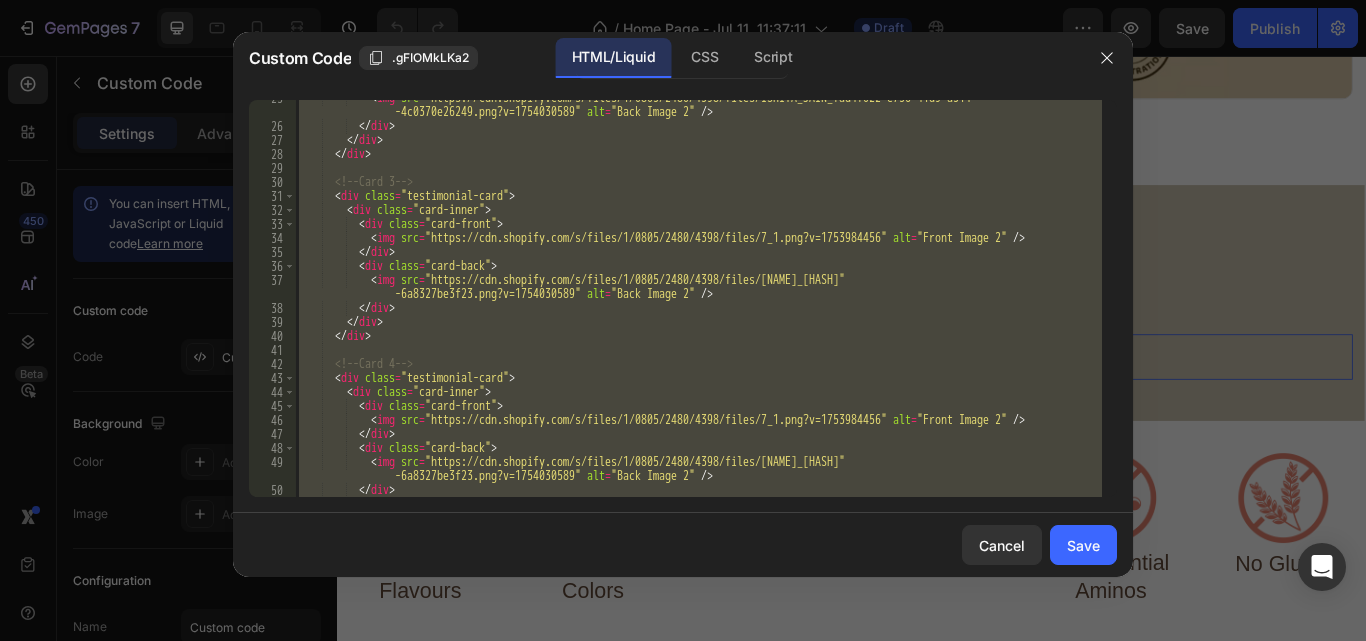 click on "< img   src = "https://cdn.shopify.com/s/files/1/0805/2480/4398/files/ISHITA_JAIN_fad4f022-e756-41d9-a314                  -4c0370e26249.png?v=1754030589"   alt = "Back Image 2"   />              </ div >           </ div >         </ div >                 <!--  Card 3  -->         < div   class = "testimonial-card" >           < div   class = "card-inner" >              < div   class = "card-front" >                < img   src = "https://cdn.shopify.com/s/files/1/0805/2480/4398/files/7_1.png?v=1753984456"   alt = "Front Image 2"   />              </ div >              < div   class = "card-back" >                < img   src = "https://cdn.shopify.com/s/files/1/0805/2480/4398/files/Karan_parekh_8aeab10f-11e3-49ef-a6ed                  -6a8327be3f23.png?v=1754030589"   alt = "Back Image 2"   />              </ div >           </ div >         </ div >                 <!--  Card 4  -->         < div   class = "testimonial-card" >           < div   class =" at bounding box center [698, 298] 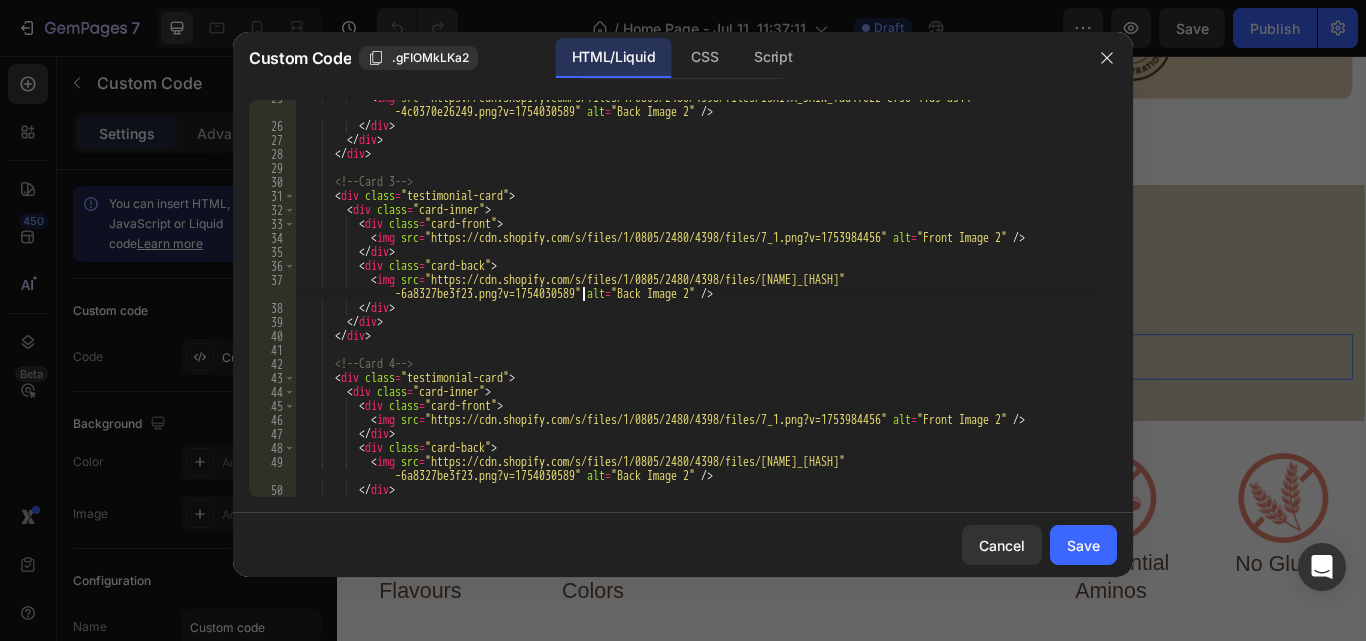 type on "</div>
</div>" 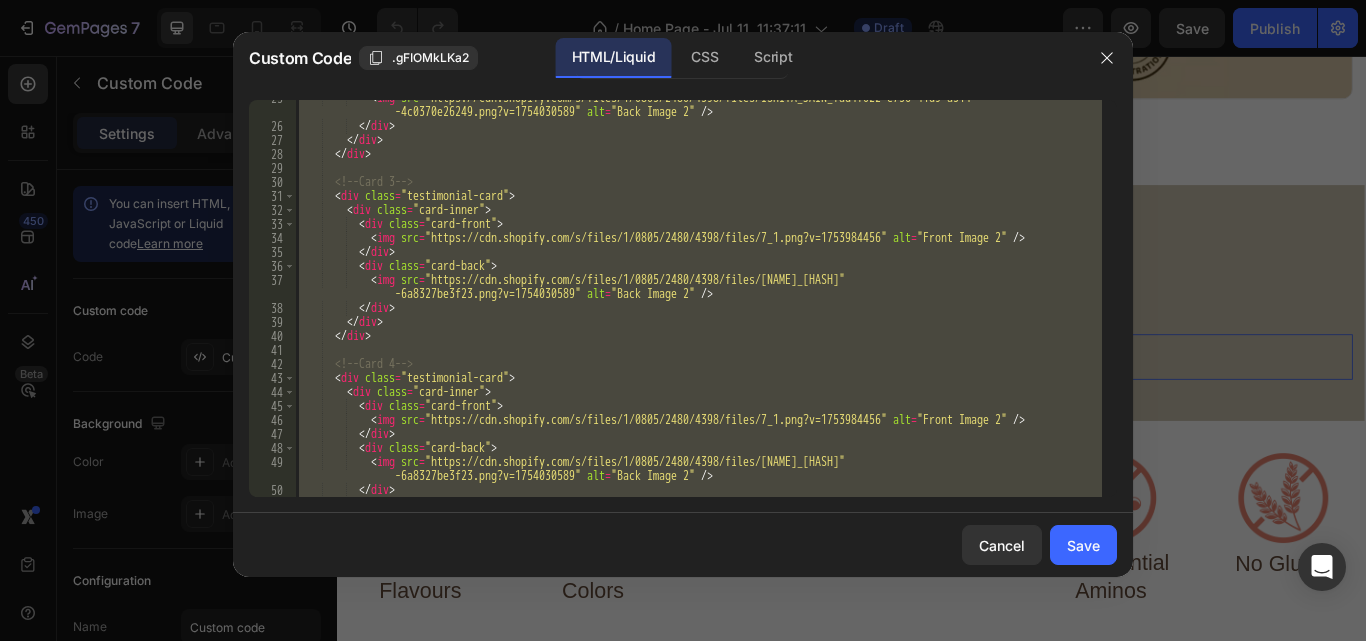paste 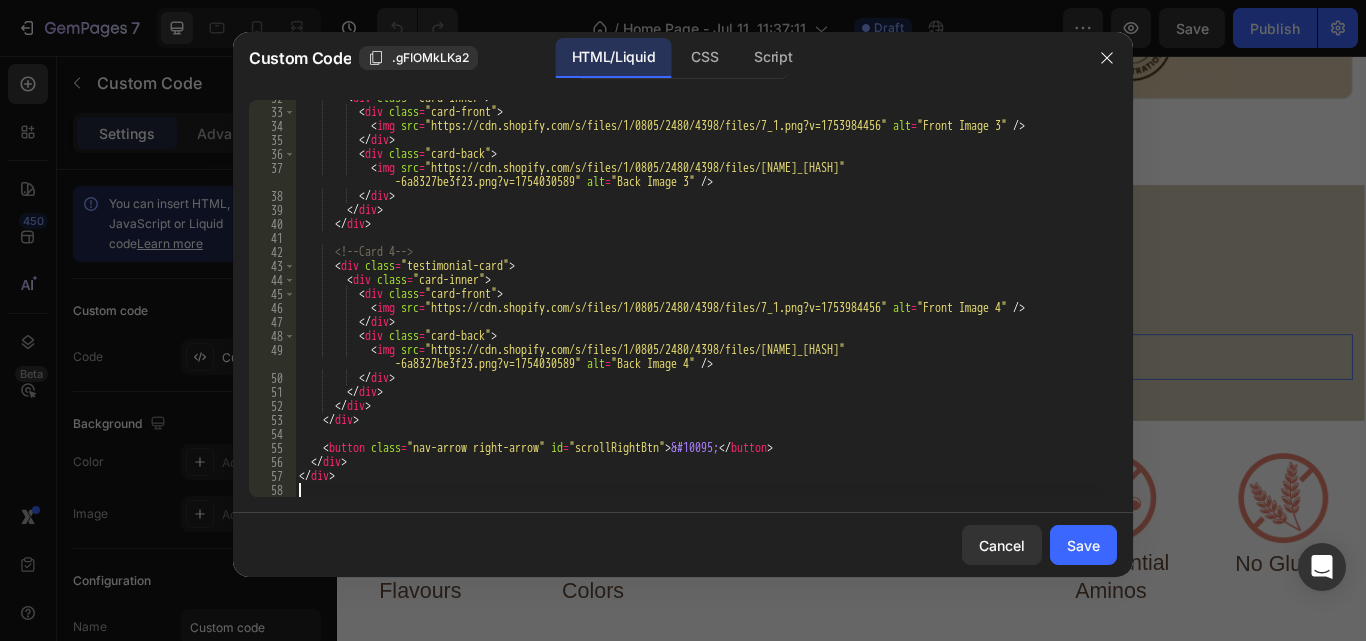 scroll, scrollTop: 471, scrollLeft: 0, axis: vertical 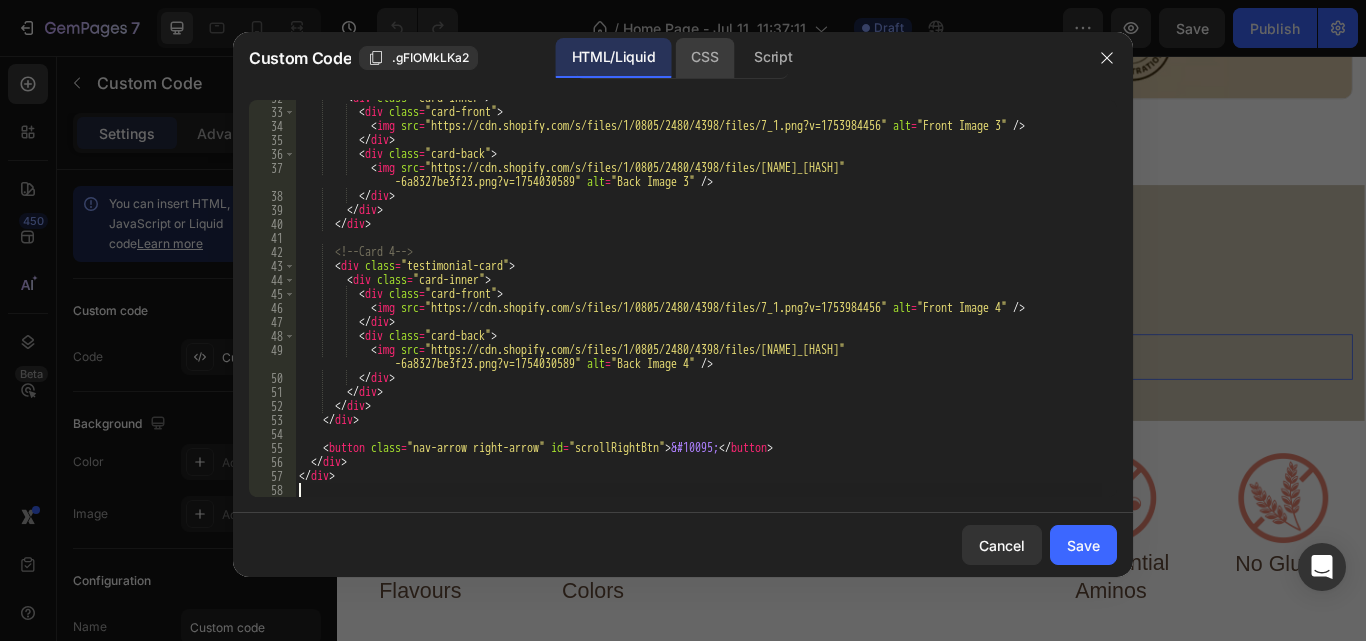 click on "CSS" 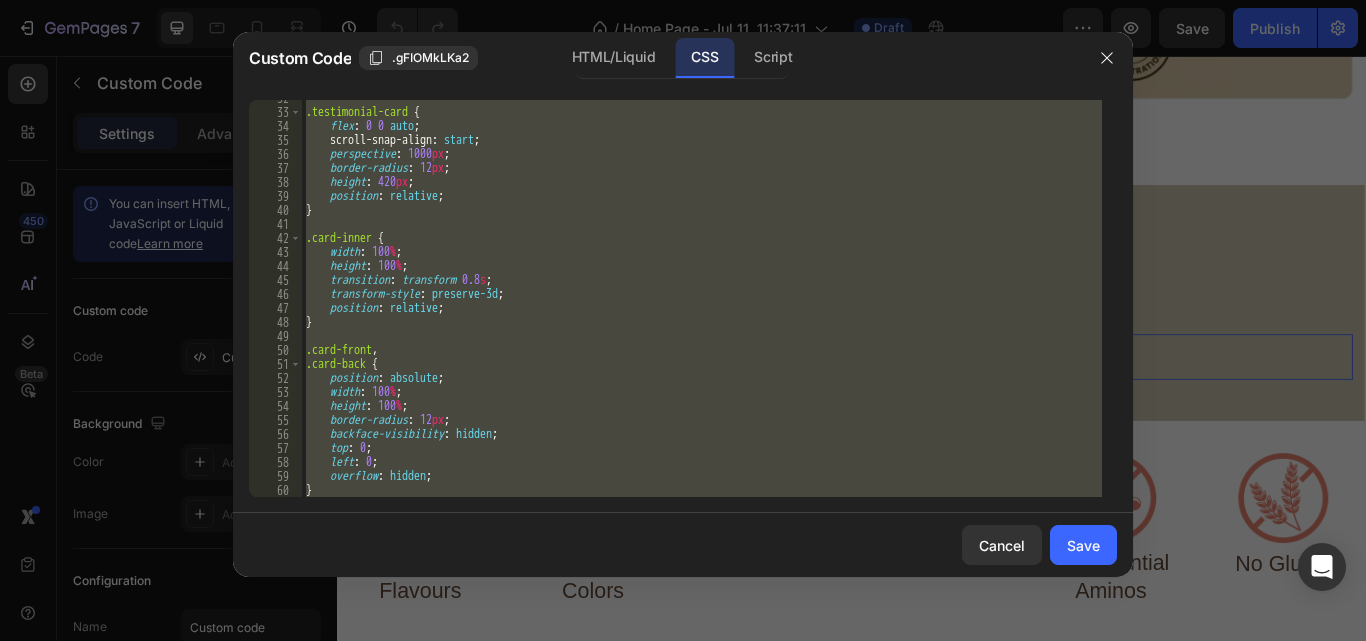 scroll, scrollTop: 443, scrollLeft: 0, axis: vertical 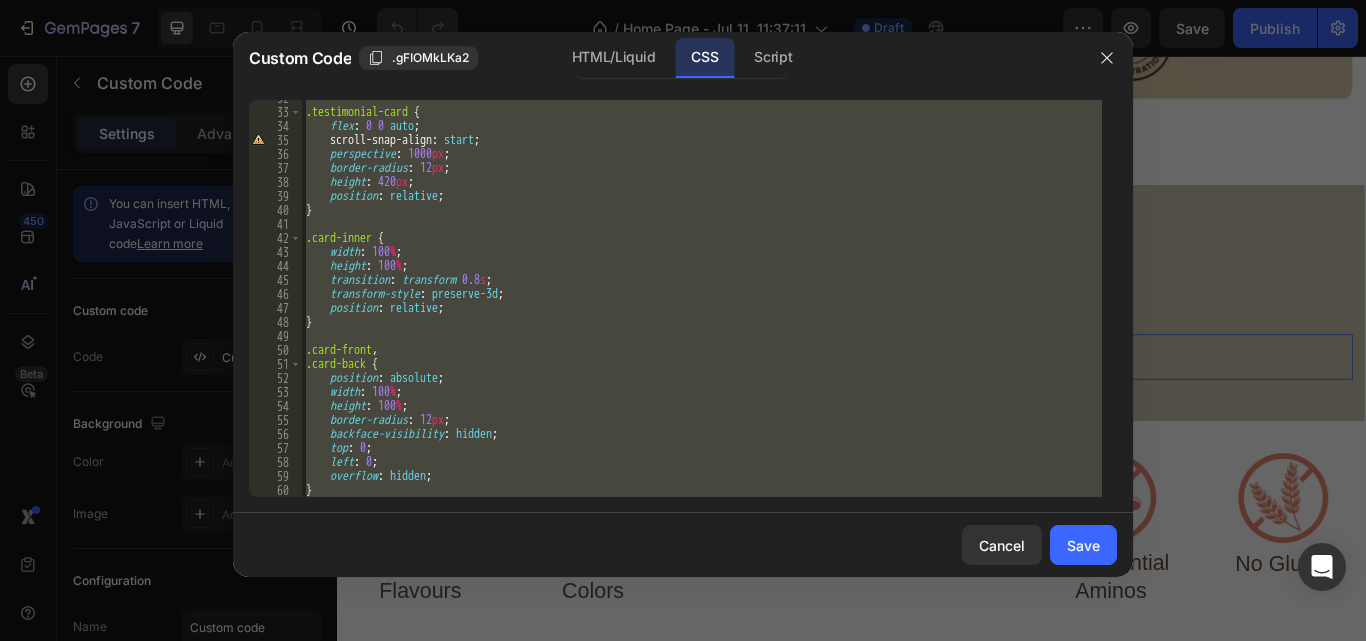 click on ".testimonial-card   {      flex :   0   0   auto ;      scroll-snap-align :   start ;      perspective :   1000 px ;      border-radius :   12 px ;      height :   420 px ;      position :   relative ; } .card-inner   {      width :   100 % ;      height :   100 % ;      transition :   transform   0.8 s ;      transform-style :   preserve-3d ;      position :   relative ; } .card-front , .card-back   {      position :   absolute ;      width :   100 % ;      height :   100 % ;      border-radius :   12 px ;      backface-visibility :   hidden ;      top :   0 ;      left :   0 ;      overflow :   hidden ; }" at bounding box center [702, 298] 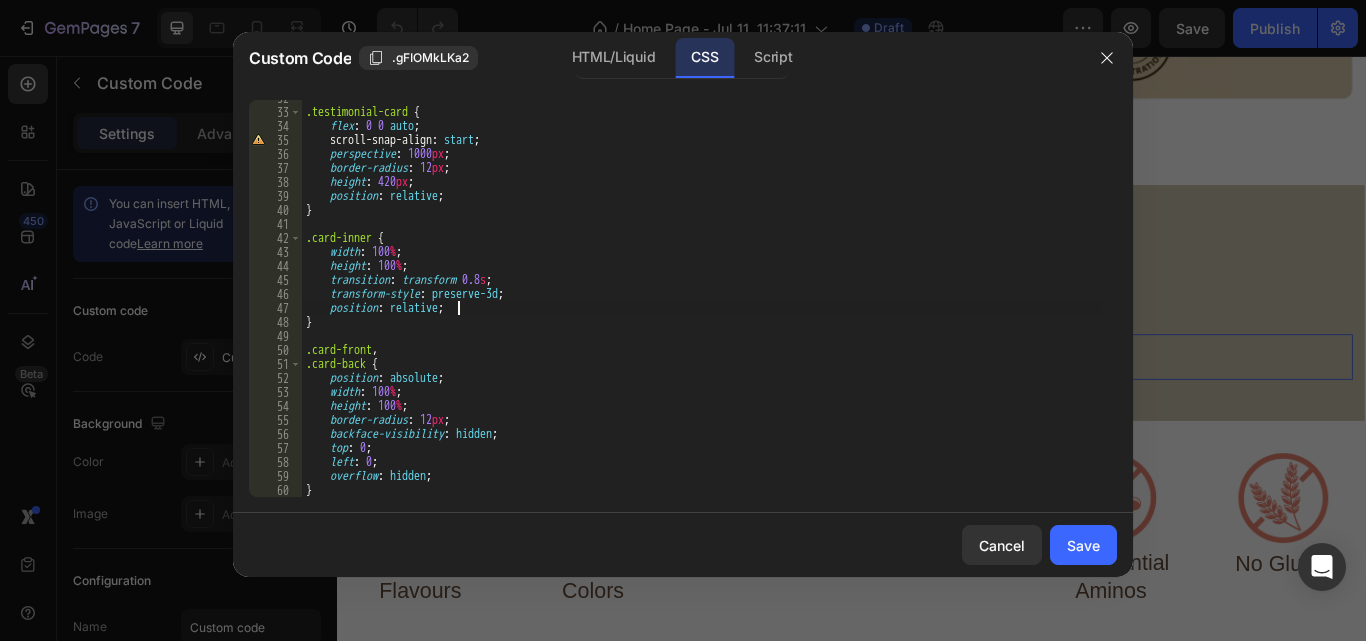 type on "right: 10px;
}" 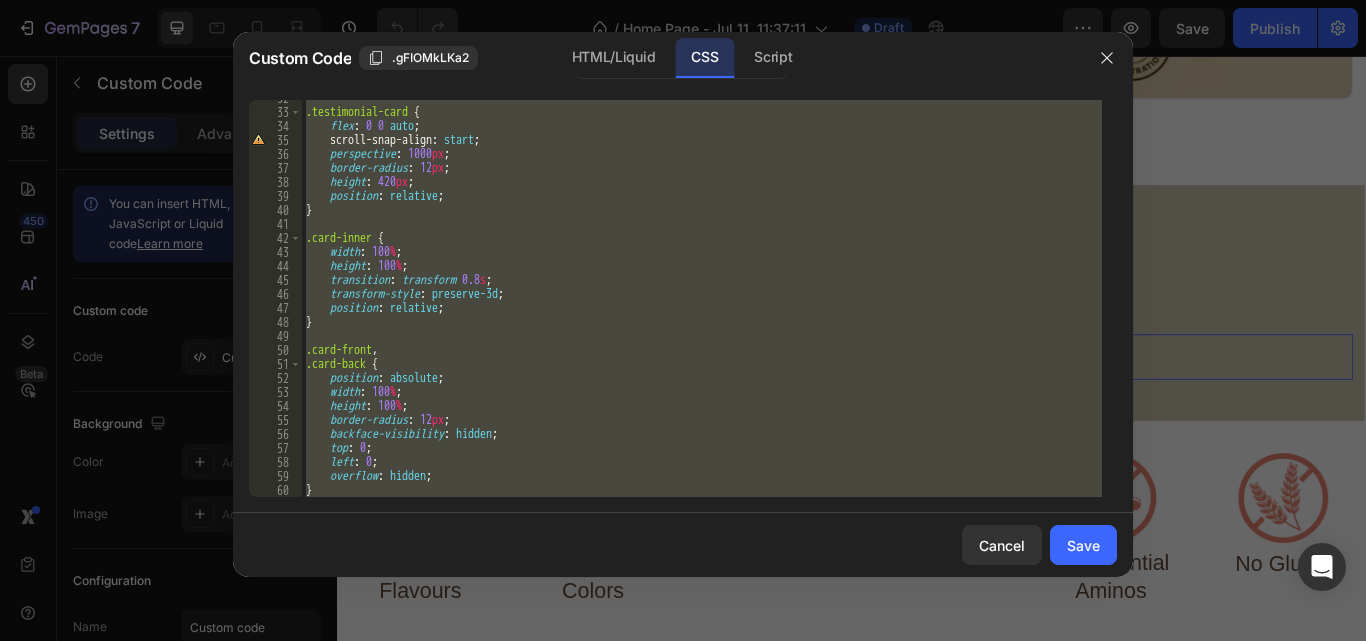 paste 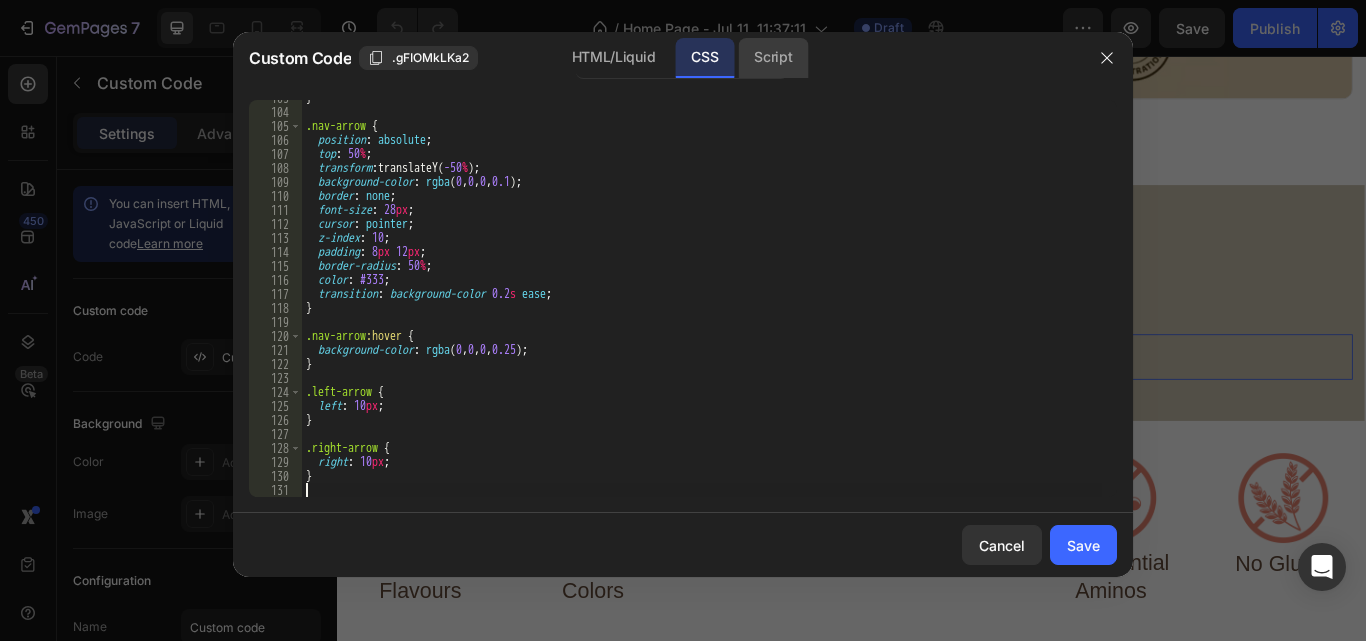 click on "Script" 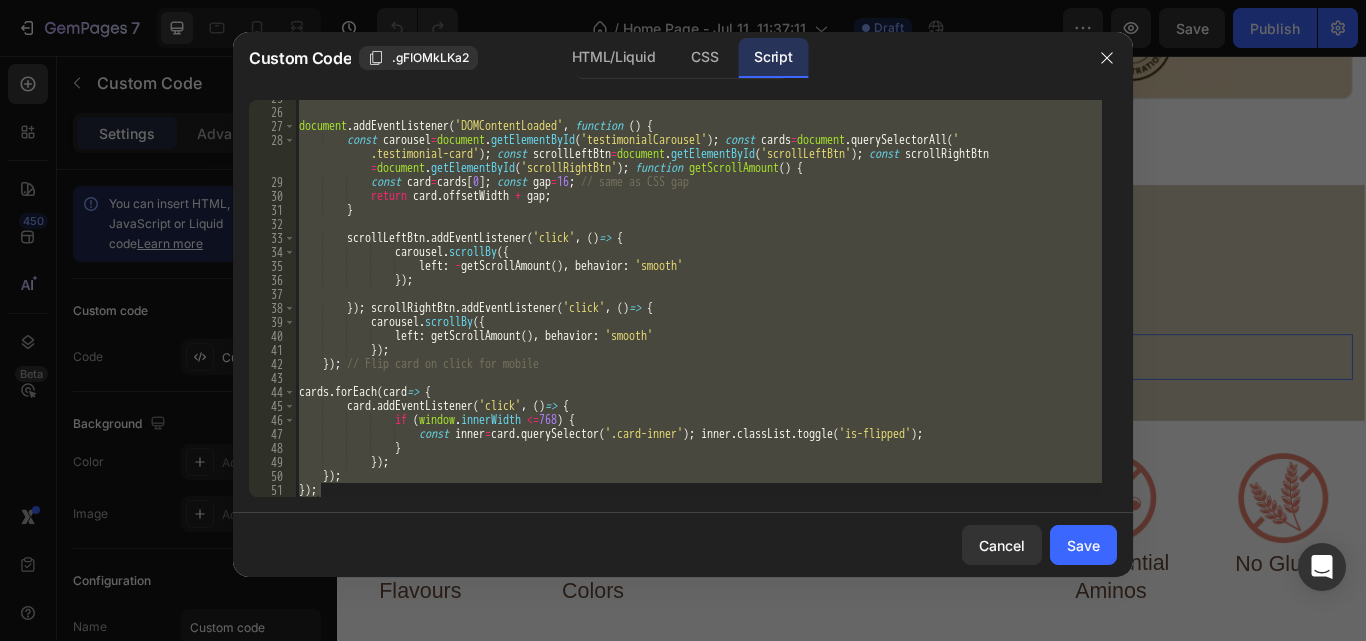scroll, scrollTop: 345, scrollLeft: 0, axis: vertical 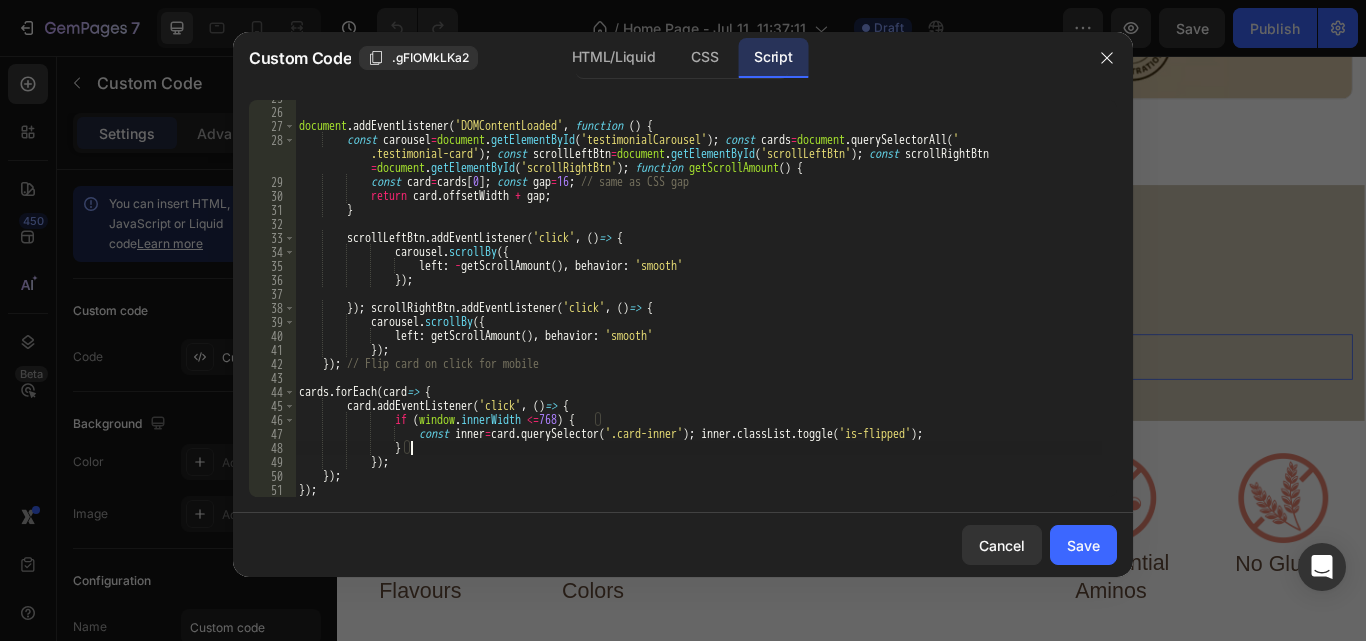 type on "});
});" 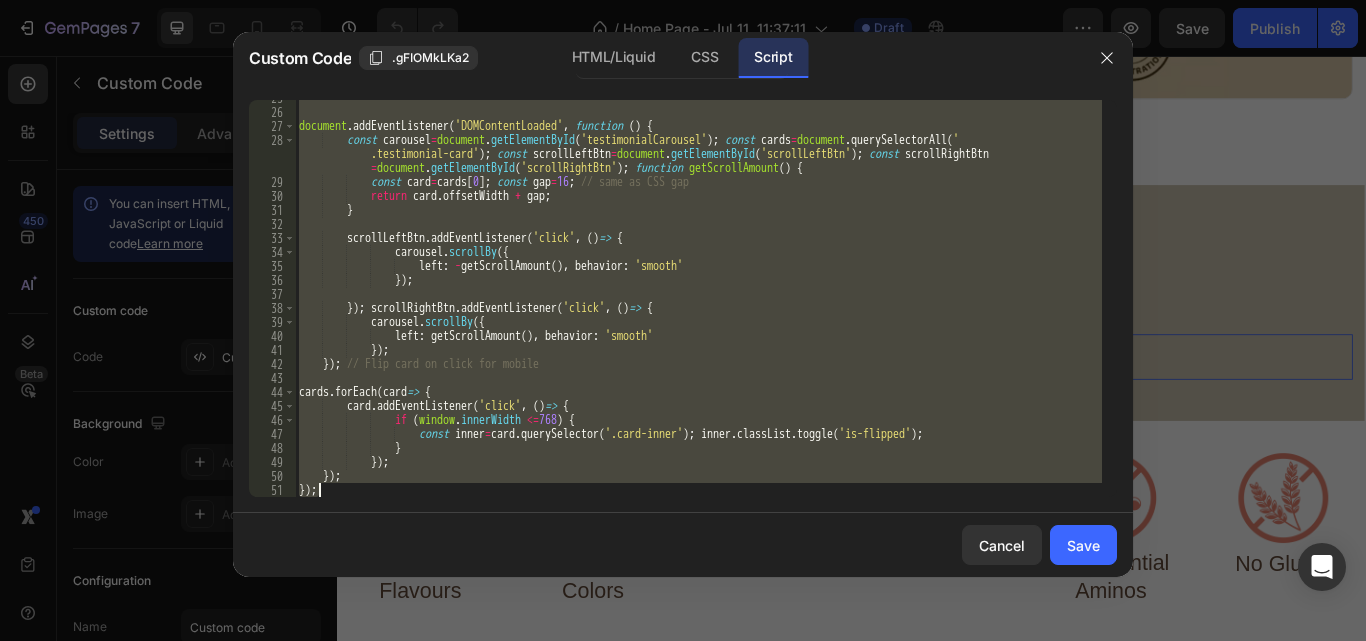 paste 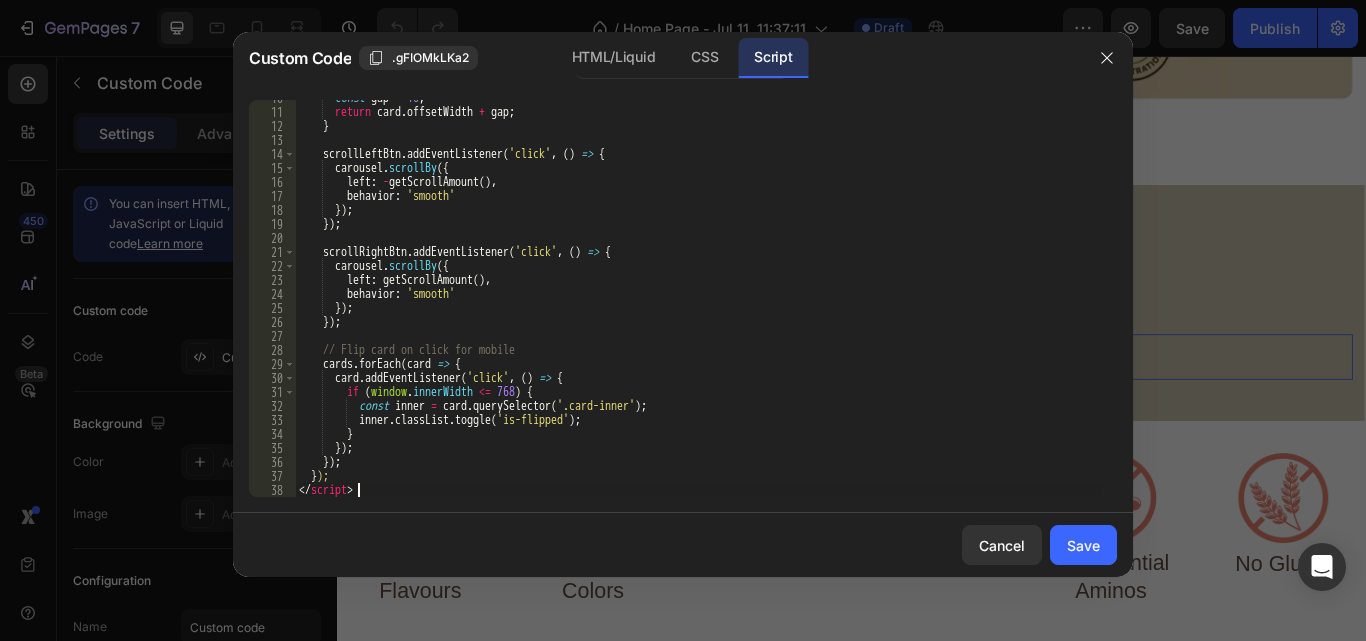 scroll, scrollTop: 135, scrollLeft: 0, axis: vertical 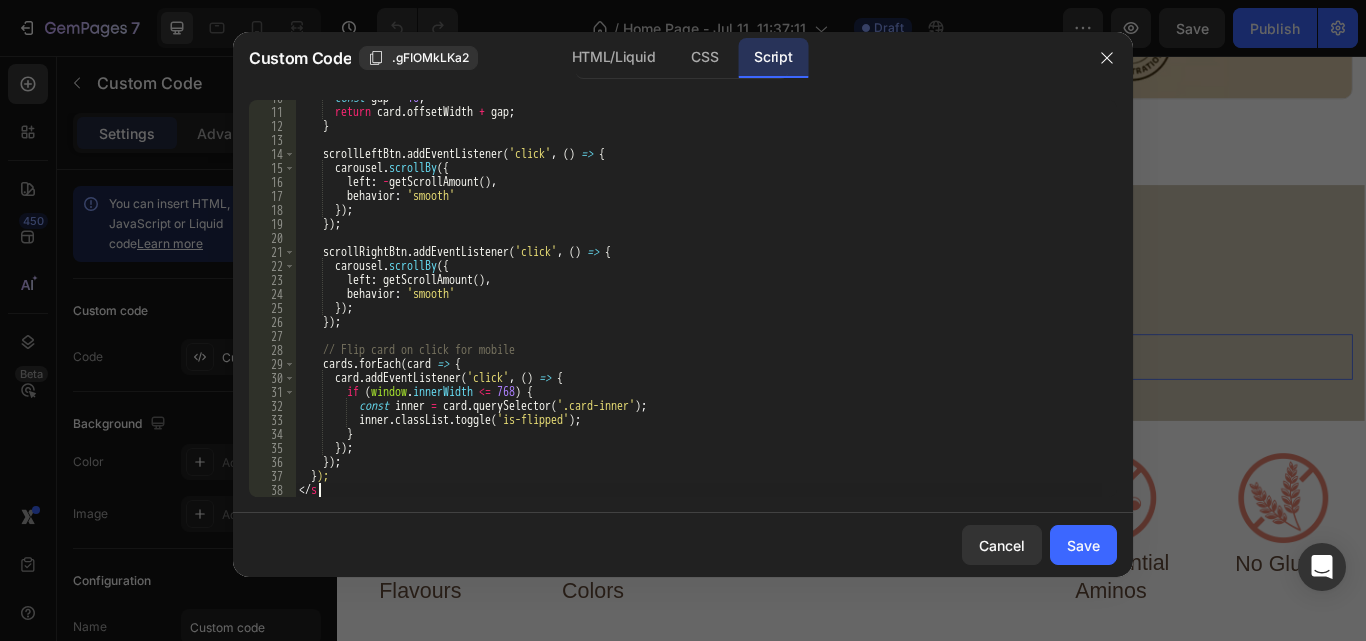 type on "<" 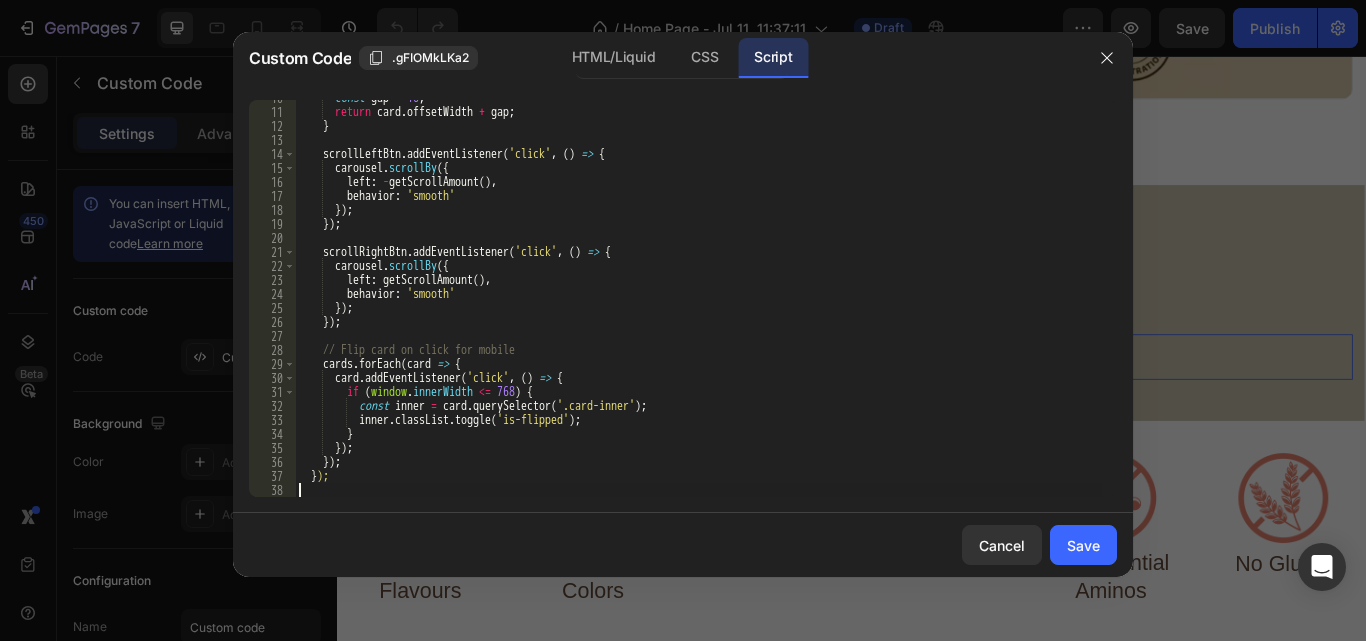 scroll, scrollTop: 121, scrollLeft: 0, axis: vertical 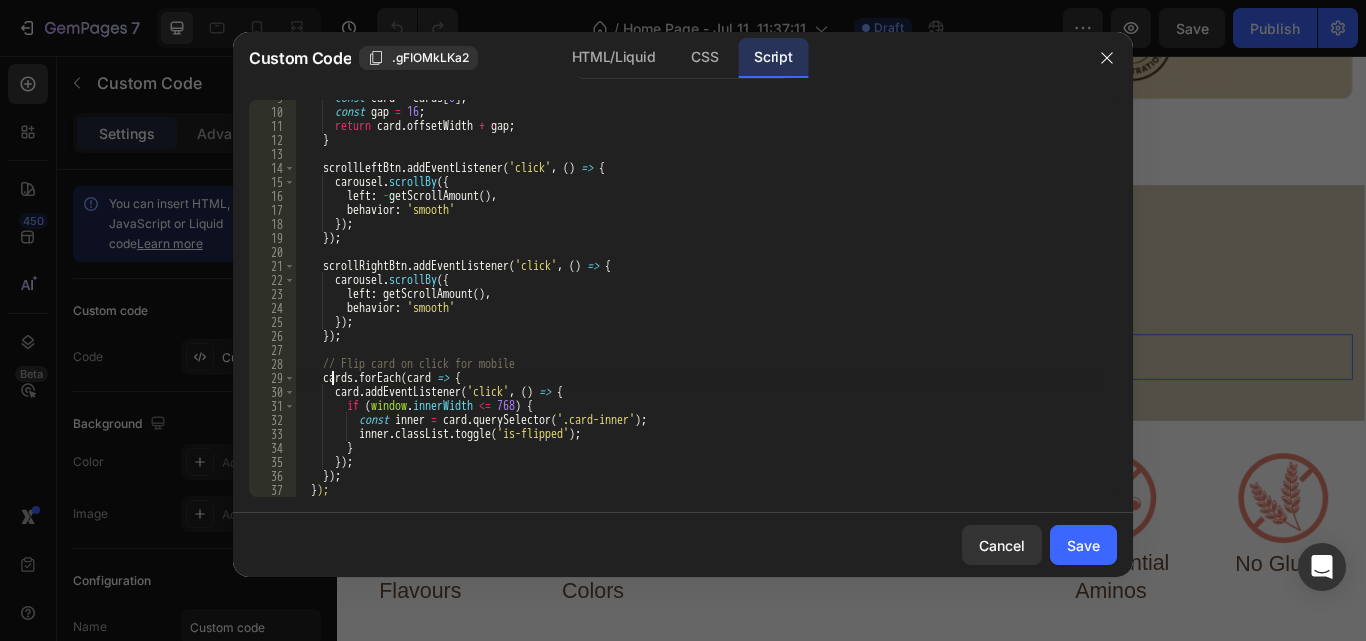 type on "// Flip card on click for mobile" 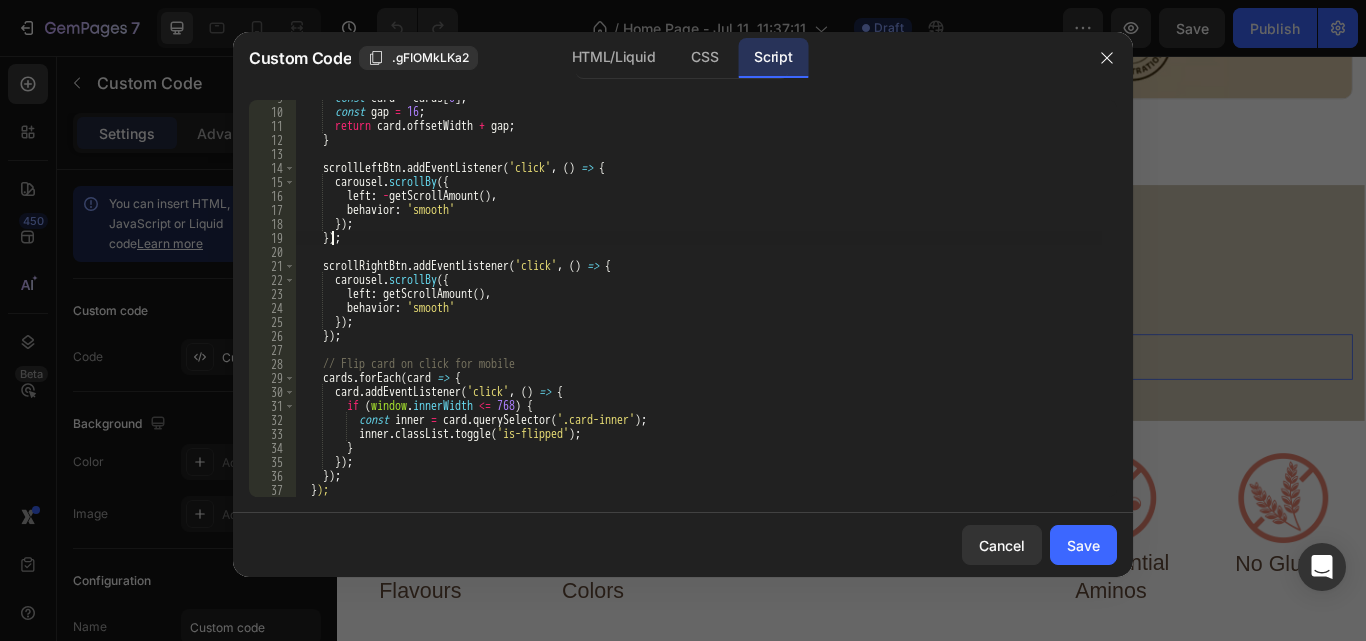 type on "scrollLeftBtn.addEventListener('click', () => {" 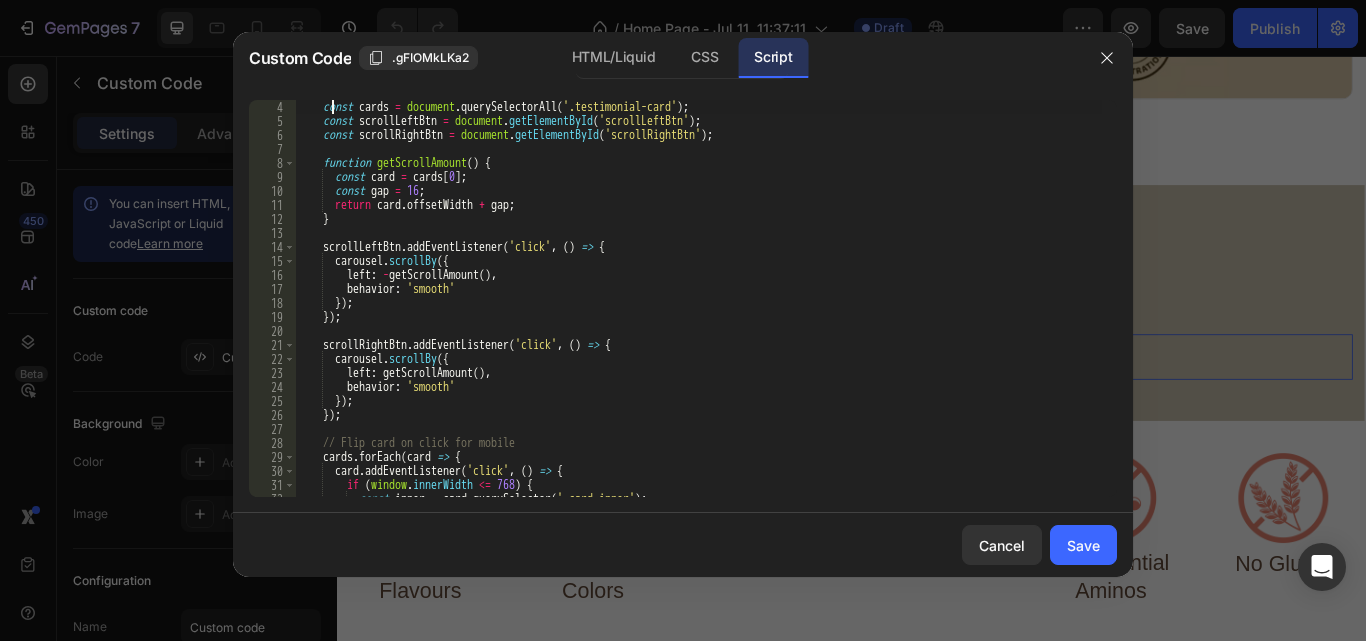scroll, scrollTop: 0, scrollLeft: 0, axis: both 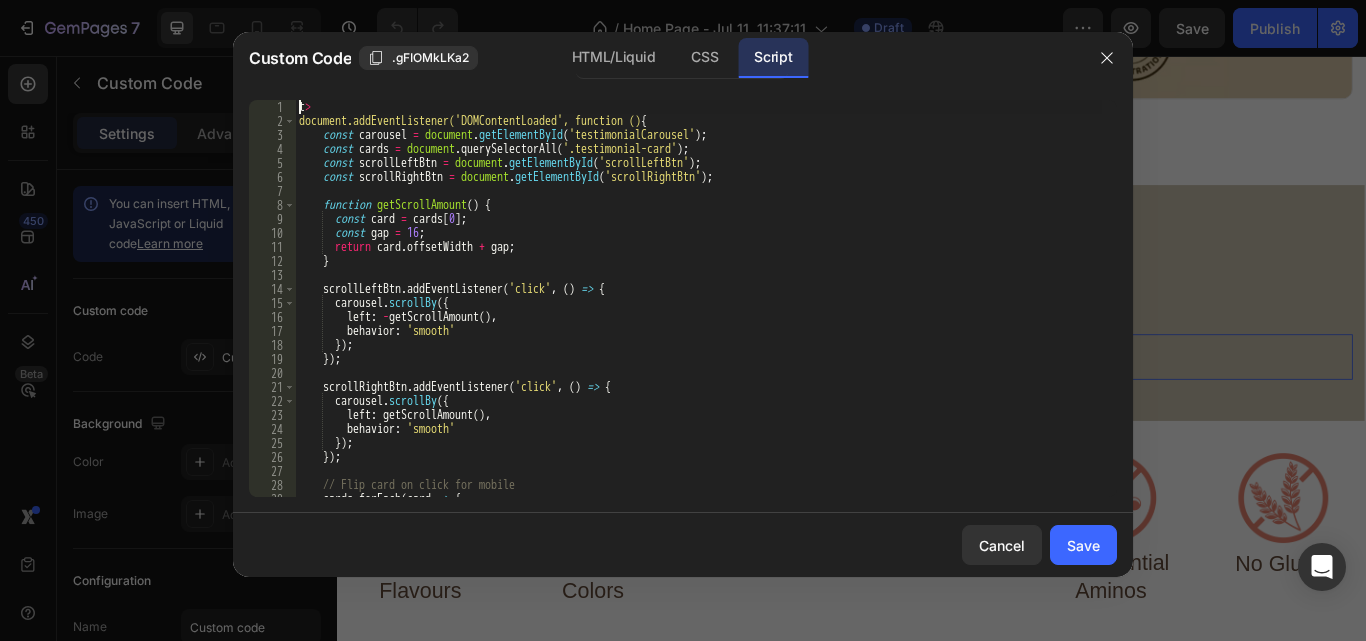 type on ">" 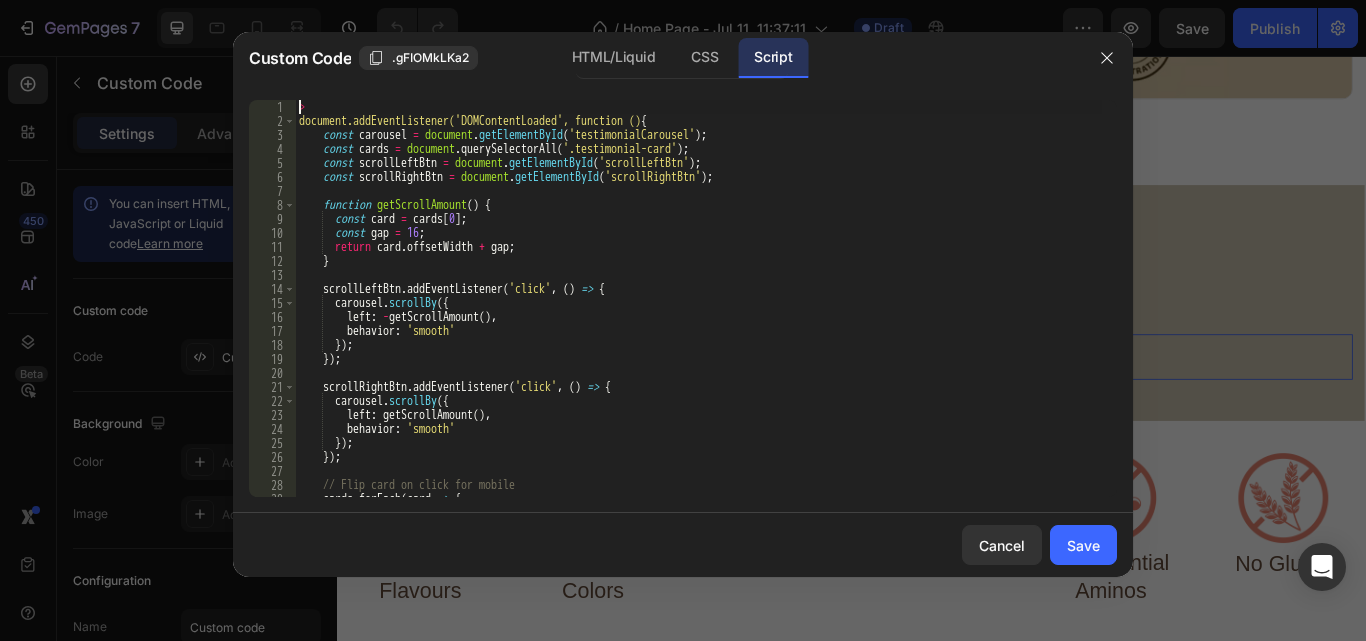 type 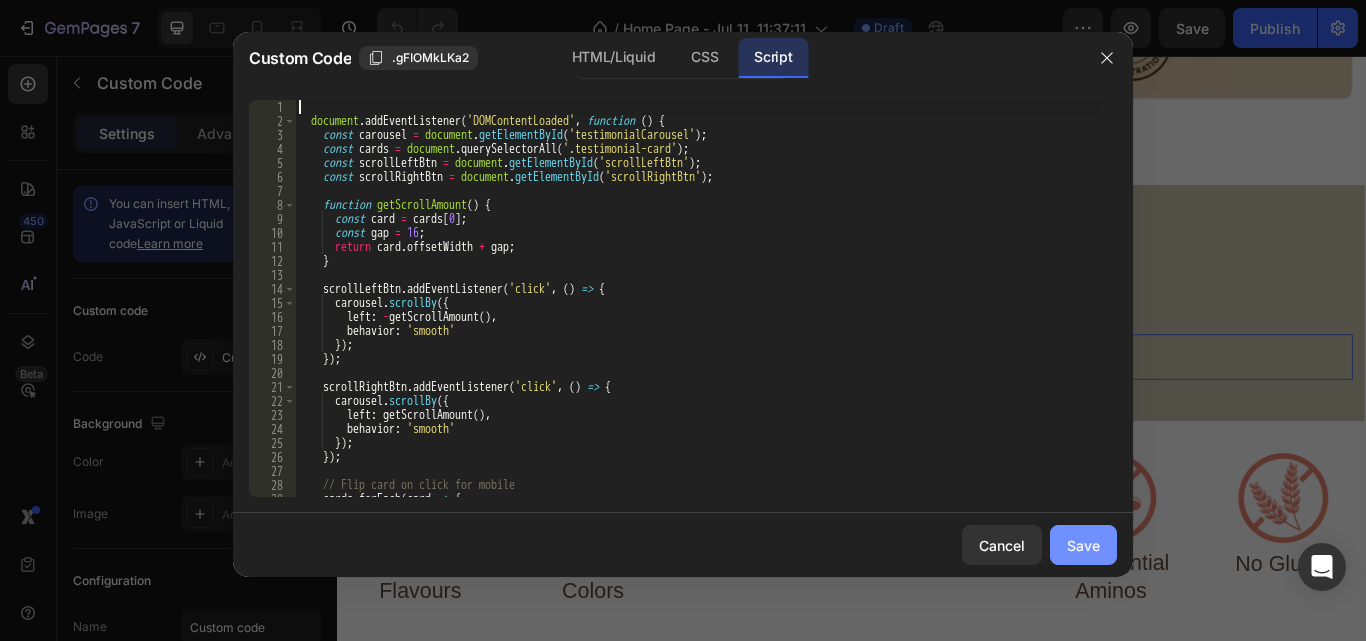 click on "Save" 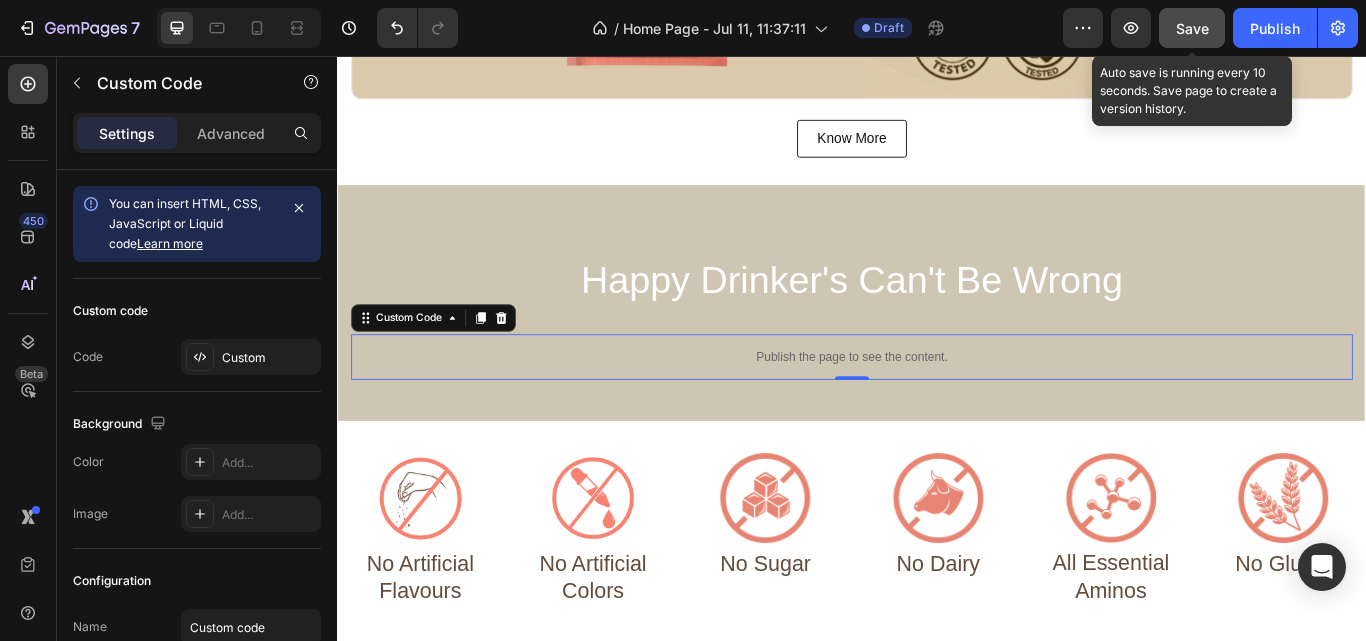 click on "Save" at bounding box center [1192, 28] 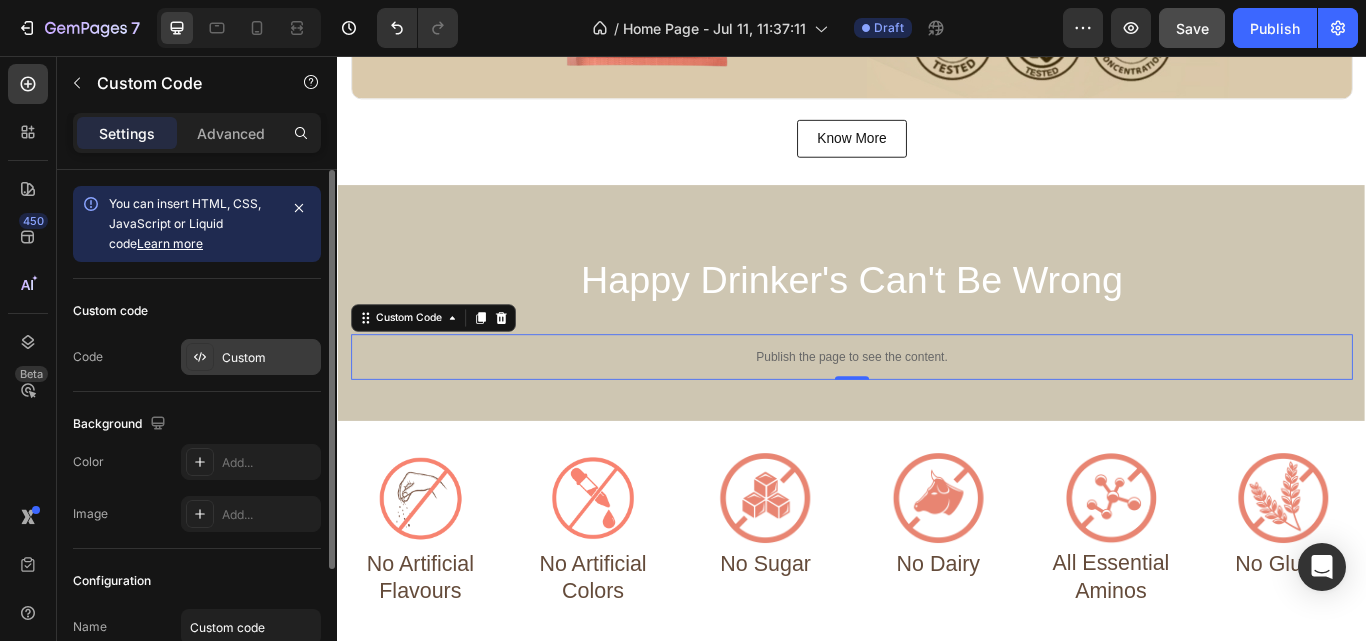 click on "Custom" at bounding box center [269, 358] 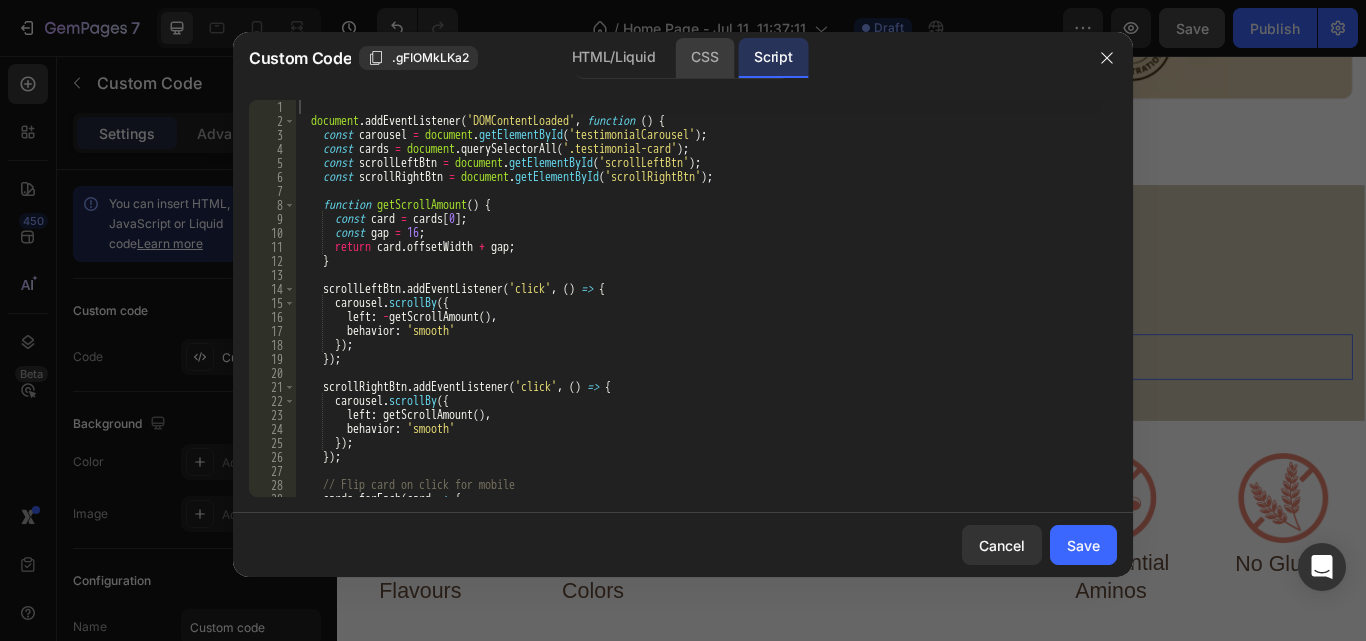click on "CSS" 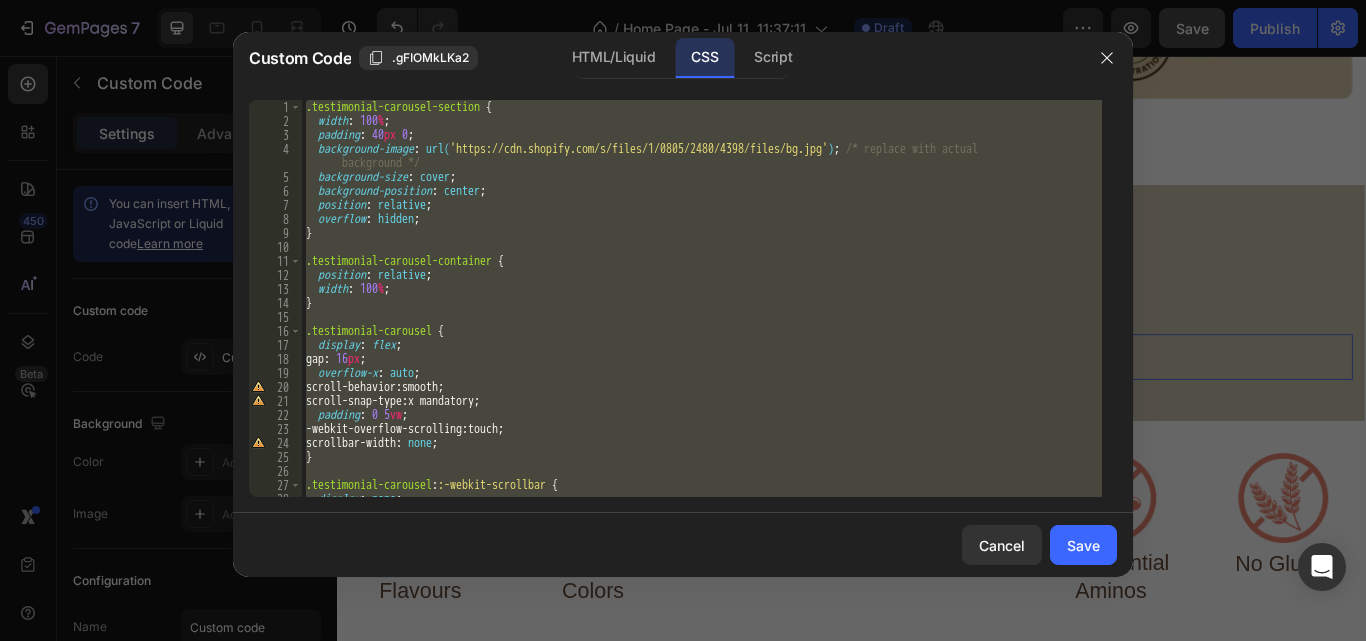 click on ".testimonial-carousel-section   {    width :   100 % ;    padding :   40 px   0 ;    background-image :   url( 'https://cdn.shopify.com/s/files/1/0805/2480/4398/files/bg.jpg' ) ;   /* replace with actual         background */    background-size :   cover ;    background-position :   center ;    position :   relative ;    overflow :   hidden ; } .testimonial-carousel-container   {    position :   relative ;    width :   100 % ; } .testimonial-carousel   {    display :   flex ;   gap :   16 px ;    overflow-x :   auto ;   scroll-behavior :  smooth ;   scroll-snap-type :  x mandatory ;    padding :   0   5 vw ;   -webkit-overflow-scrolling :  touch ;   scrollbar-width :   none ; } .testimonial-carousel : :-webkit-scrollbar   {    display :   none ; }" at bounding box center [702, 298] 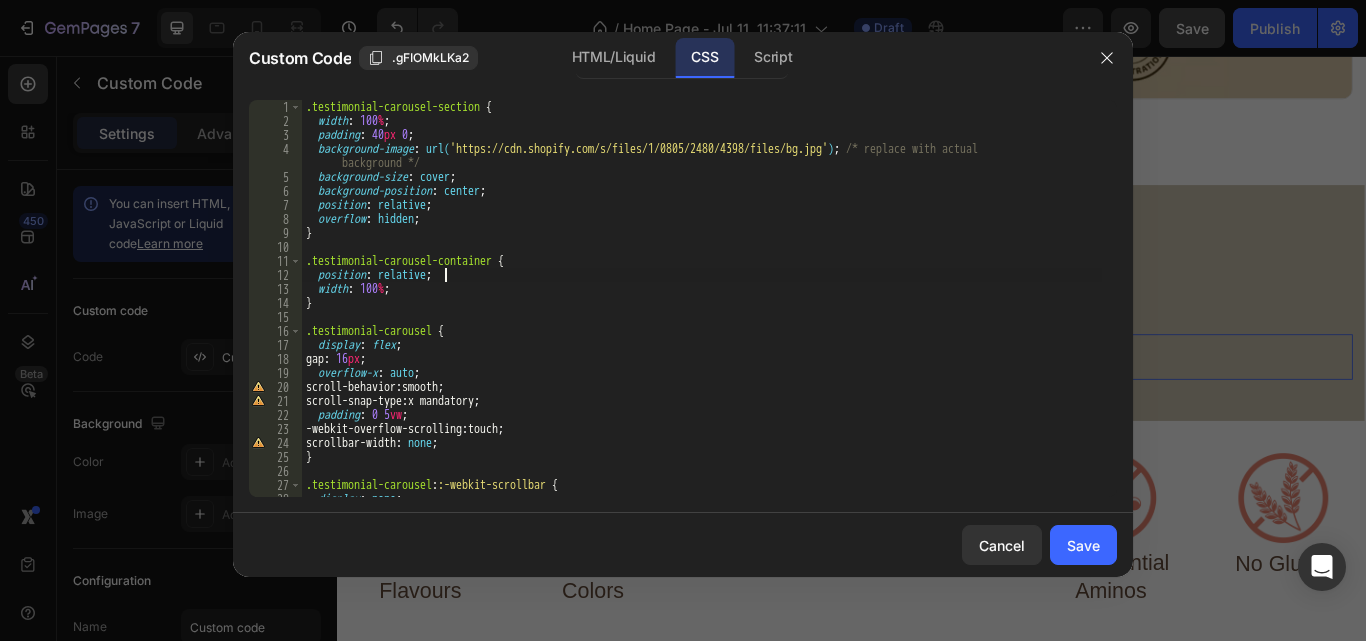 type on "}" 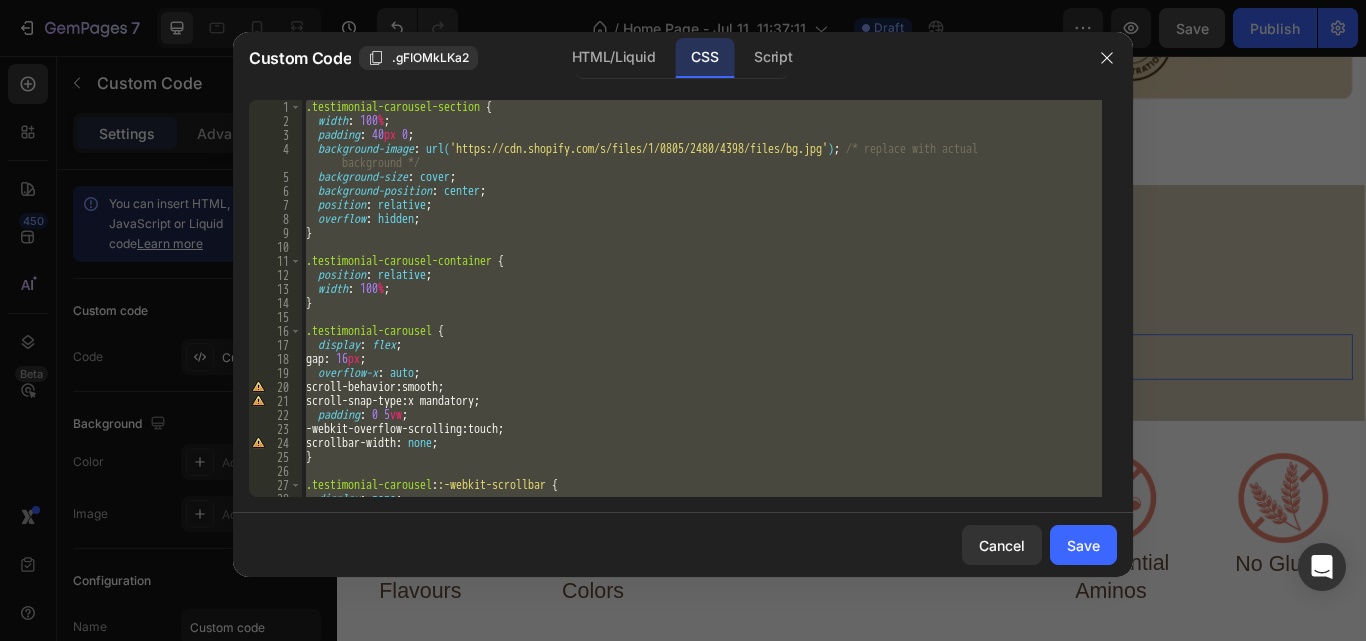 paste 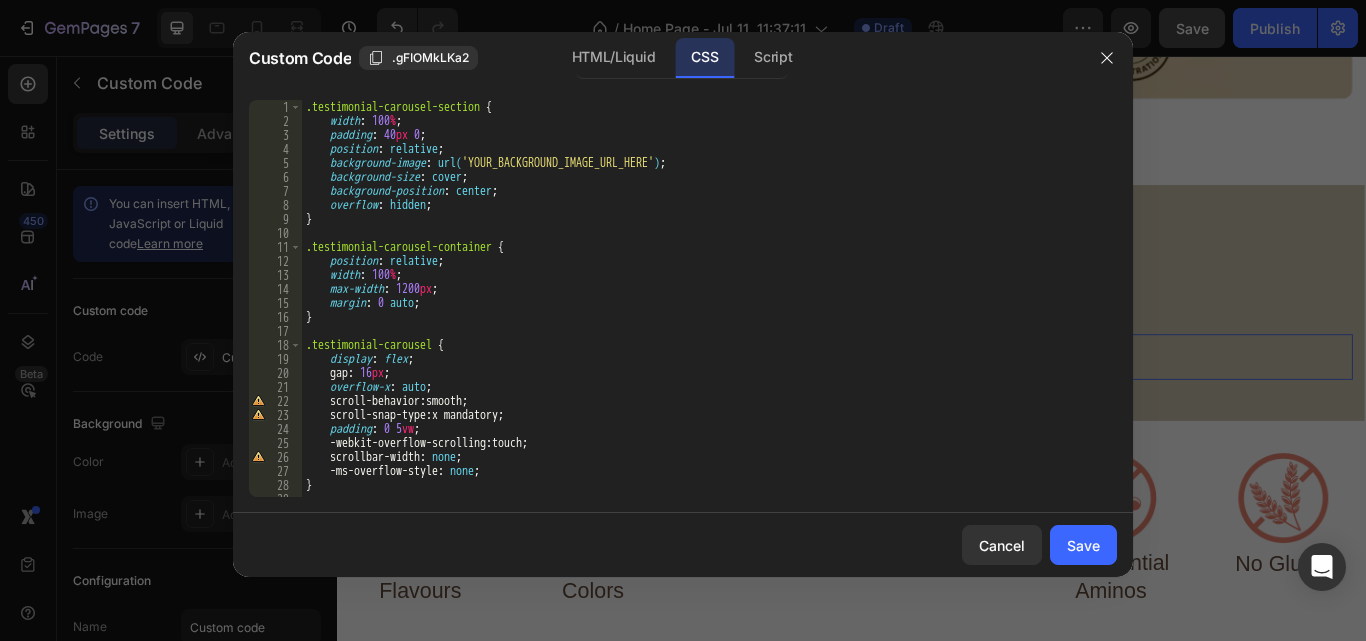 scroll, scrollTop: 0, scrollLeft: 0, axis: both 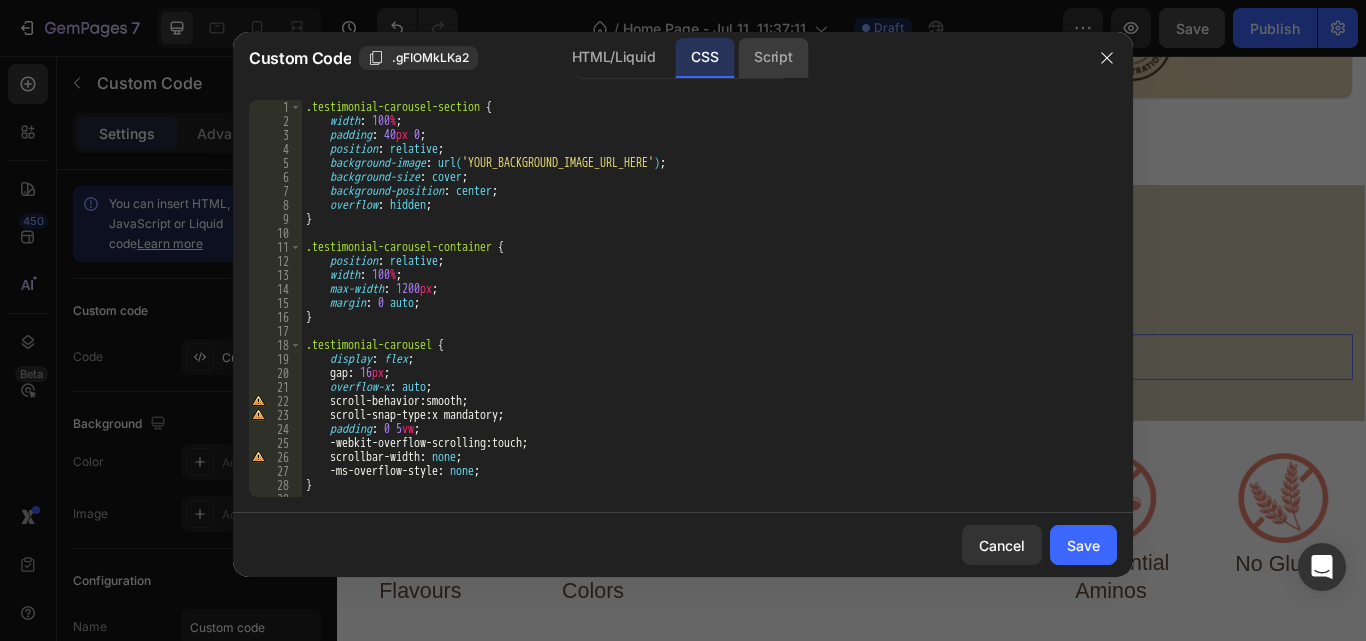 click on "Script" 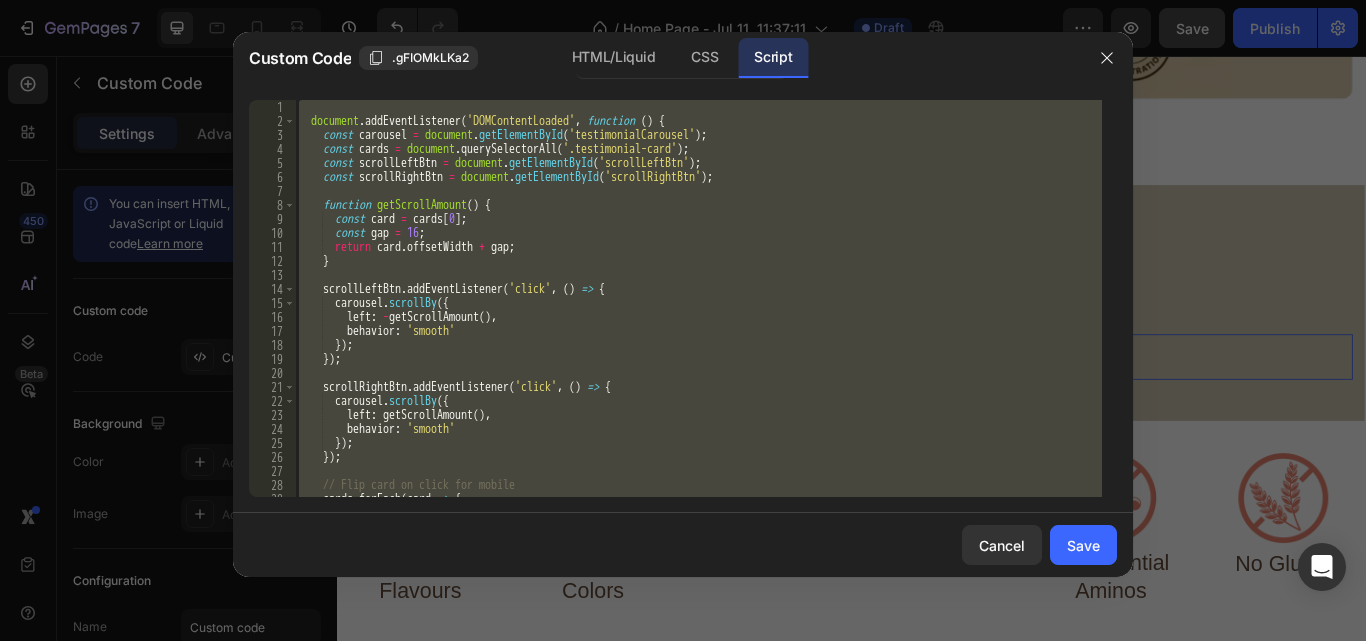 click on "document . addEventListener ( 'DOMContentLoaded' ,   function   ( )   {      const   carousel   =   document . getElementById ( 'testimonialCarousel' ) ;      const   cards   =   document . querySelectorAll ( '.testimonial-card' ) ;      const   scrollLeftBtn   =   document . getElementById ( 'scrollLeftBtn' ) ;      const   scrollRightBtn   =   document . getElementById ( 'scrollRightBtn' ) ;      function   getScrollAmount ( )   {         const   card   =   cards [ 0 ] ;         const   gap   =   16 ;         return   card . offsetWidth   +   gap ;      }      scrollLeftBtn . addEventListener ( 'click' ,   ( )   =>   {         carousel . scrollBy ({           left :   - getScrollAmount ( ) ,           behavior :   'smooth'         }) ;      }) ;      scrollRightBtn . addEventListener ( 'click' ,   ( )   =>   {         carousel . scrollBy ({           left :   getScrollAmount ( ) ,           behavior :   'smooth'         }) ;      }) ;      // Flip card on click for mobile      cards . forEach ( card   =>" at bounding box center [698, 298] 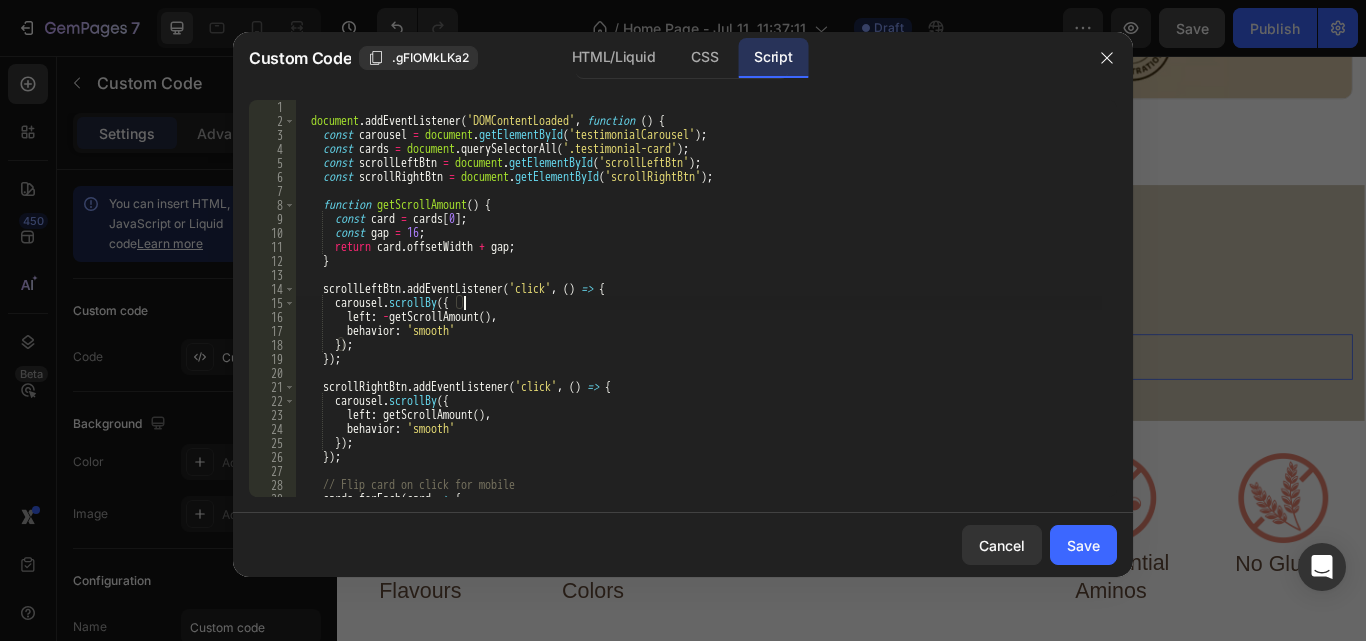 type on "});
});" 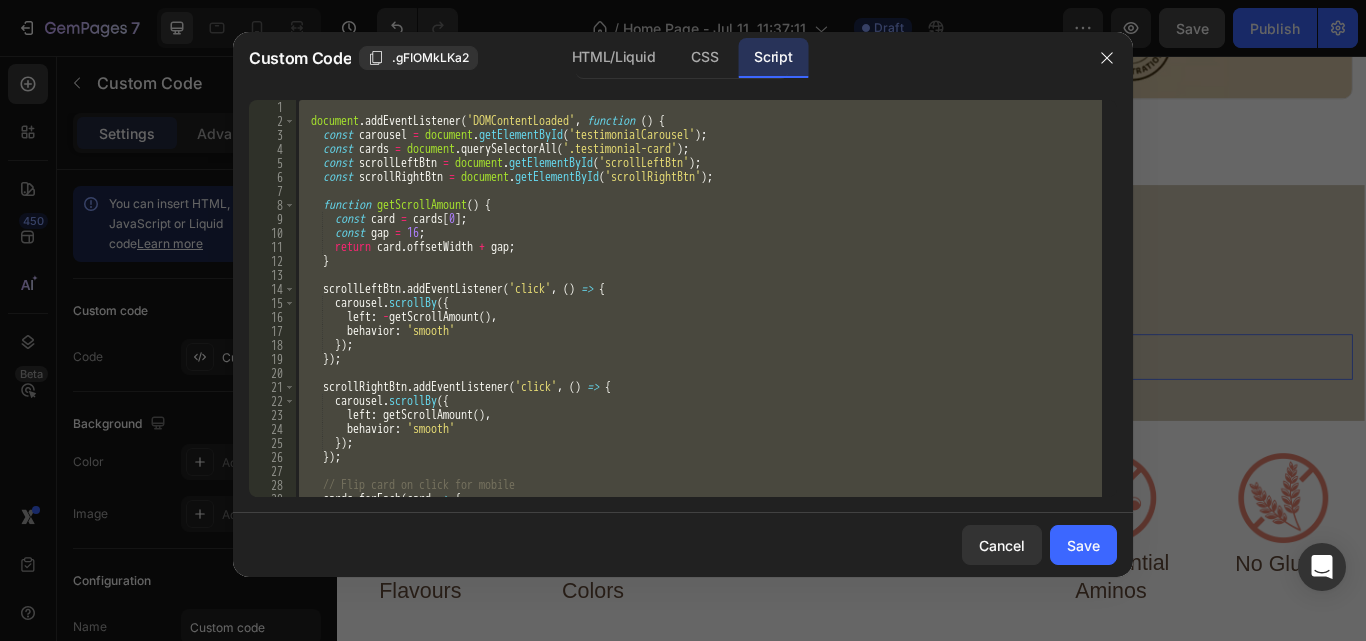 paste 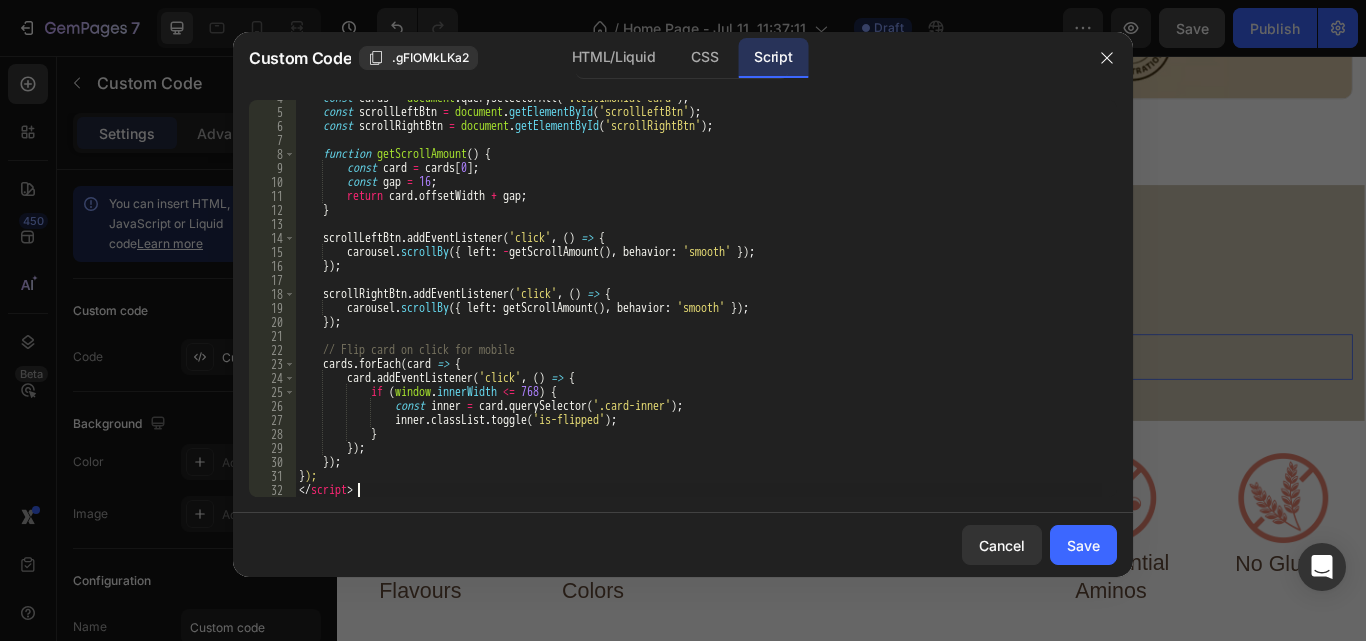 scroll, scrollTop: 51, scrollLeft: 0, axis: vertical 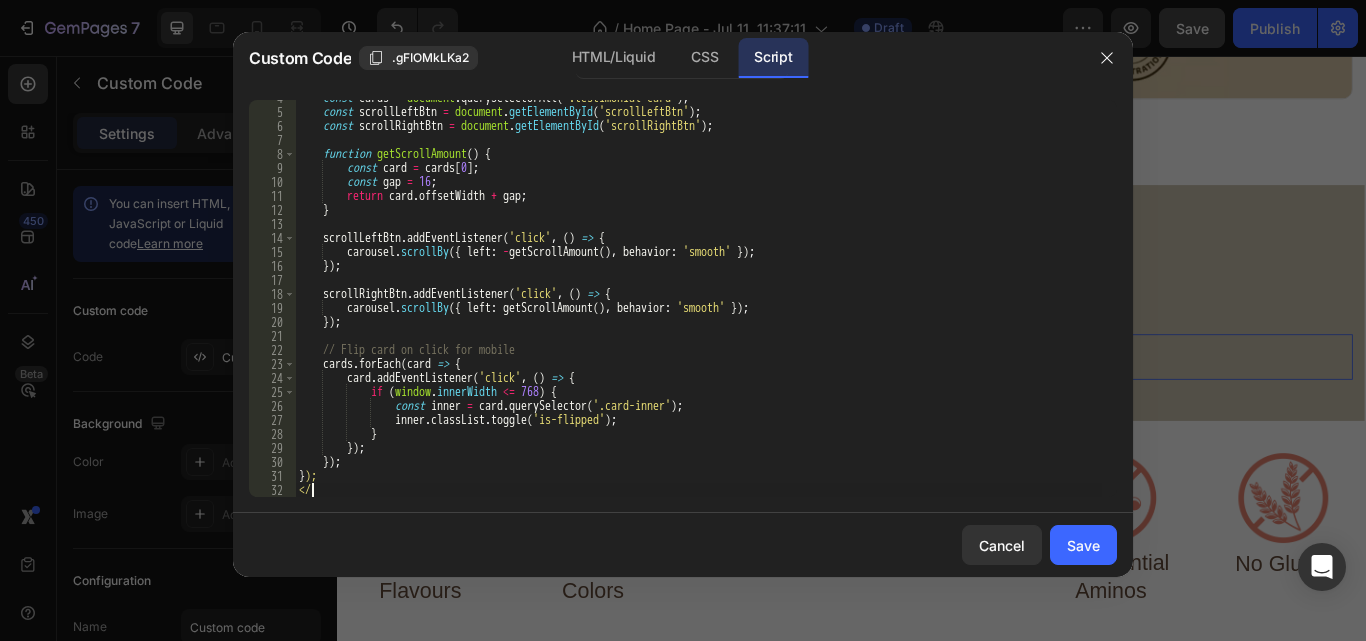 type on "<" 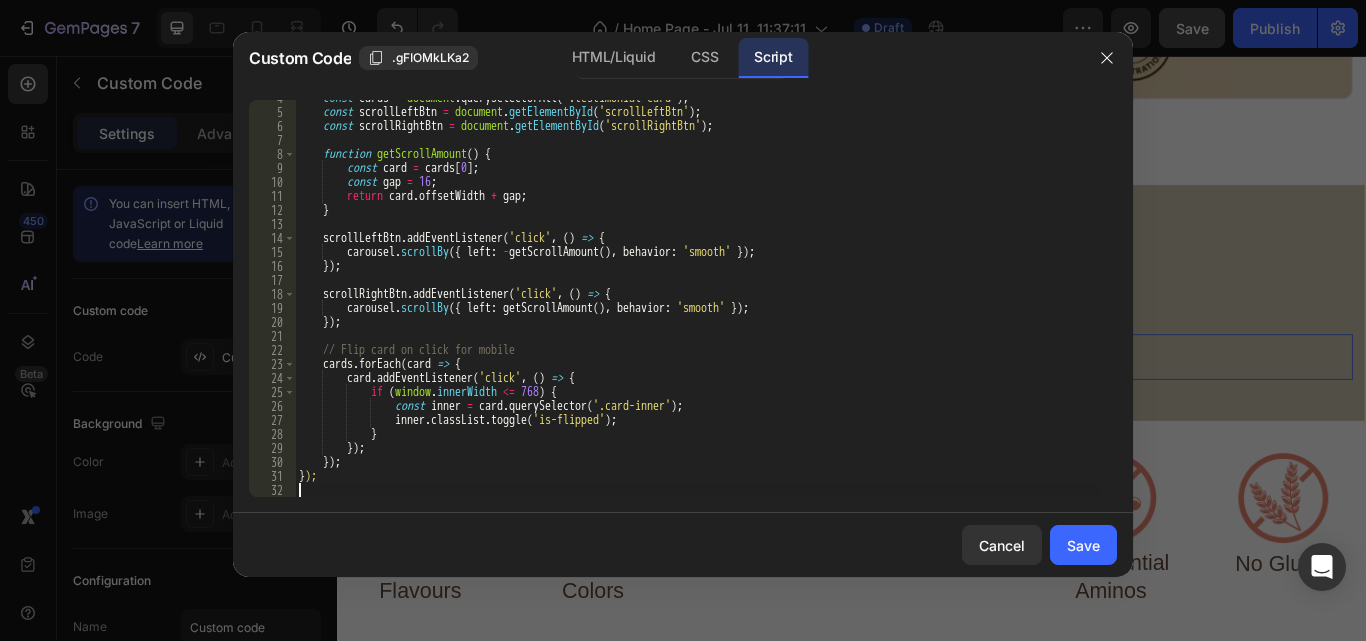 scroll, scrollTop: 37, scrollLeft: 0, axis: vertical 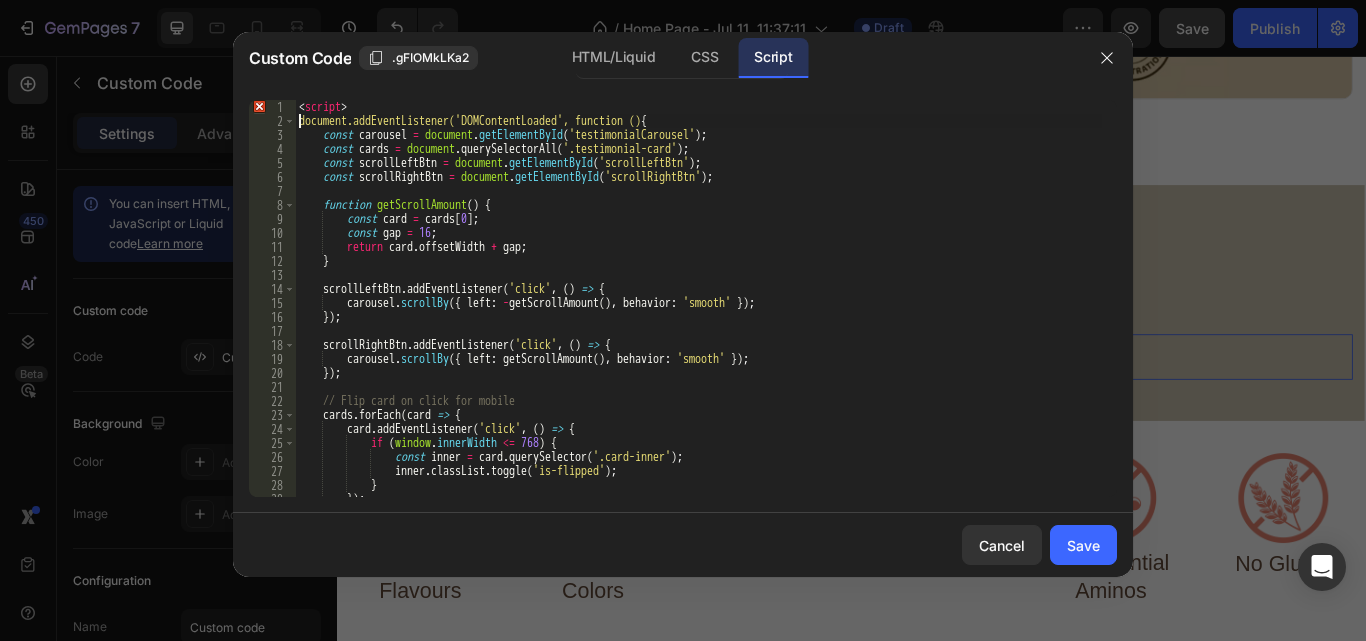 click on "card. ( 'click' ,   (" at bounding box center [698, 312] 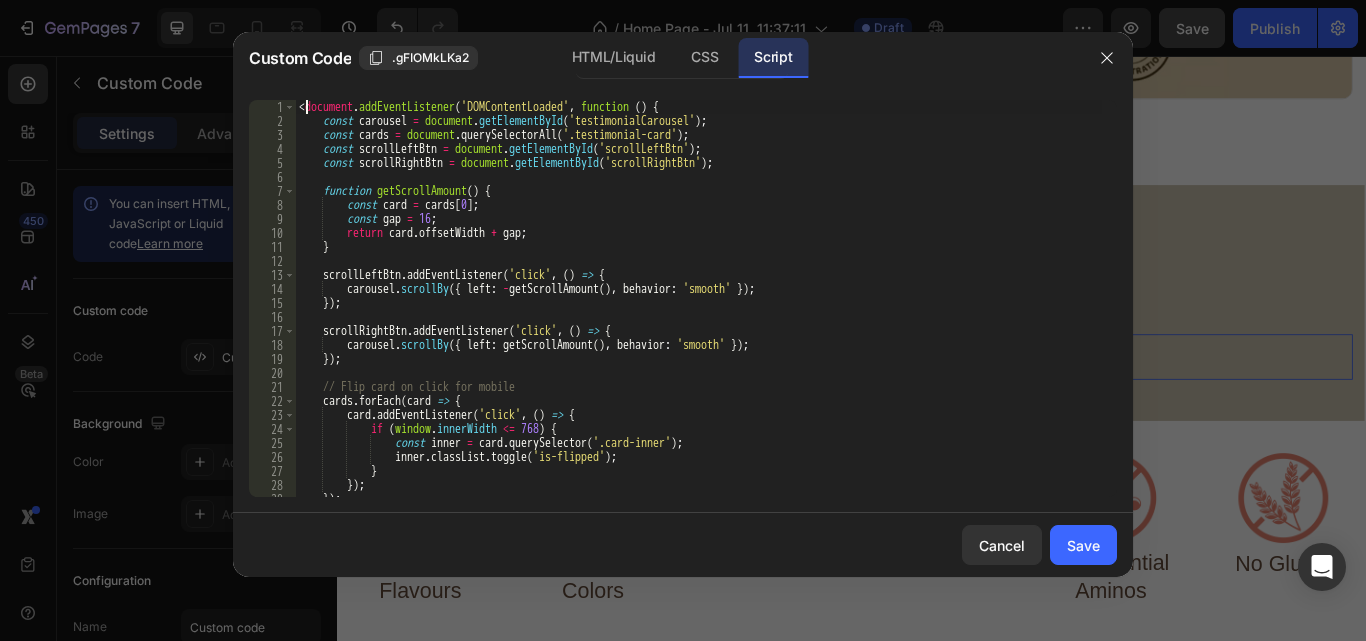 type on "document.addEventListener('DOMContentLoaded', function () {" 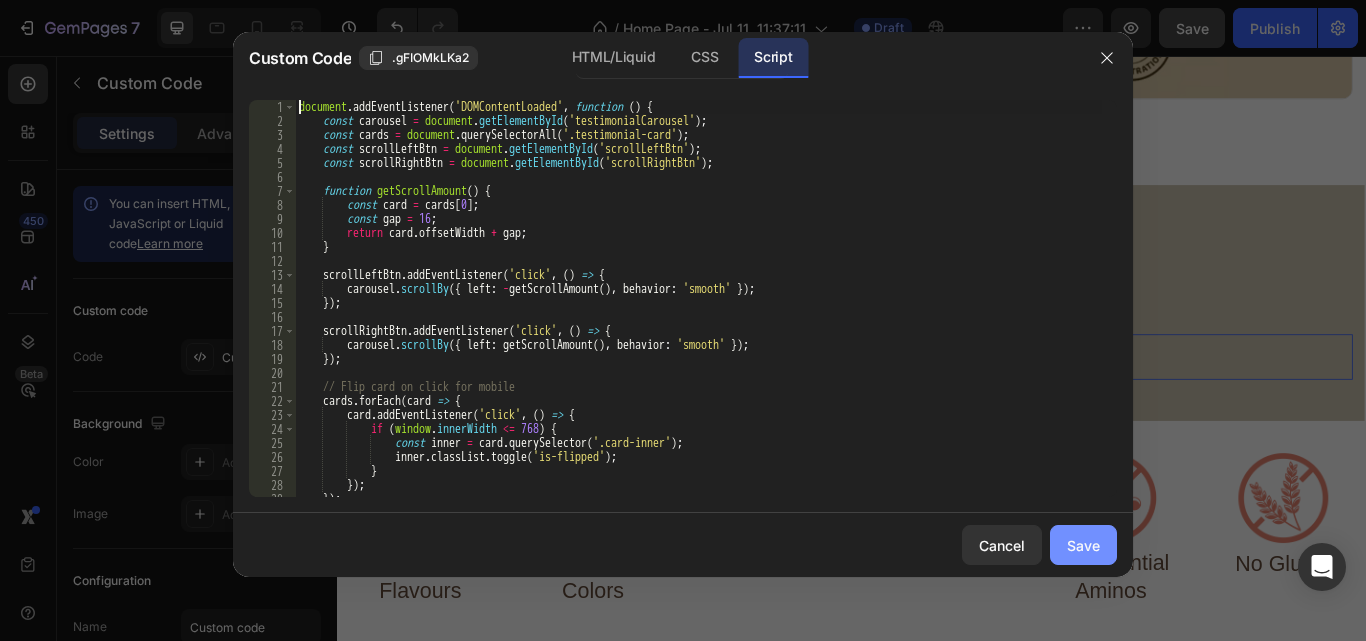 click on "Save" at bounding box center (1083, 545) 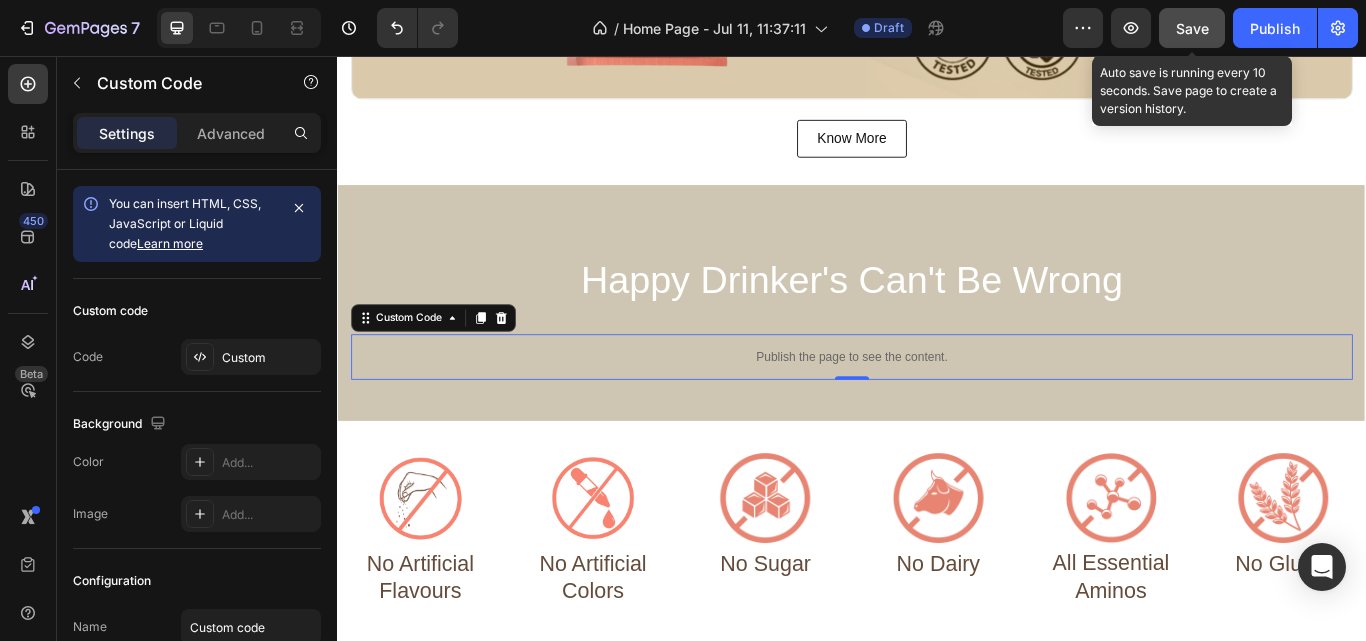 click on "Save" 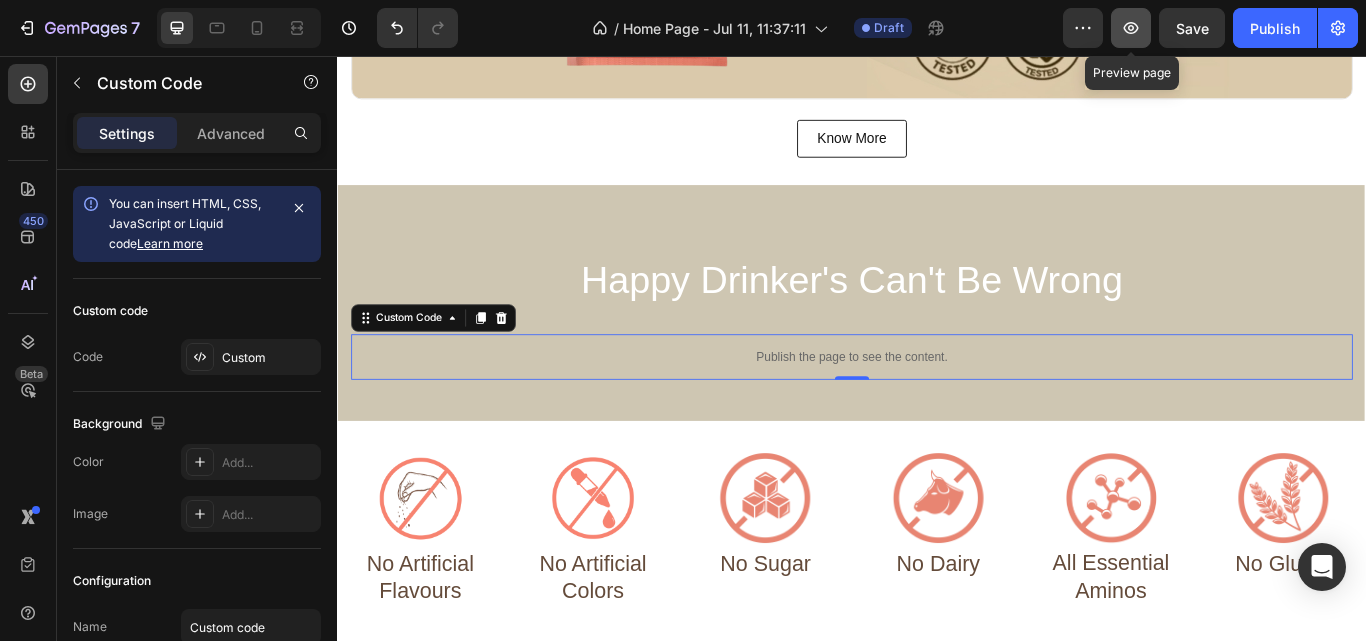 click 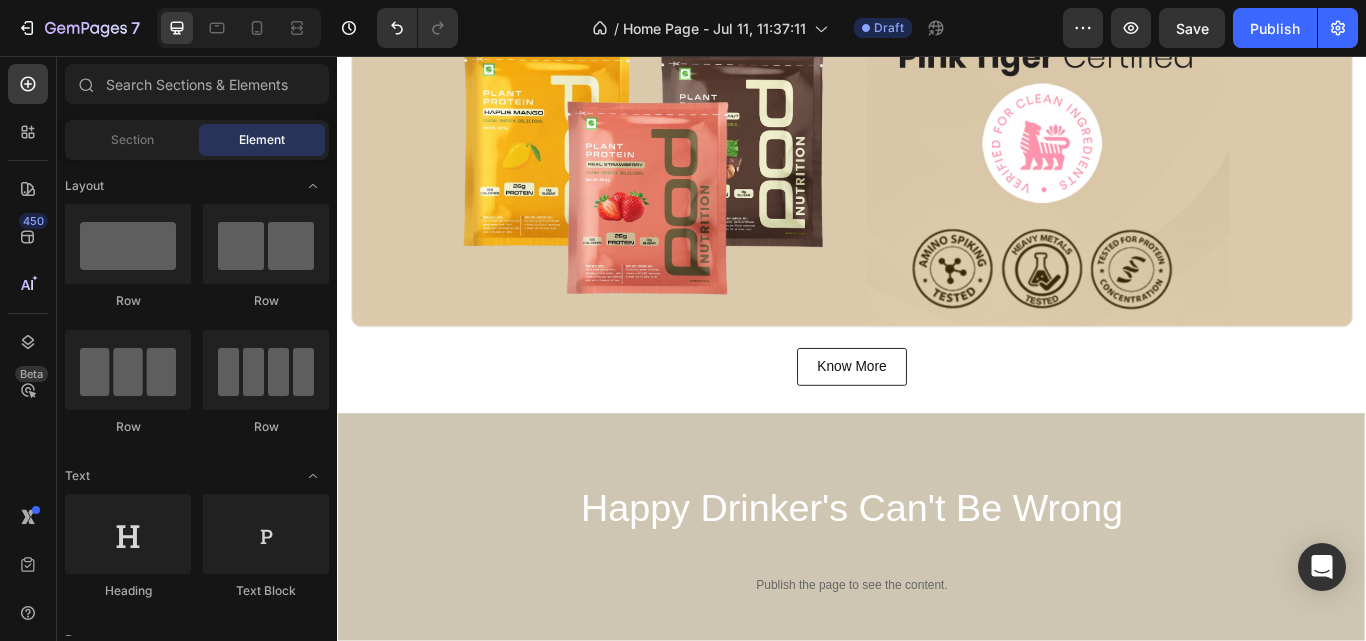 scroll, scrollTop: 479, scrollLeft: 0, axis: vertical 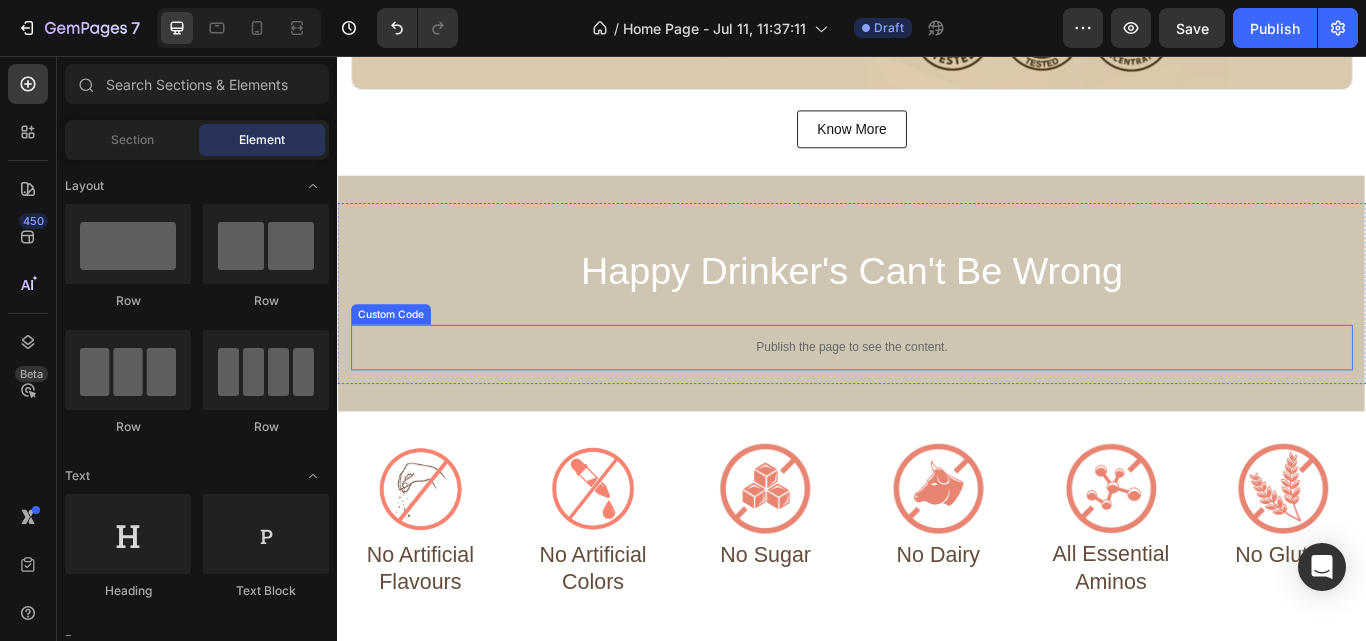 click on "Publish the page to see the content." at bounding box center (937, 396) 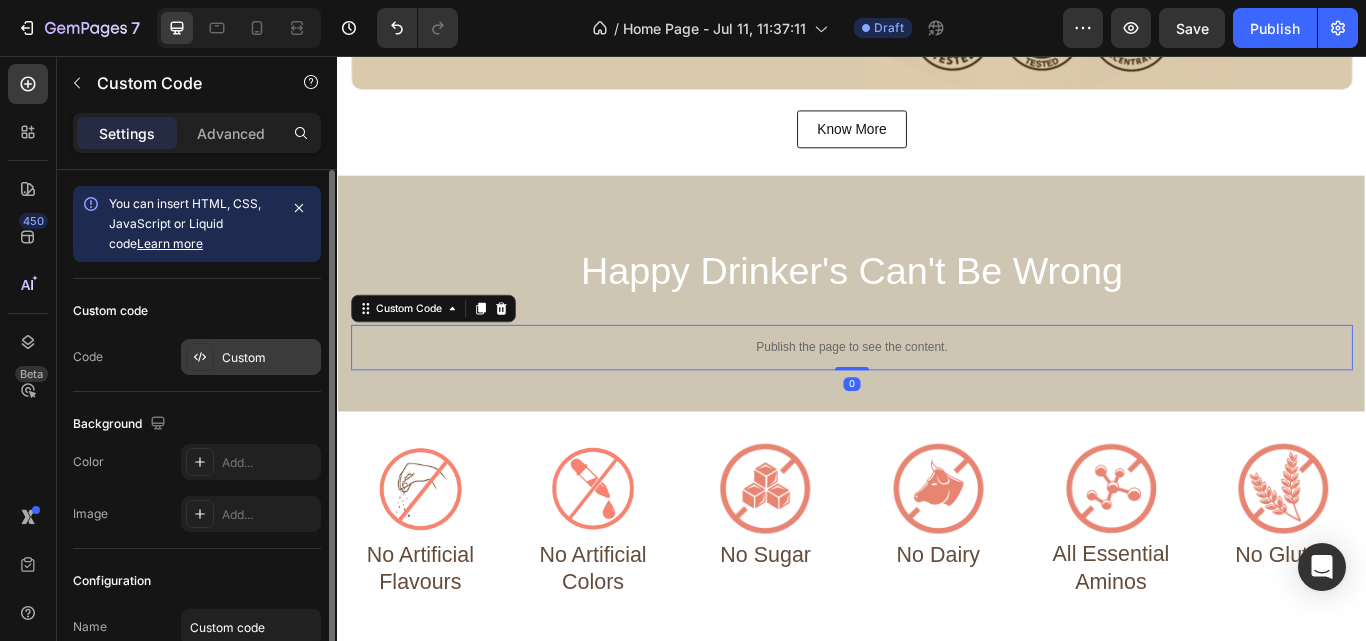 click on "Custom" at bounding box center [251, 357] 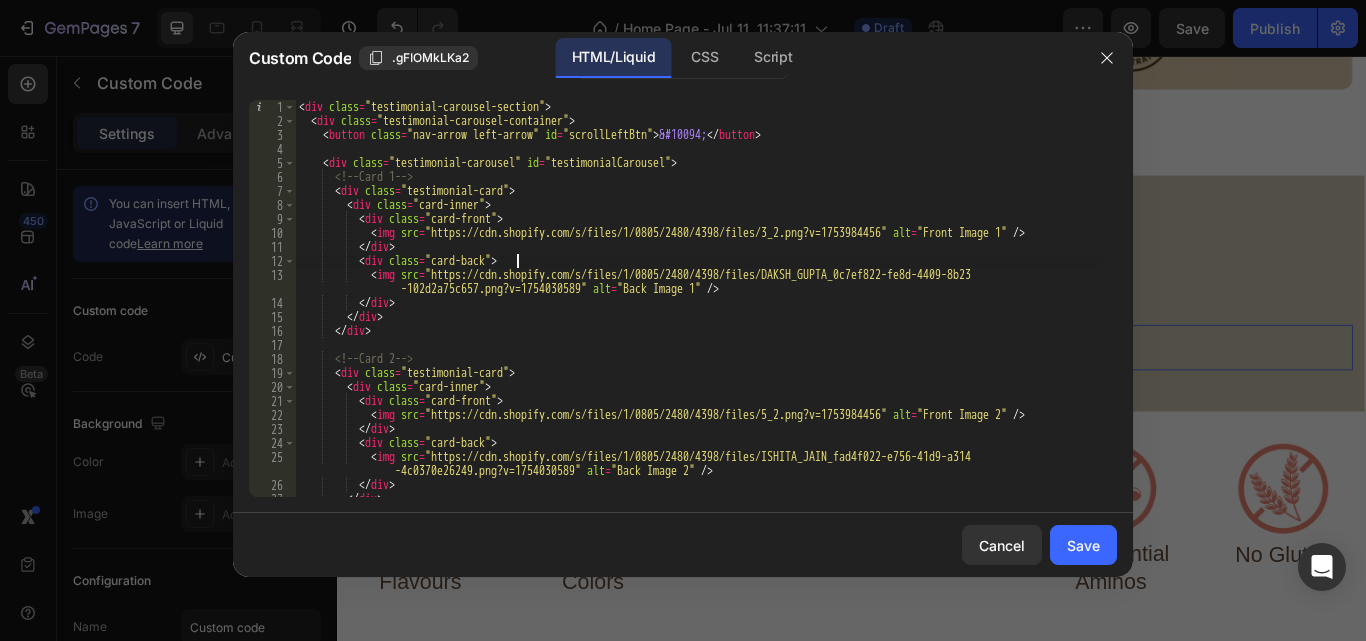 click on "< div   class = "testimonial-carousel-section" >    < div   class = "testimonial-carousel-container" >      < button   class = "nav-arrow left-arrow"   id = "scrollLeftBtn" > &#10094; </ button >      < div   class = "testimonial-carousel"   id = "testimonialCarousel" >         <!--  Card 1  -->         < div   class = "testimonial-card" >           < div   class = "card-inner" >              < div   class = "card-front" >                < img   src = "https://cdn.shopify.com/s/files/1/0805/2480/4398/files/3_2.png?v=1753984456"   alt = "Front Image 1"   />              </ div >              < div   class = "card-back" >                < img   src = "https://cdn.shopify.com/s/files/1/0805/2480/4398/files/DAKSH_GUPTA_0c7ef822-fe8d-4409-8b23                  -102d2a75c657.png?v=1754030589"   alt = "Back Image 1"   />              </ div >           </ div >         </ div >         <!--  Card 2  -->         < div   class = "testimonial-card" >           < div   class = "card-inner" >" at bounding box center [698, 312] 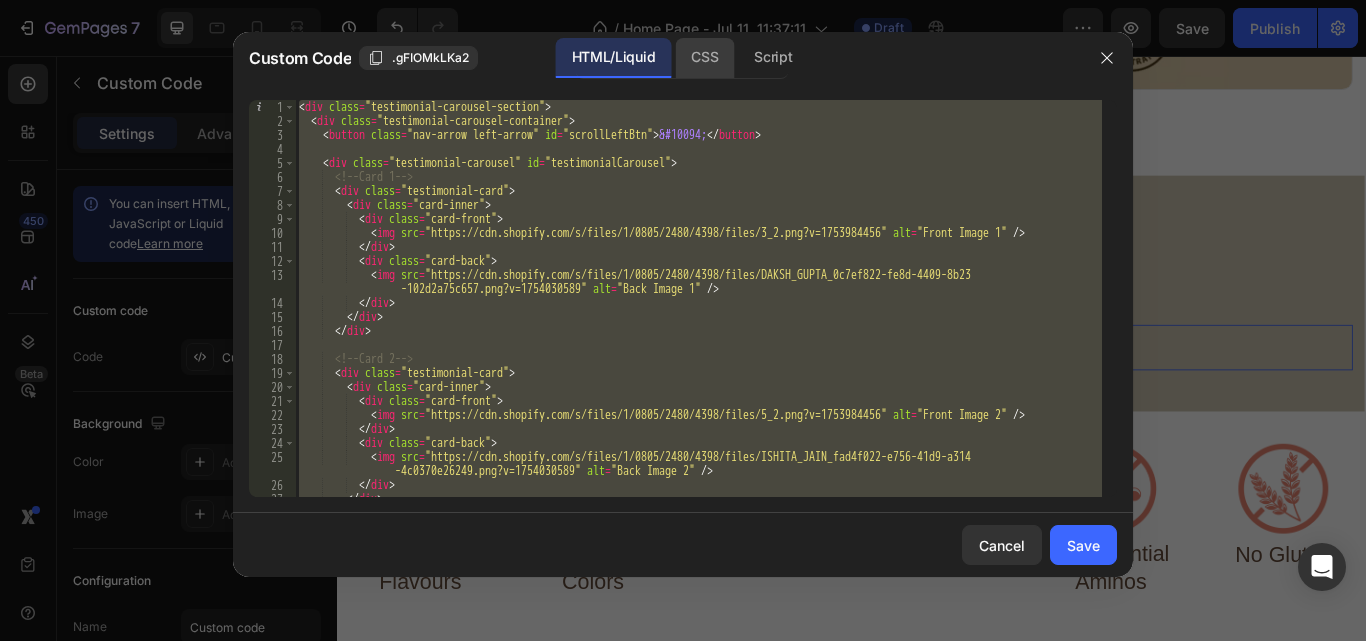 click on "CSS" 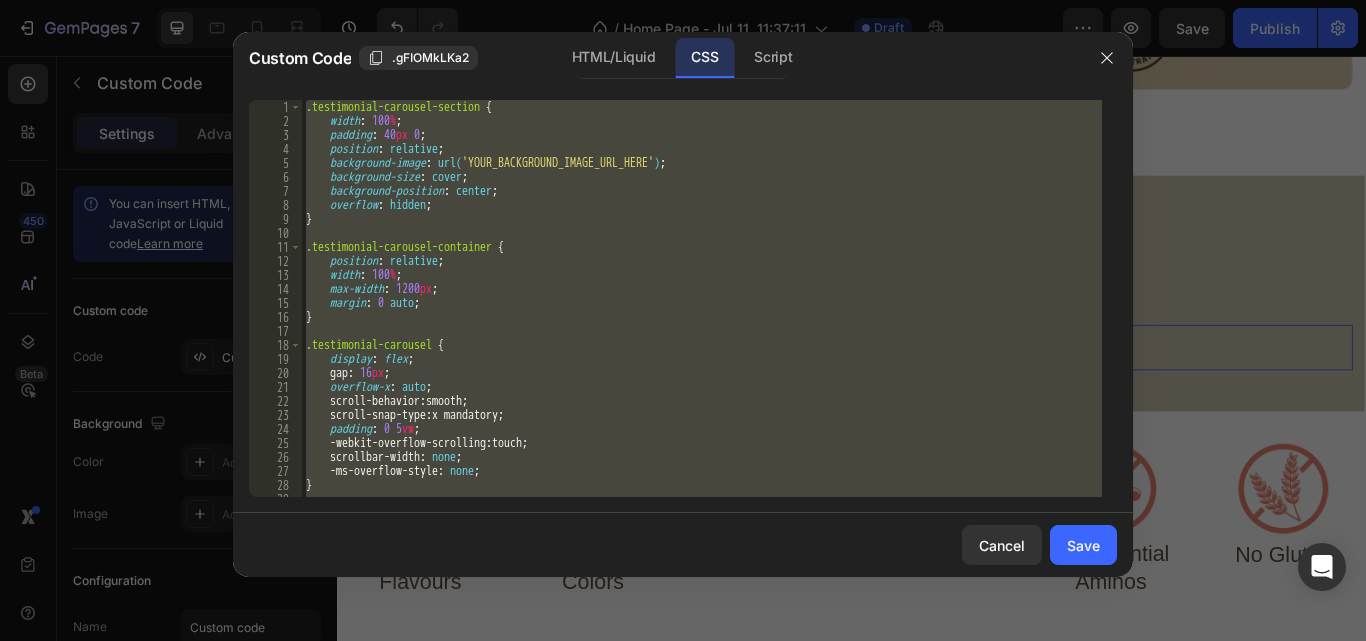 click on ".testimonial-carousel-section   {      width :   100 % ;      padding :   40 px   0 ;      position :   relative ;      background-image :   url( 'YOUR_BACKGROUND_IMAGE_URL_HERE' ) ;      background-size :   cover ;      background-position :   center ;      overflow :   hidden ; } .testimonial-carousel-container   {      position :   relative ;      width :   100 % ;      max-width :   1200 px ;      margin :   0   auto ; } .testimonial-carousel   {      display :   flex ;      gap :   16 px ;      overflow-x :   auto ;      scroll-behavior :  smooth ;      scroll-snap-type :  x mandatory ;      padding :   0   5 vw ;      -webkit-overflow-scrolling :  touch ;      scrollbar-width :   none ;      -ms-overflow-style :   none ; } .testimonial-carousel : :-webkit-scrollbar   {" at bounding box center (702, 298) 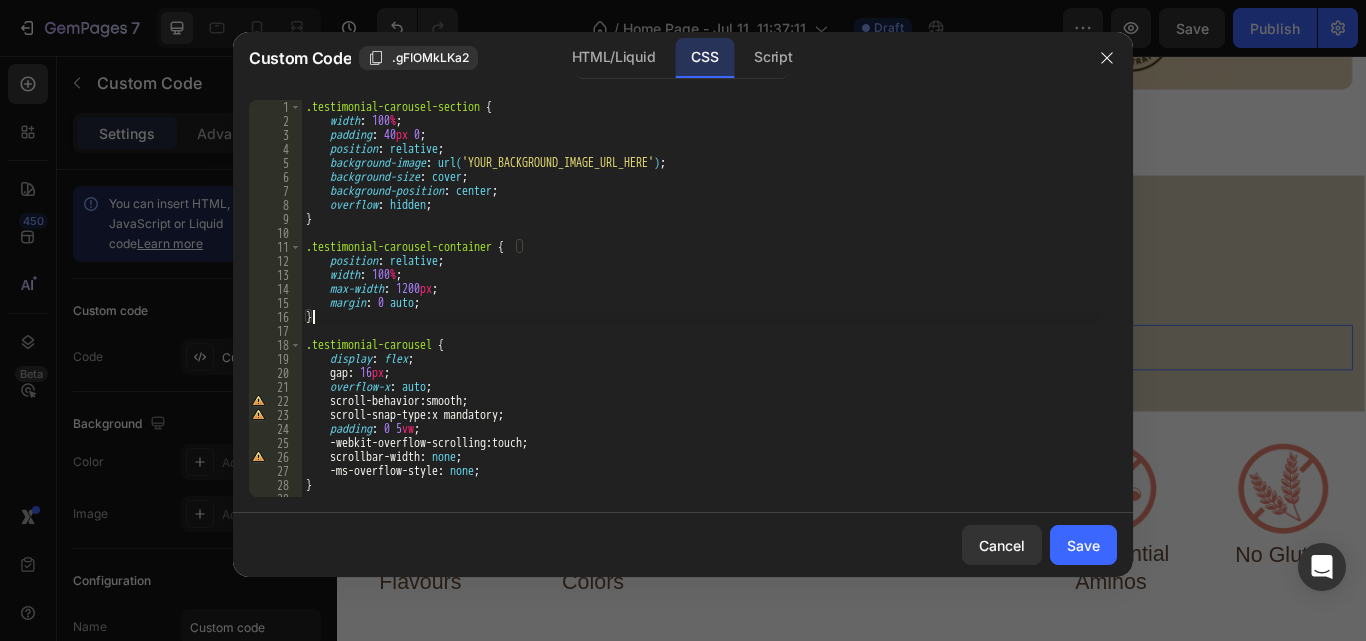 type on "}" 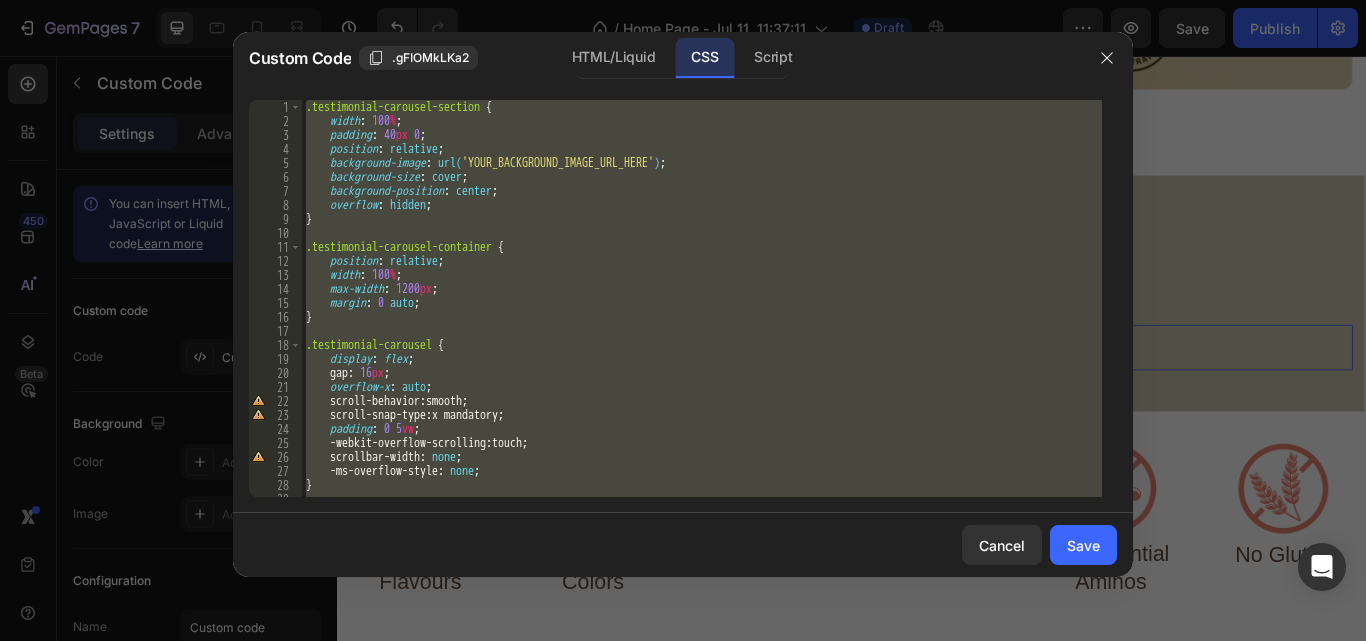 paste 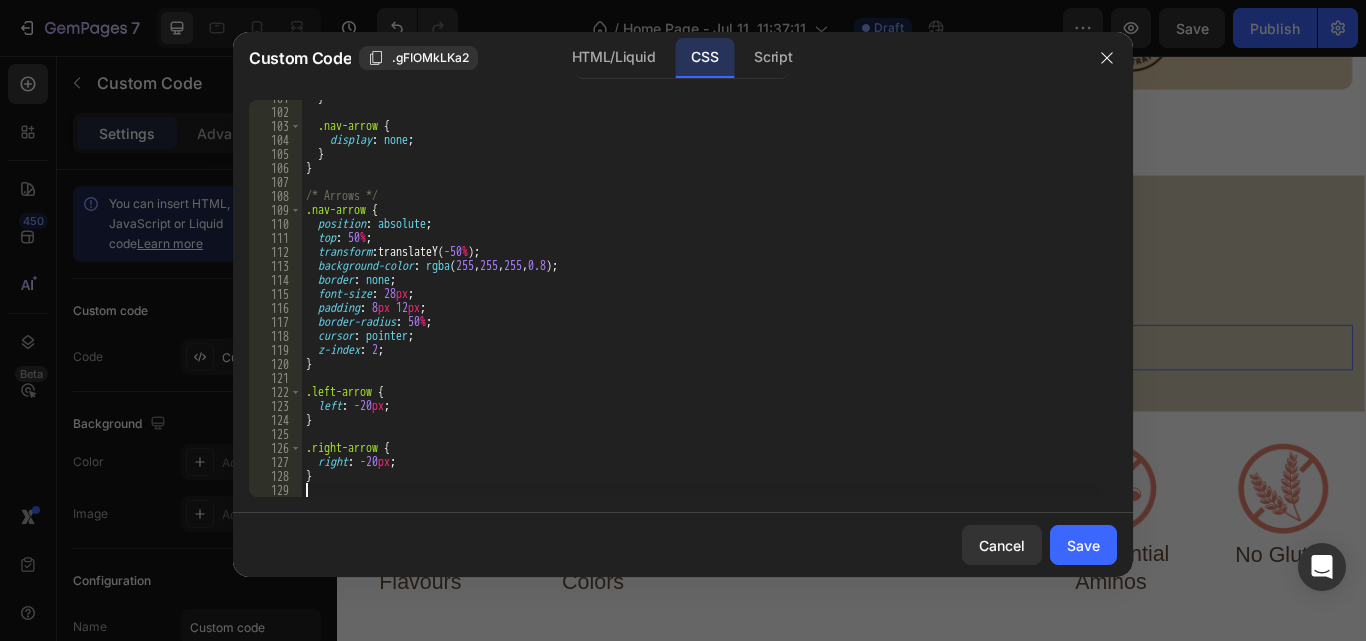 scroll, scrollTop: 1409, scrollLeft: 0, axis: vertical 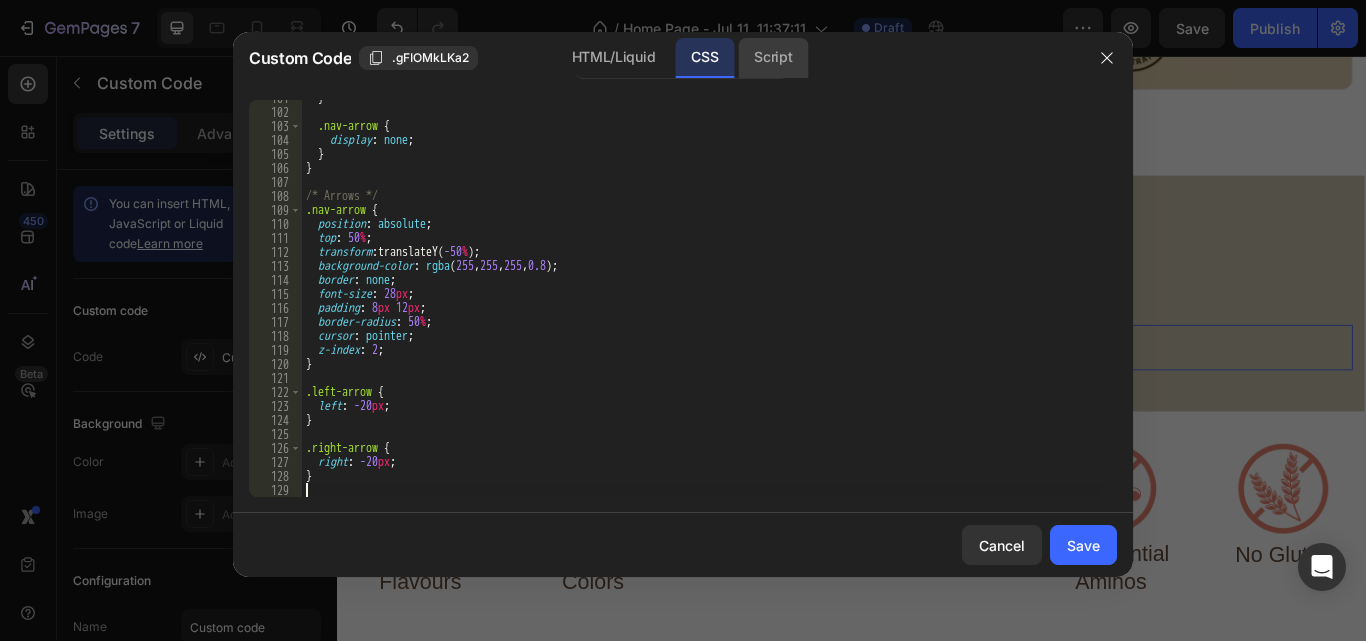 click on "Script" 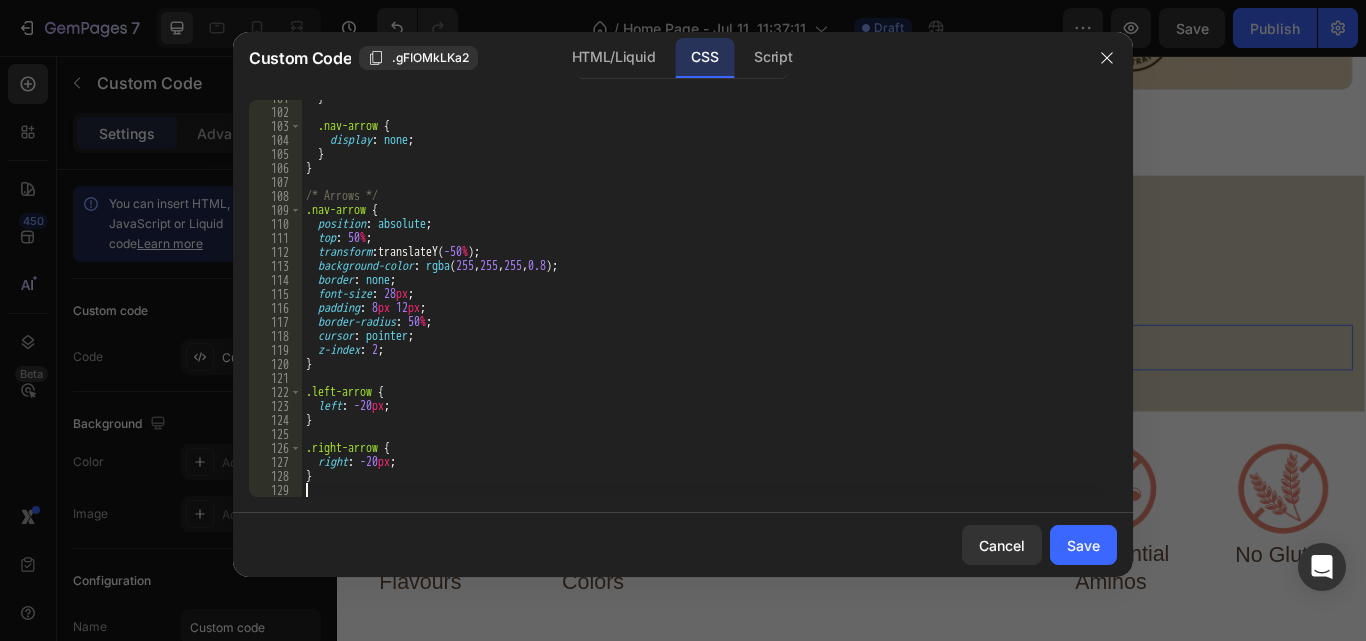 scroll, scrollTop: 23, scrollLeft: 0, axis: vertical 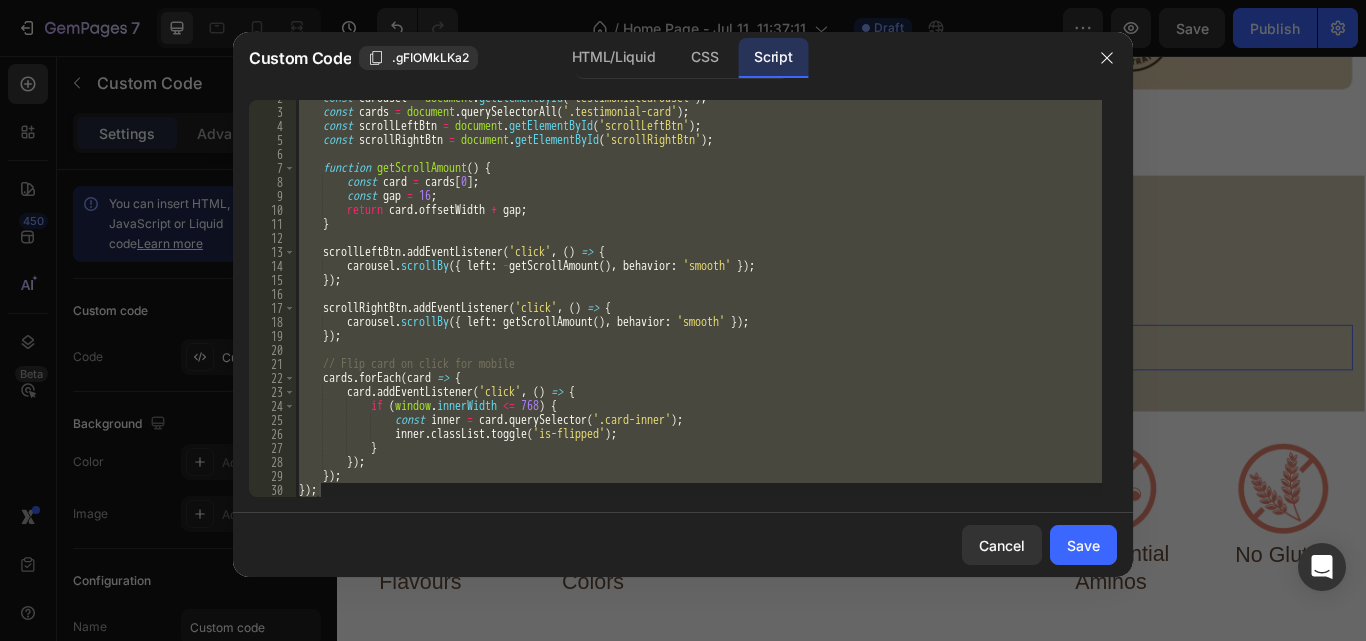 click on "const   carousel   =   document . getElementById ( 'testimonialCarousel' ) ;      const   cards   =   document . querySelectorAll ( '.testimonial-card' ) ;      const   scrollLeftBtn   =   document . getElementById ( 'scrollLeftBtn' ) ;      const   scrollRightBtn   =   document . getElementById ( 'scrollRightBtn' ) ;      function   getScrollAmount ( )   {           const   card   =   cards [ 0 ] ;           const   gap   =   16 ;           return   card . offsetWidth   +   gap ;      }      scrollLeftBtn . addEventListener ( 'click' ,   ( )   =>   {           carousel . scrollBy ({   left :   - getScrollAmount ( ) ,   behavior :   'smooth'   }) ;      }) ;      scrollRightBtn . addEventListener ( 'click' ,   ( )   =>   {           carousel . scrollBy ({   left :   getScrollAmount ( ) ,   behavior :   'smooth'   }) ;      }) ;      // Flip card on click for mobile      cards . forEach ( card   =>   {           card . addEventListener ( 'click' ,   ( )   =>   {                if   ( window . innerWidth" at bounding box center (698, 298) 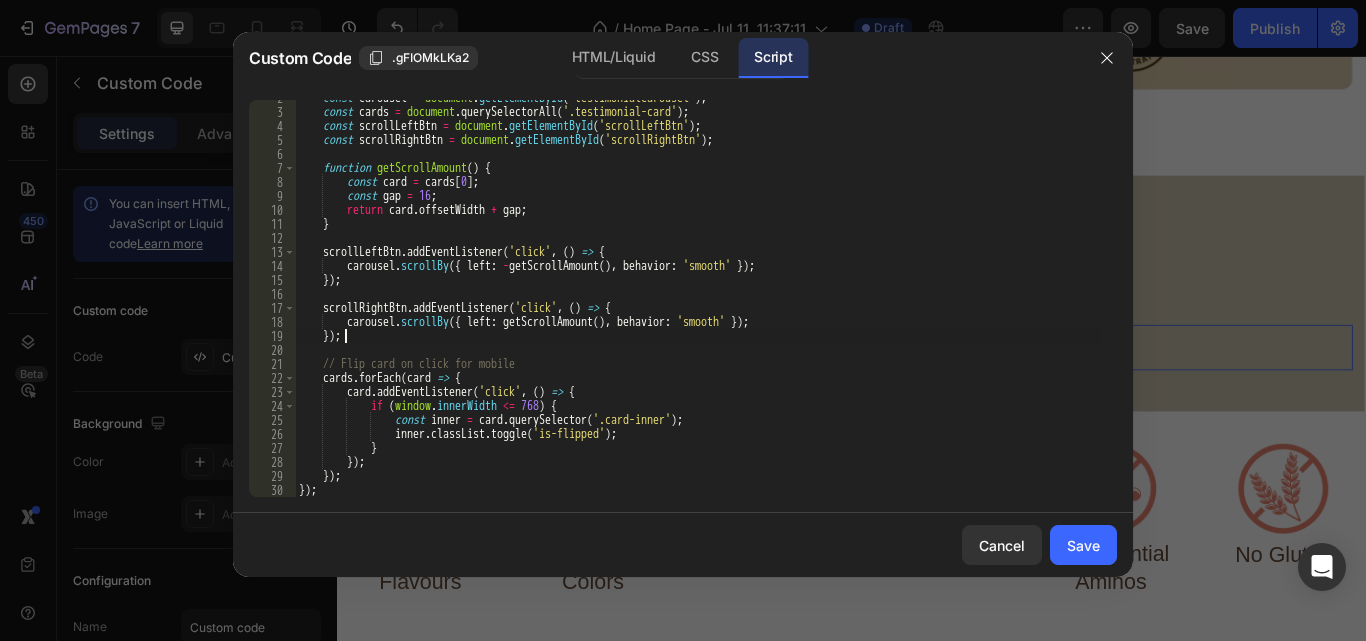 type on "});
});" 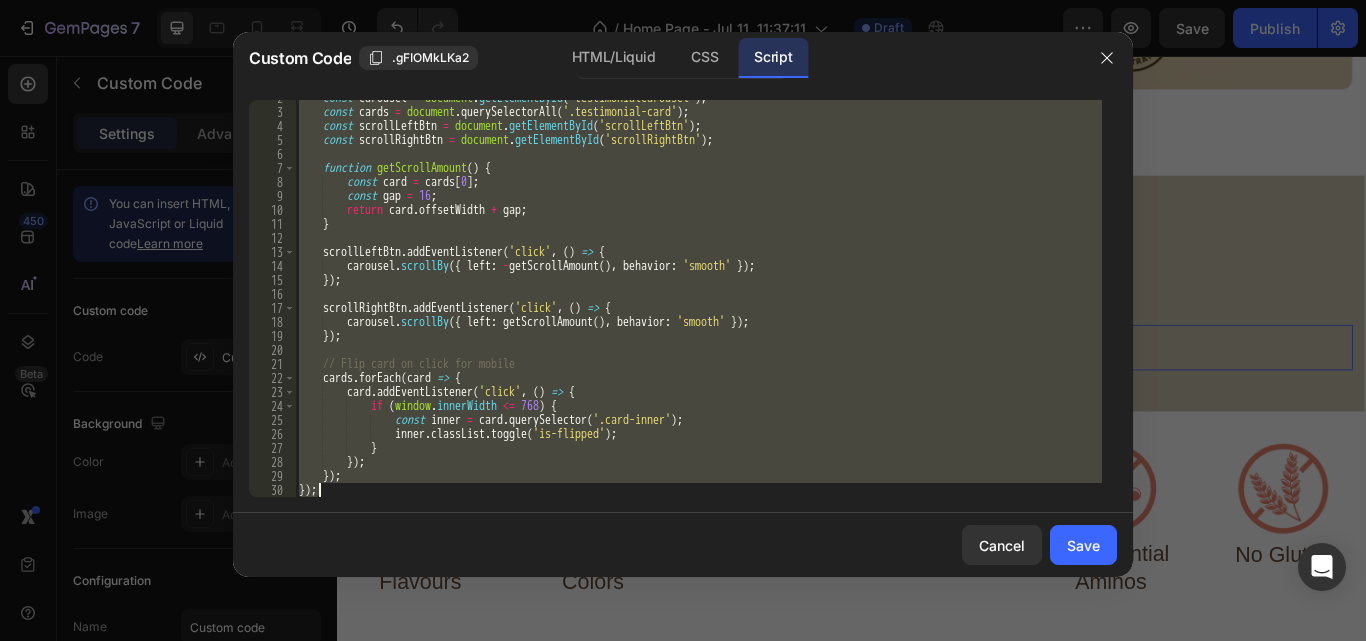 paste 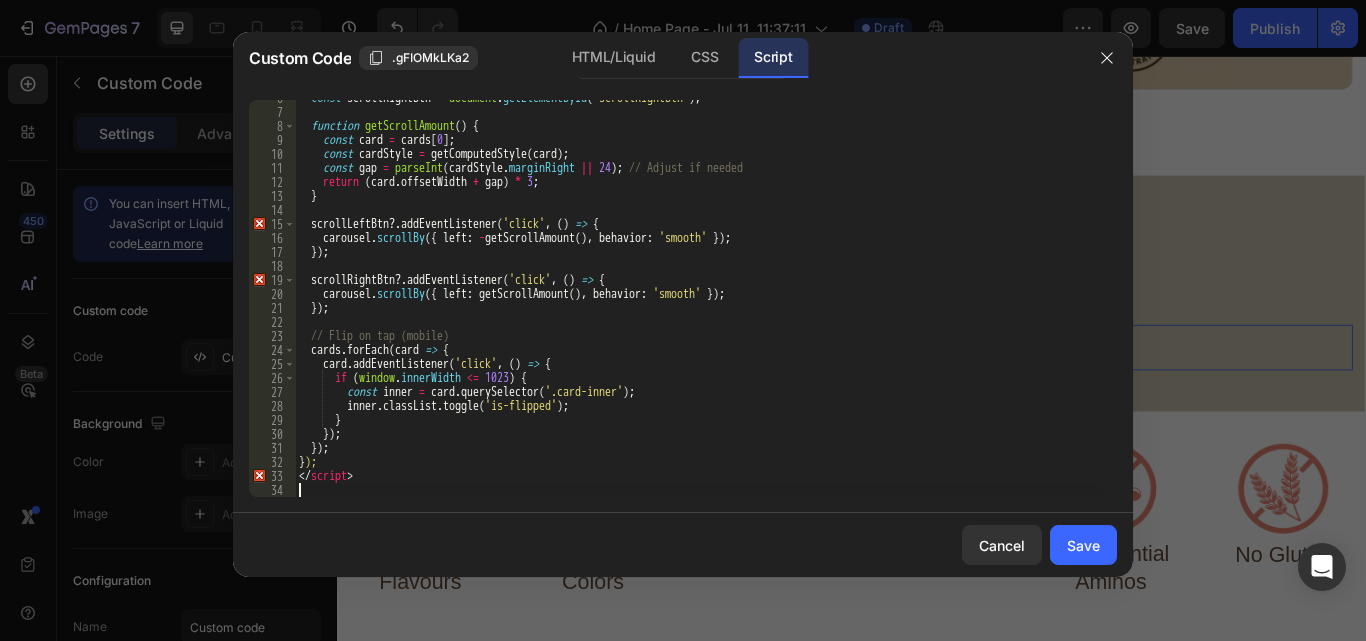 scroll, scrollTop: 65, scrollLeft: 0, axis: vertical 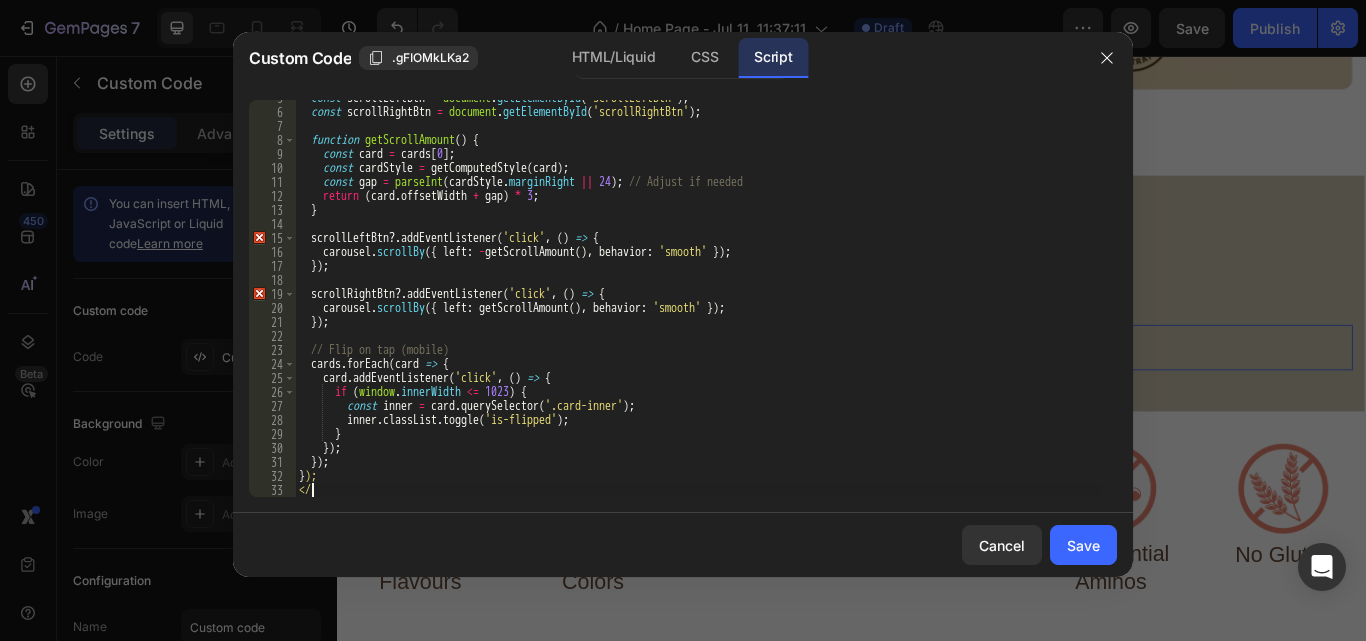 type on "<" 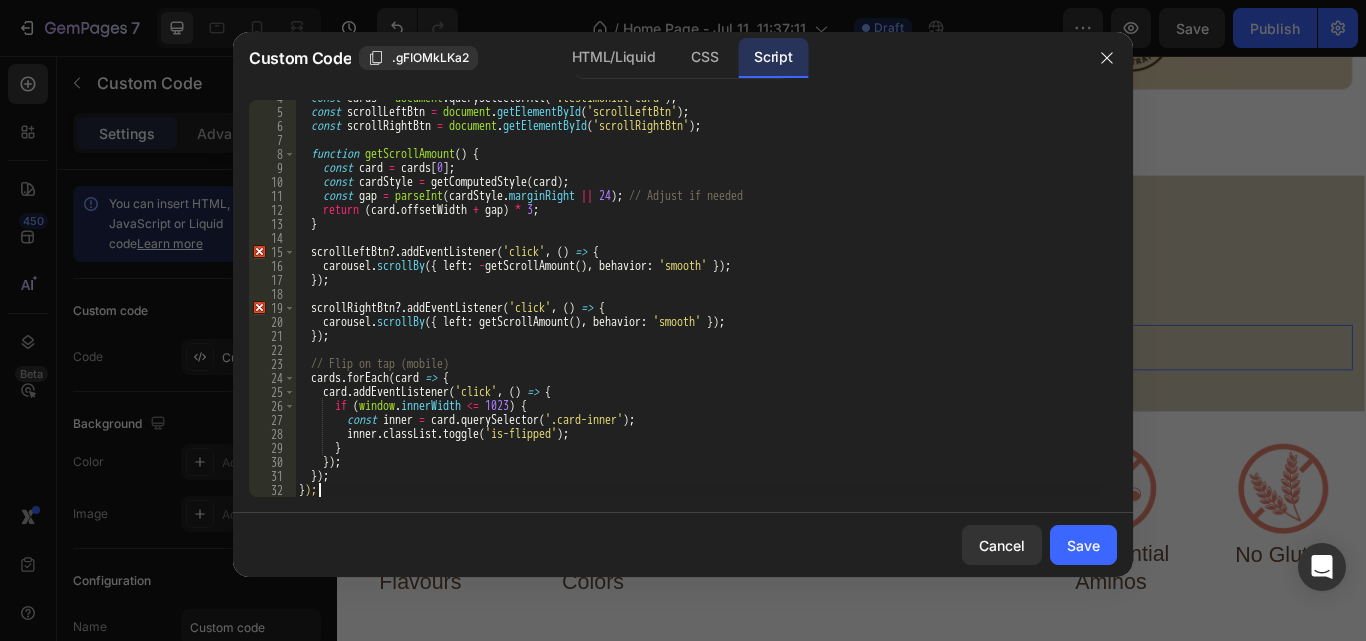 scroll, scrollTop: 51, scrollLeft: 0, axis: vertical 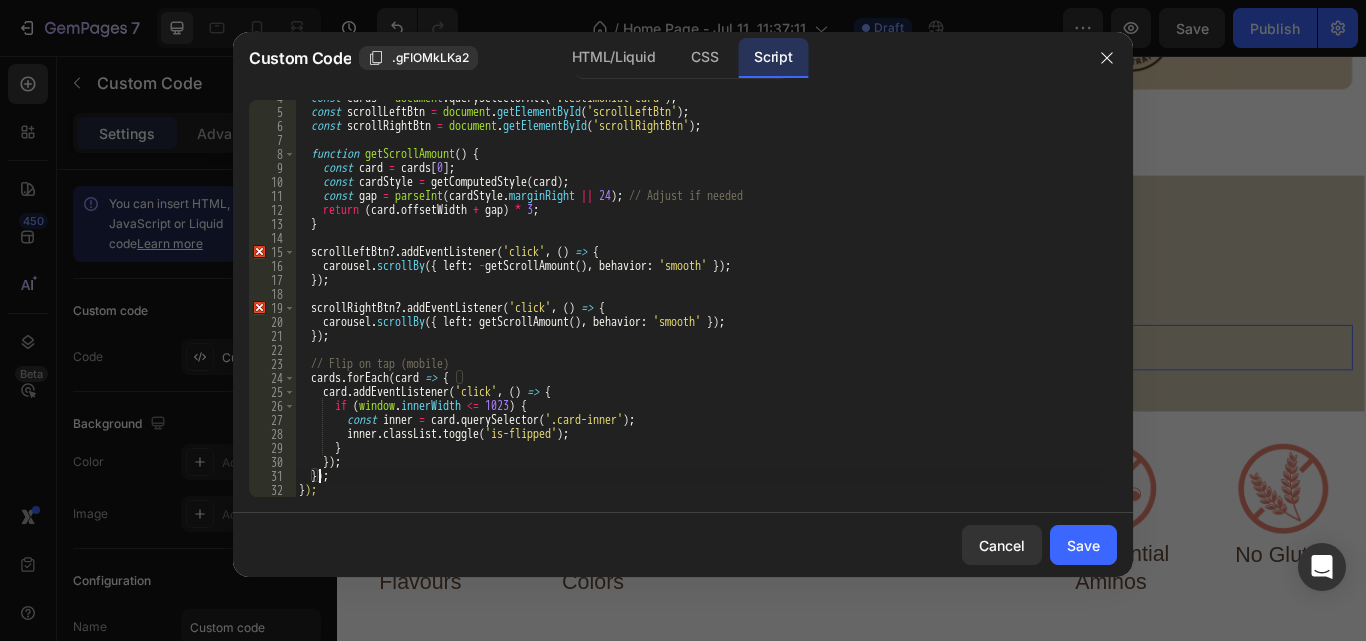 type on "// Flip on tap (mobile)" 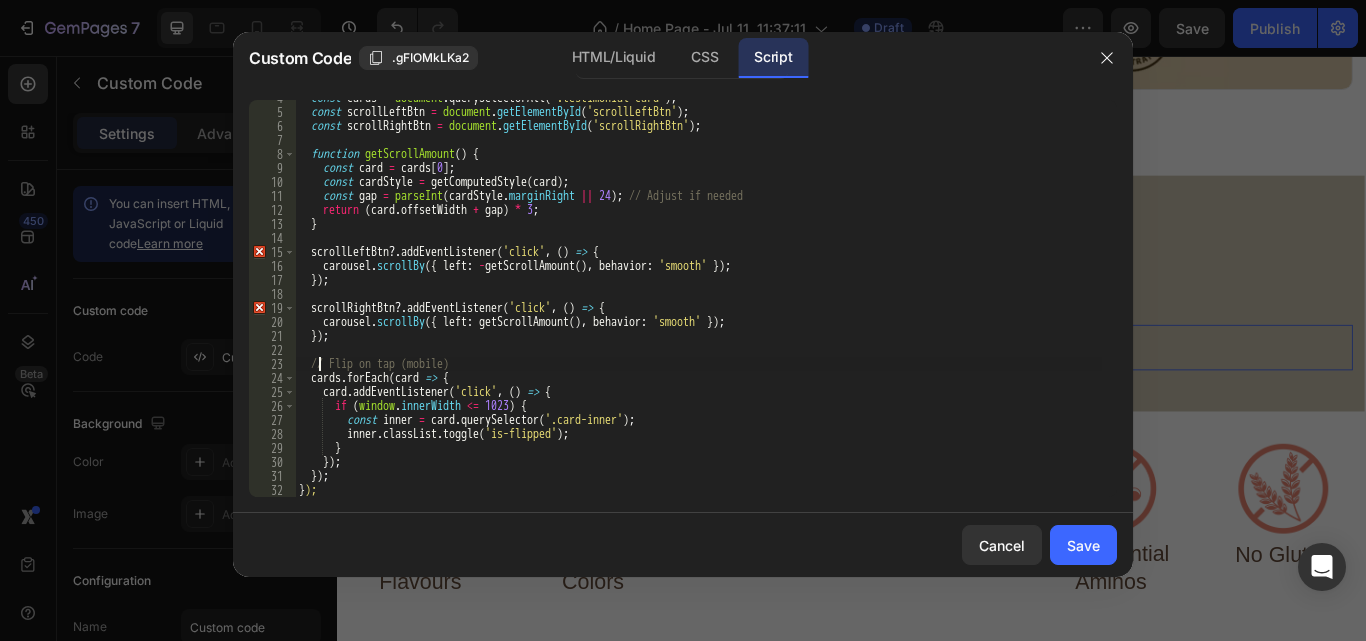 type on "scrollRightBtn?.addEventListener('click', () => {" 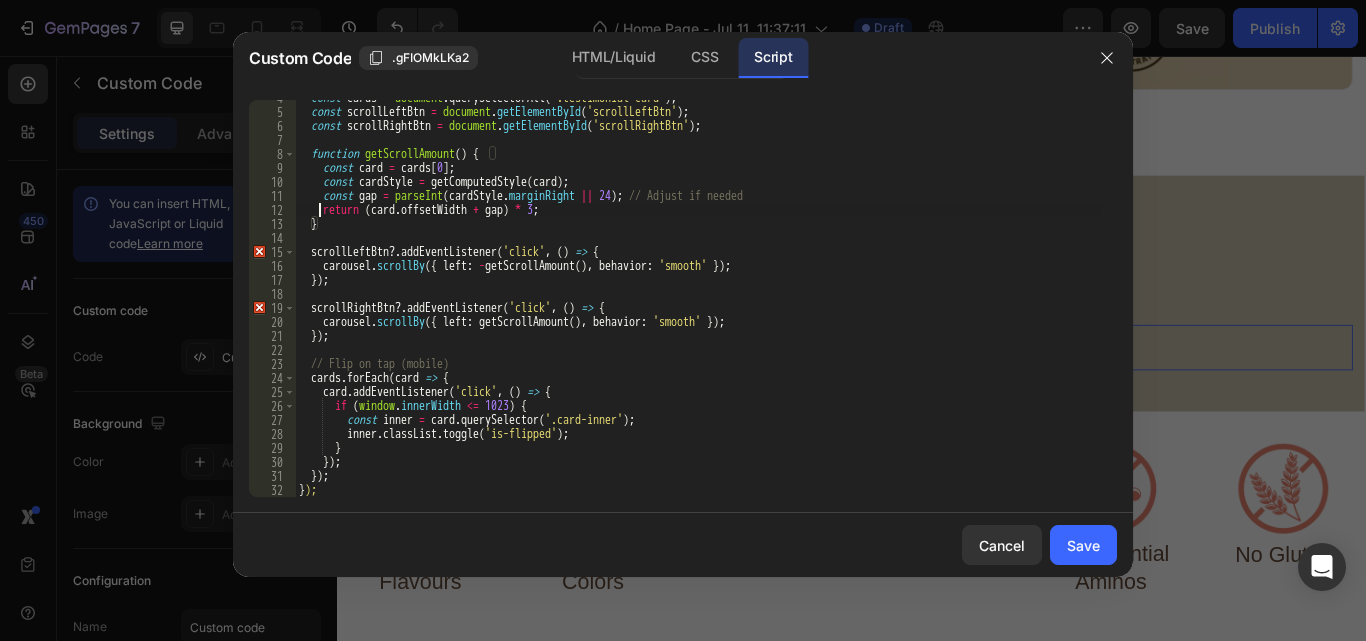 type on "function getScrollAmount() {" 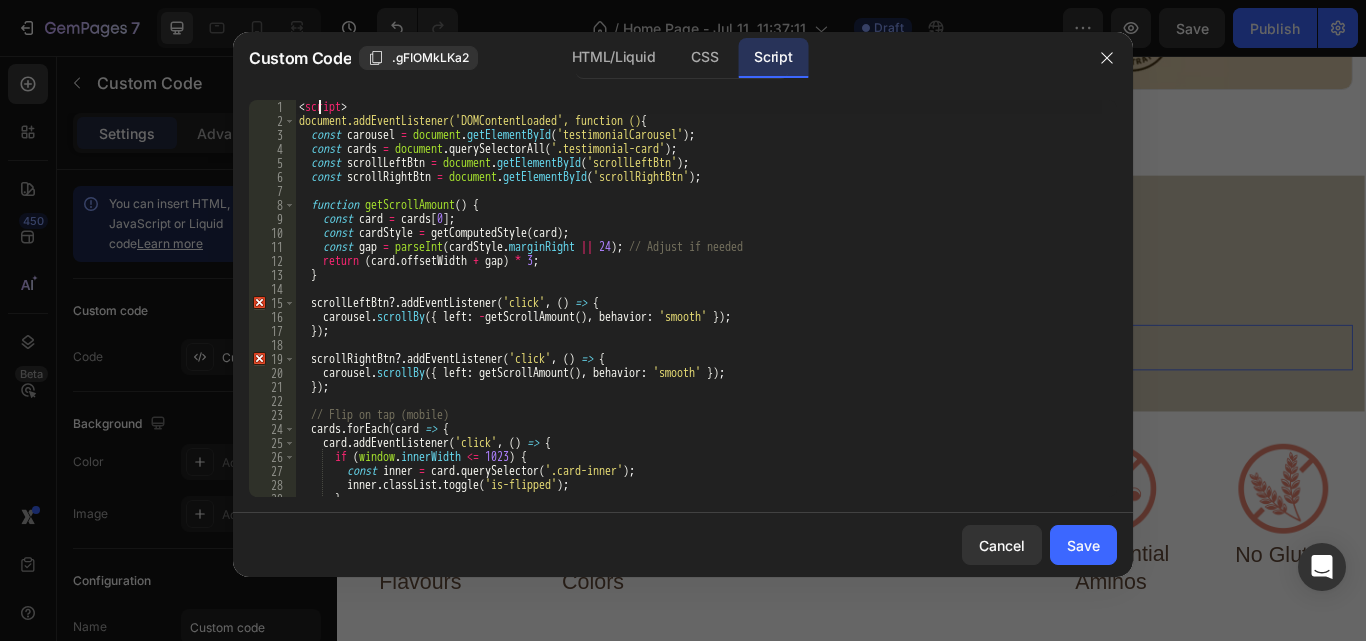 scroll, scrollTop: 0, scrollLeft: 0, axis: both 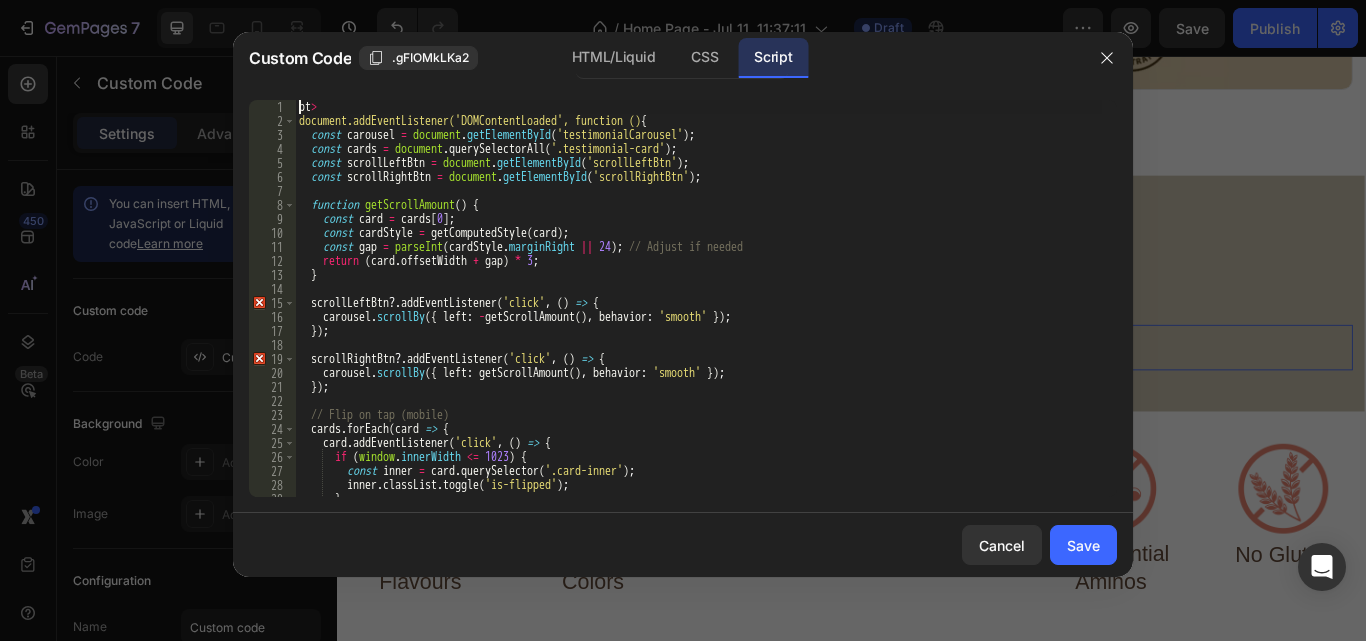 type on ">" 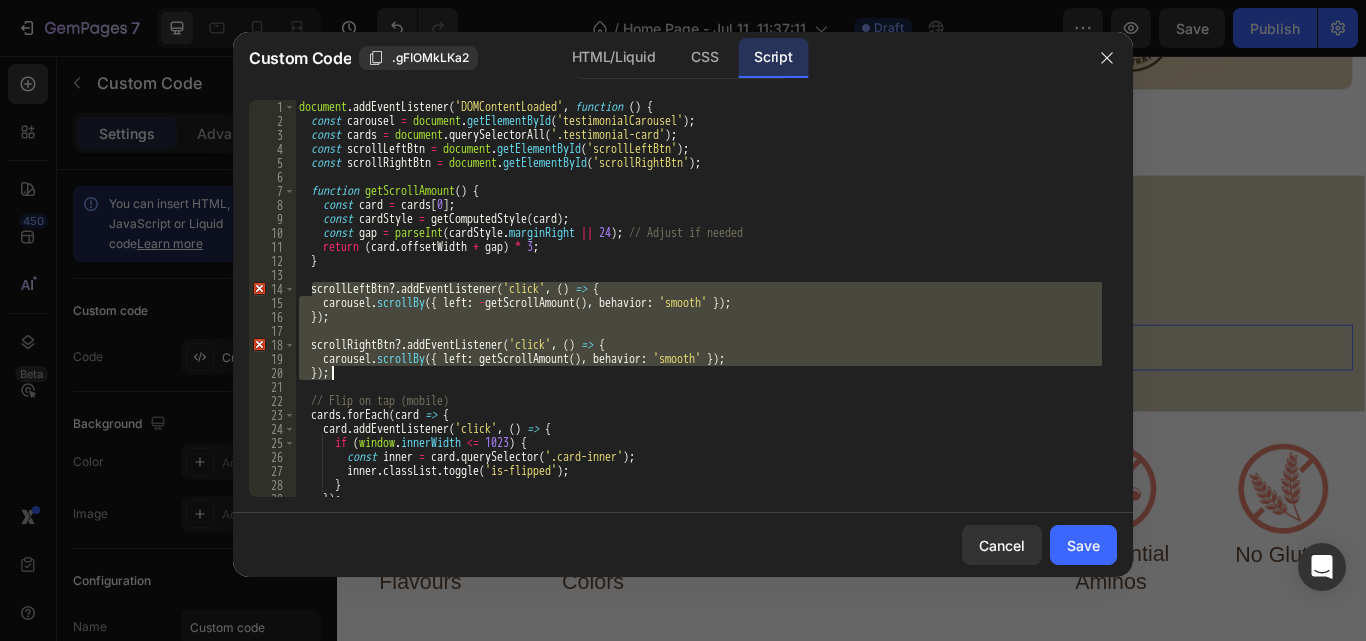 drag, startPoint x: 311, startPoint y: 288, endPoint x: 352, endPoint y: 371, distance: 92.574295 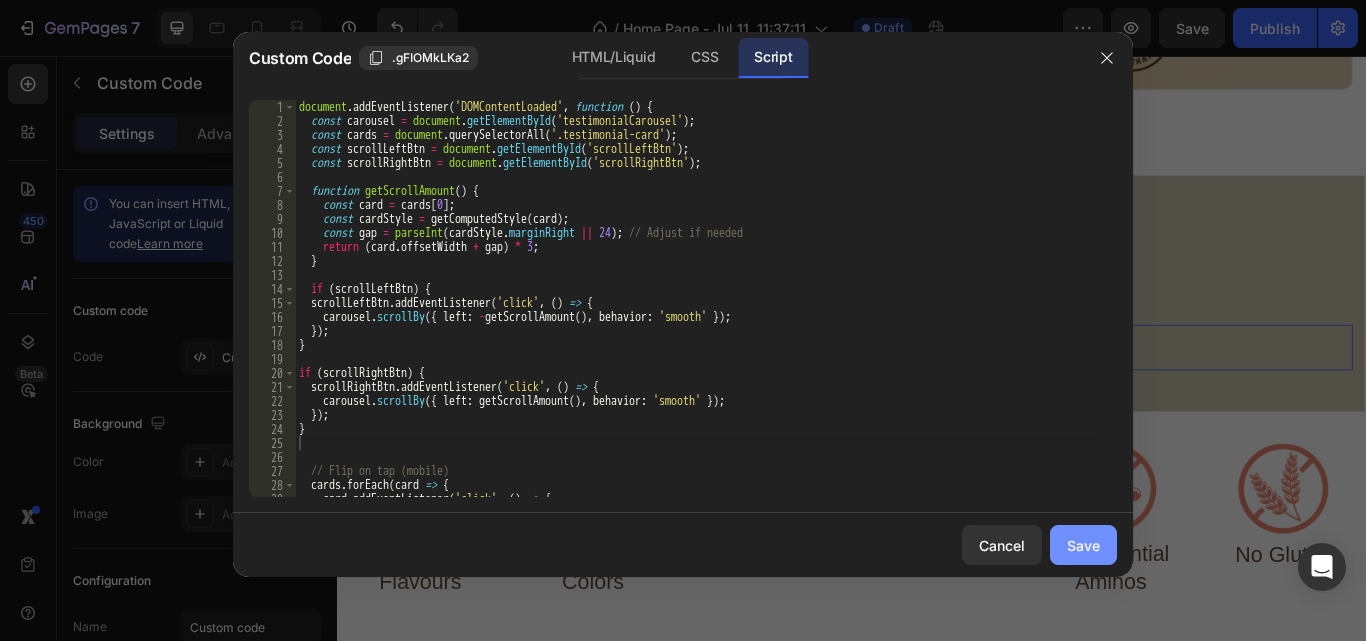 click on "Save" at bounding box center [1083, 545] 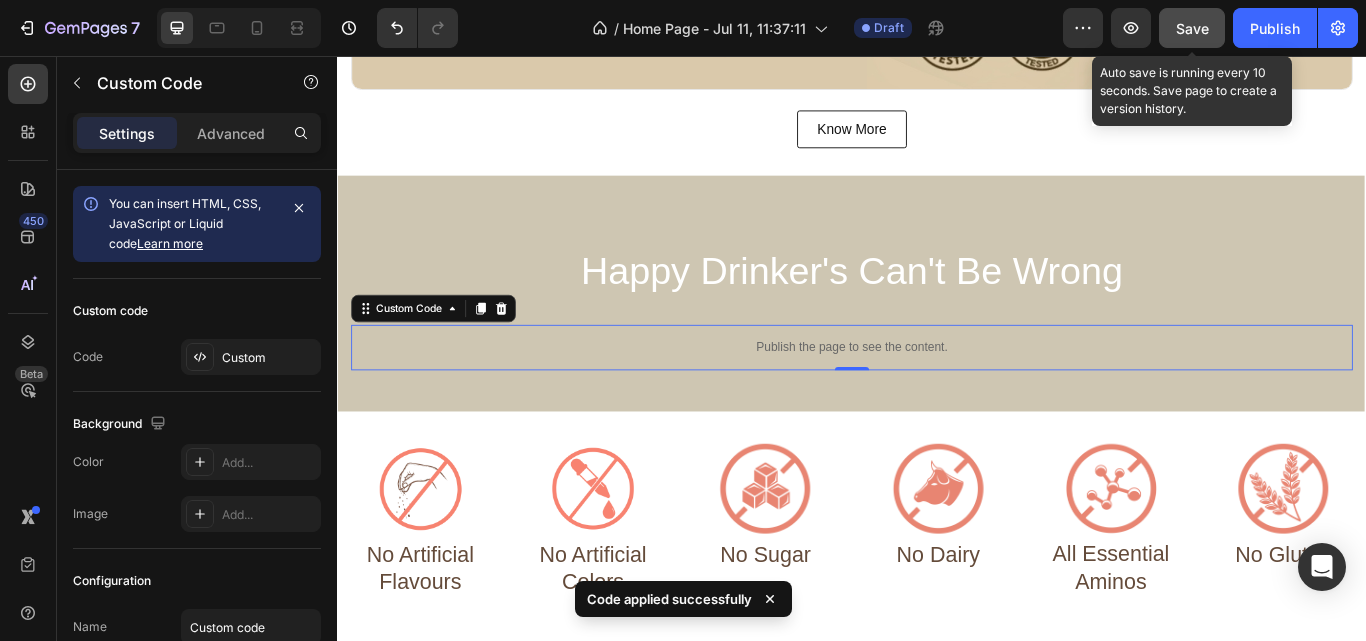 click on "Save" at bounding box center [1192, 28] 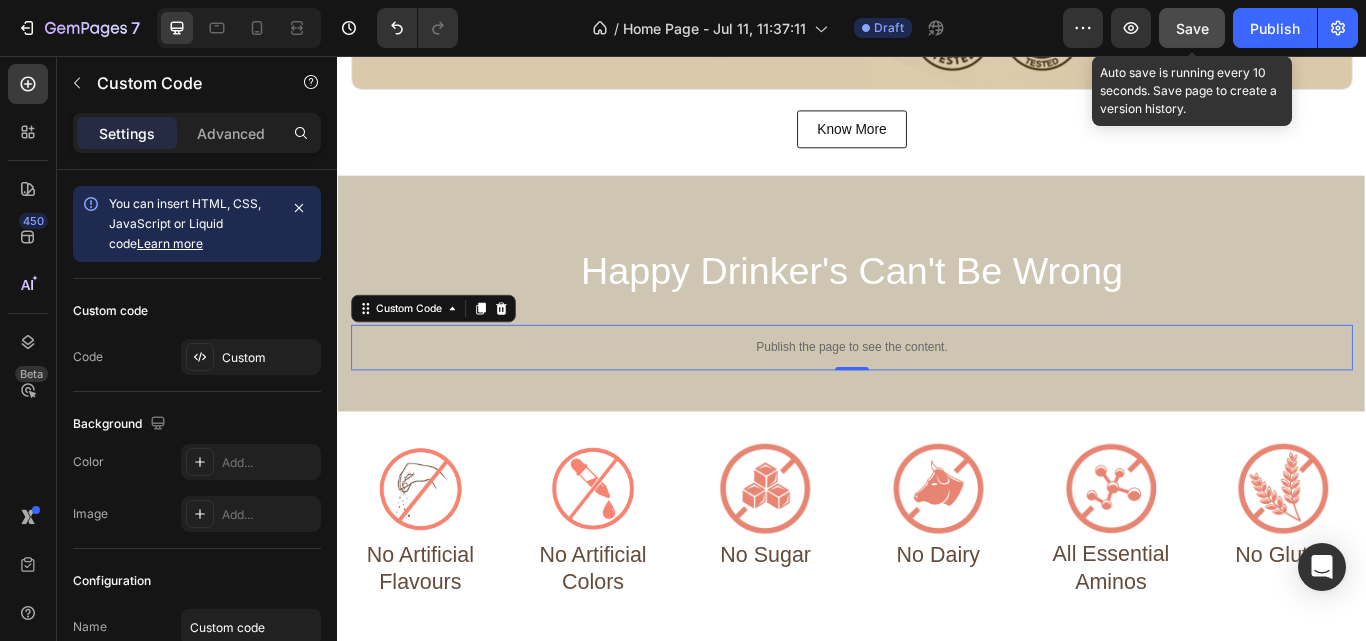 click on "Save" at bounding box center [1192, 28] 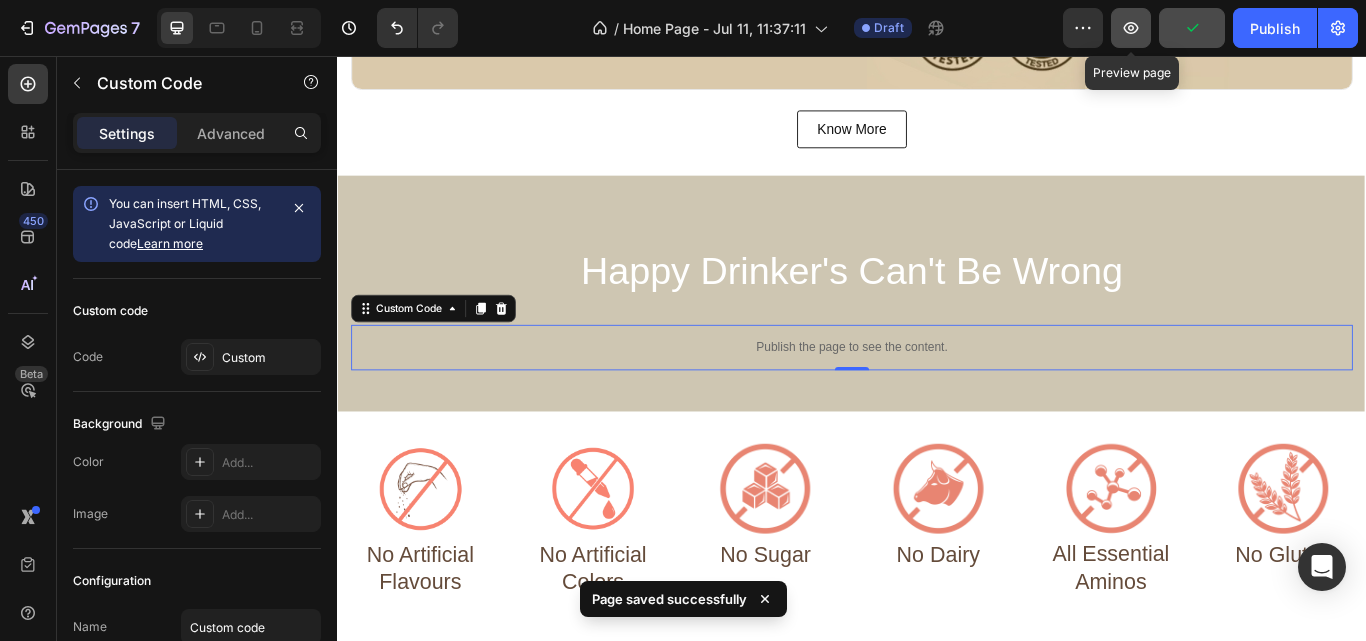 click 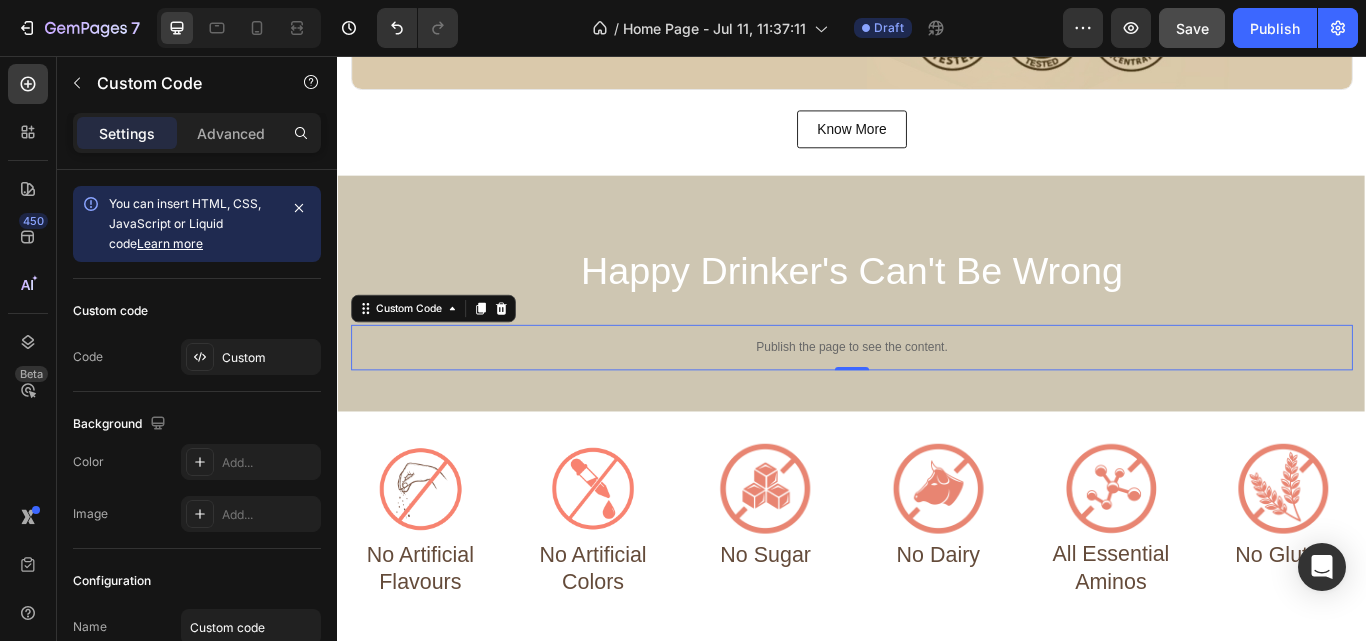 click on "Publish the page to see the content." at bounding box center (937, 396) 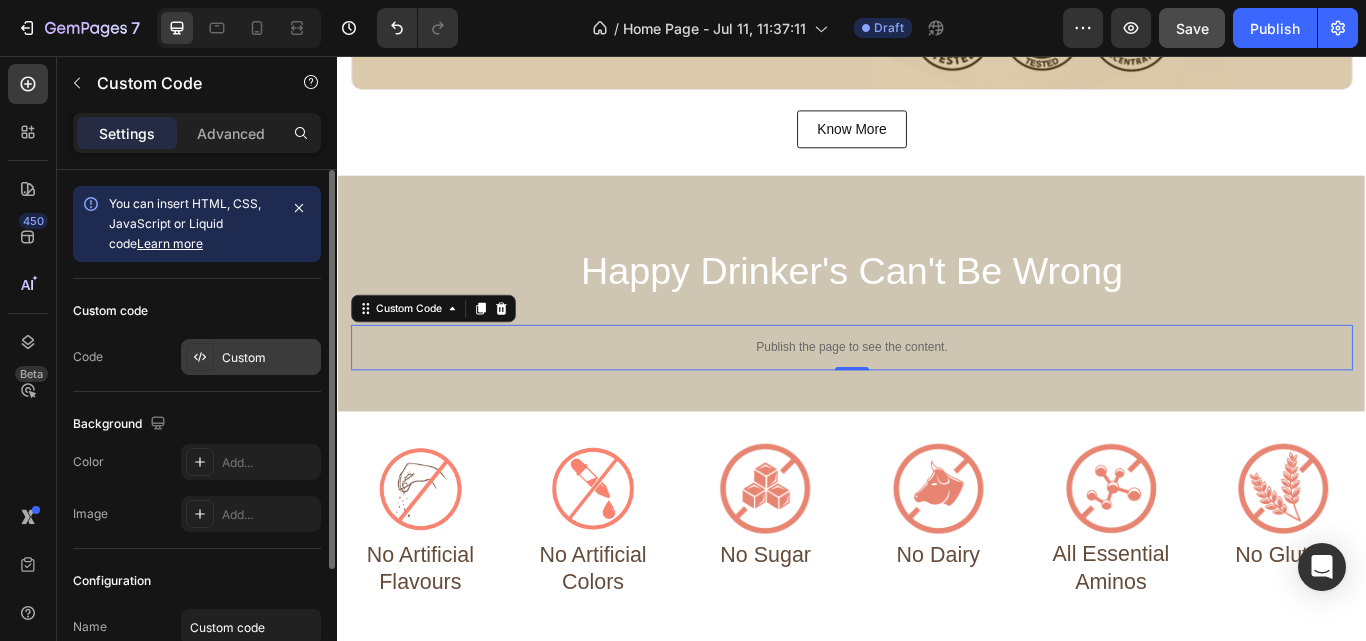 click on "Custom" at bounding box center [269, 358] 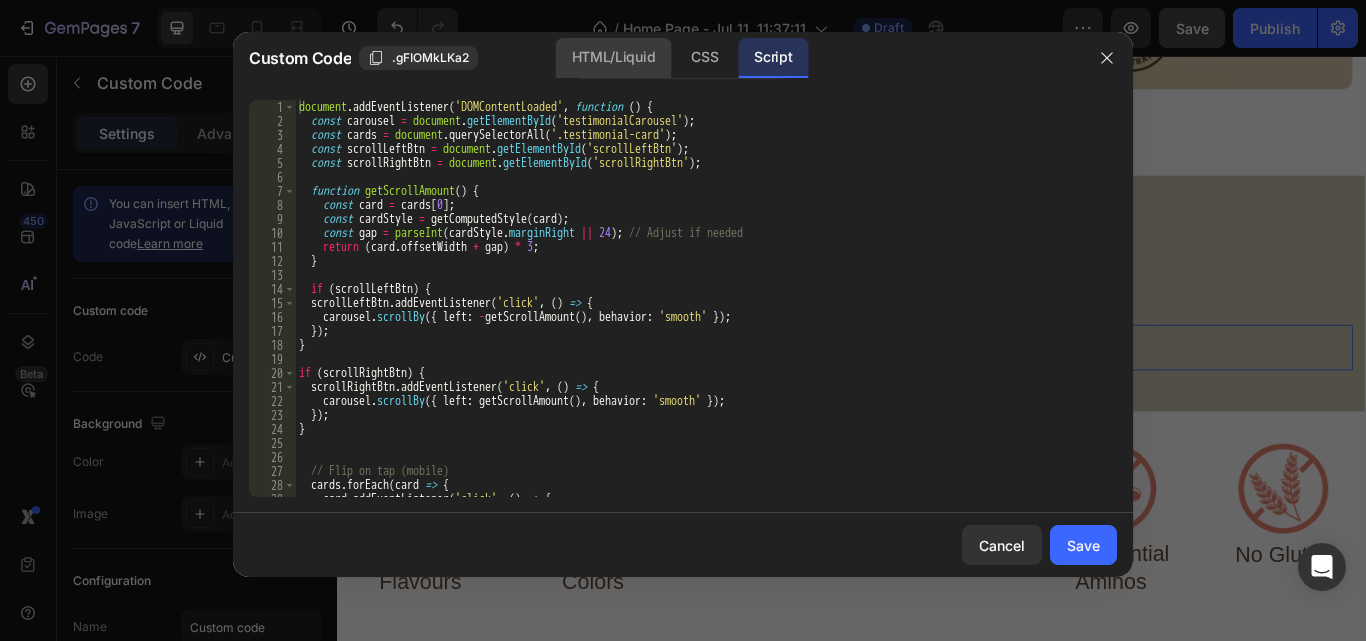 click on "HTML/Liquid" 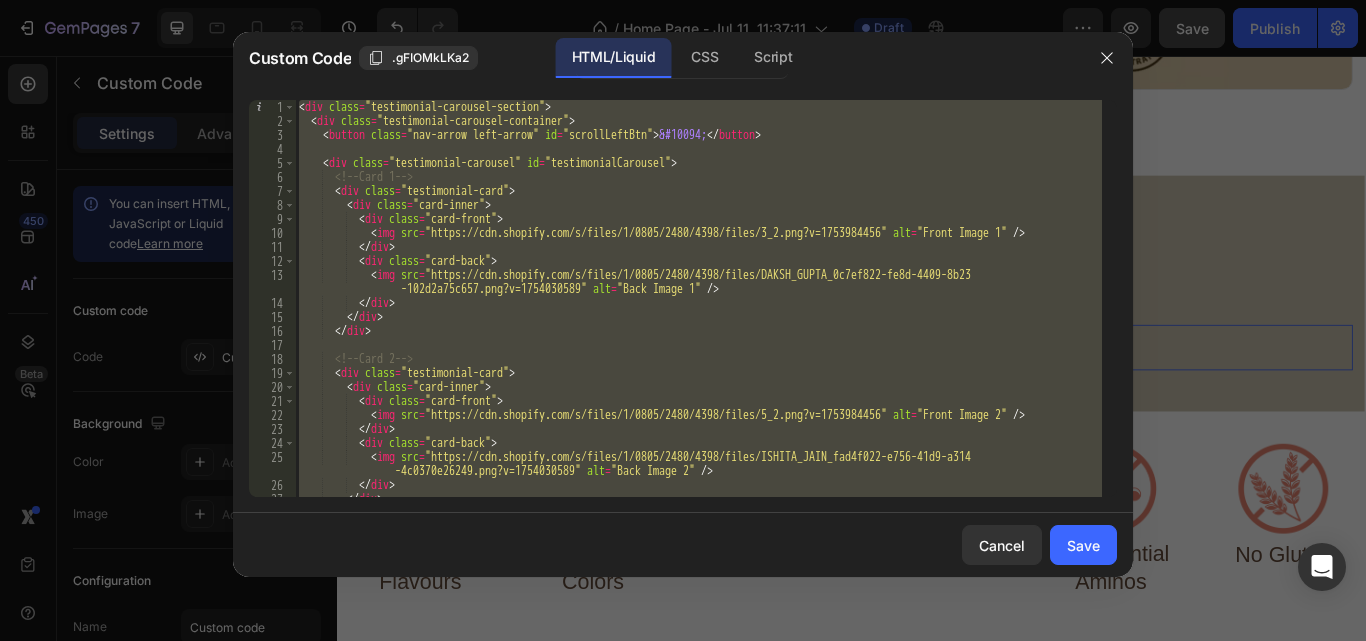 type on "</div>" 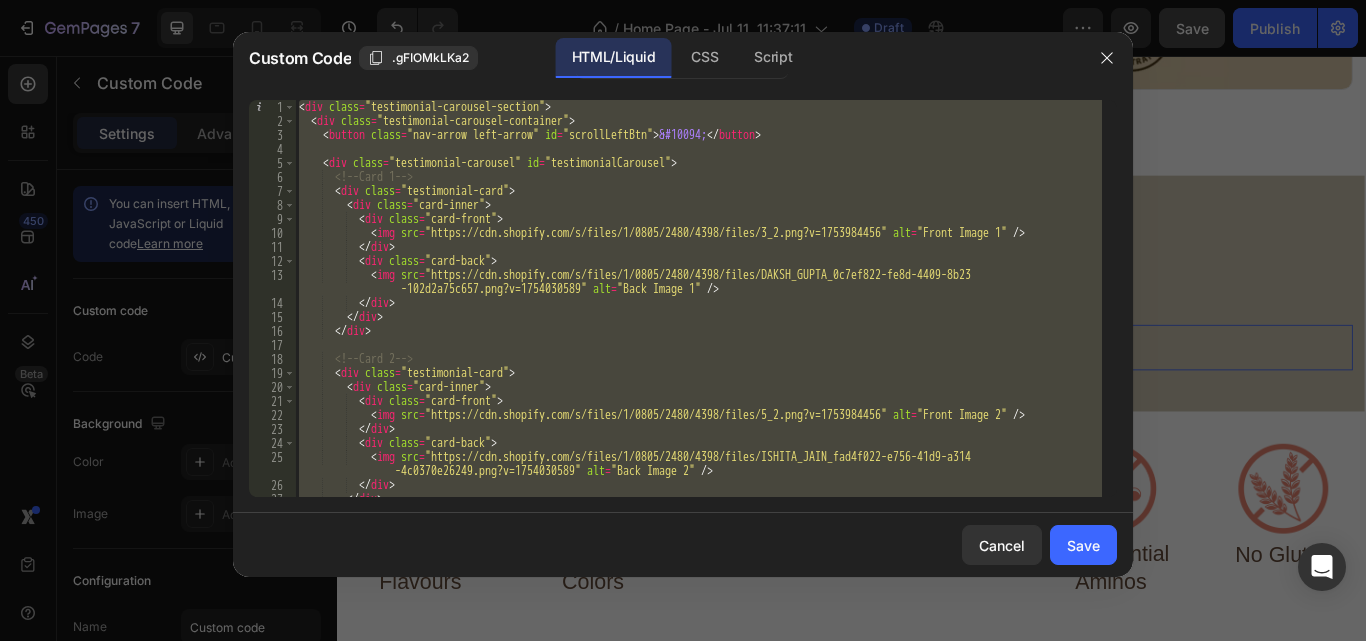 click on "< div   class = "testimonial-carousel-section" >    < div   class = "testimonial-carousel-container" >      < button   class = "nav-arrow left-arrow"   id = "scrollLeftBtn" > &#10094; </ button >      < div   class = "testimonial-carousel"   id = "testimonialCarousel" >         <!--  Card 1  -->         < div   class = "testimonial-card" >           < div   class = "card-inner" >              < div   class = "card-front" >                < img   src = "https://cdn.shopify.com/s/files/1/0805/2480/4398/files/3_2.png?v=1753984456"   alt = "Front Image 1"   />              </ div >              < div   class = "card-back" >                < img   src = "https://cdn.shopify.com/s/files/1/0805/2480/4398/files/DAKSH_GUPTA_0c7ef822-fe8d-4409-8b23                  -102d2a75c657.png?v=1754030589"   alt = "Back Image 1"   />              </ div >           </ div >         </ div >         <!--  Card 2  -->         < div   class = "testimonial-card" >           < div   class = "card-inner" >" at bounding box center [698, 298] 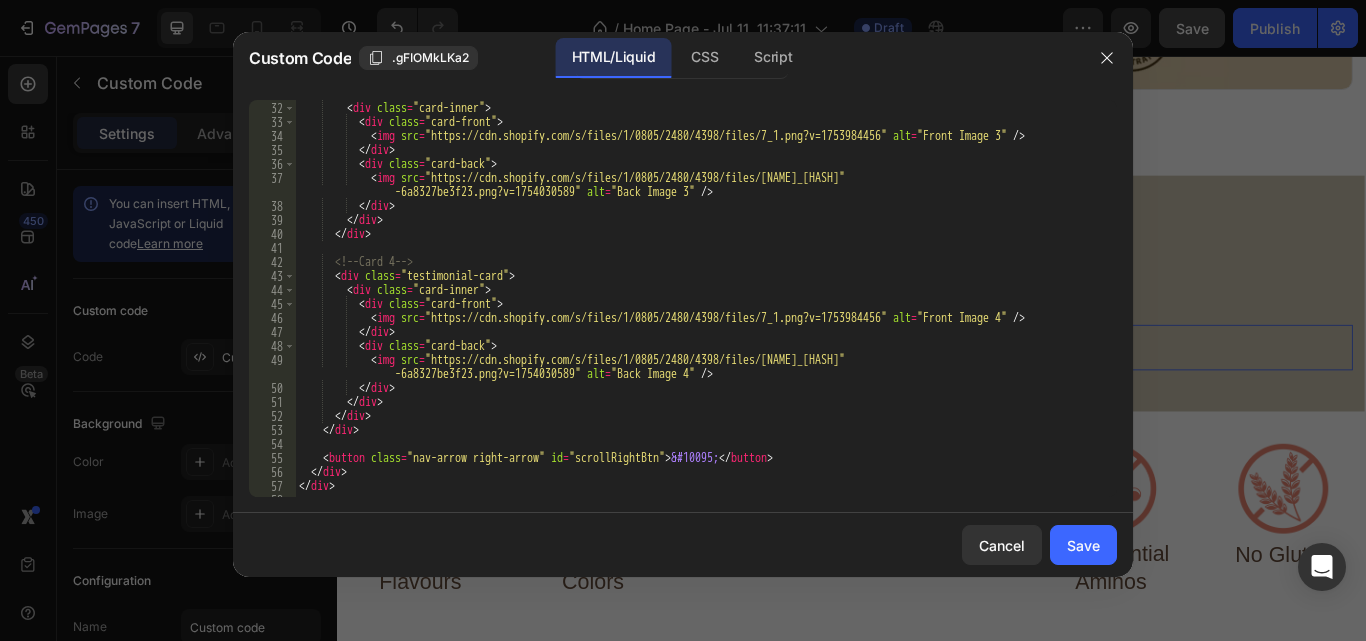 scroll, scrollTop: 461, scrollLeft: 0, axis: vertical 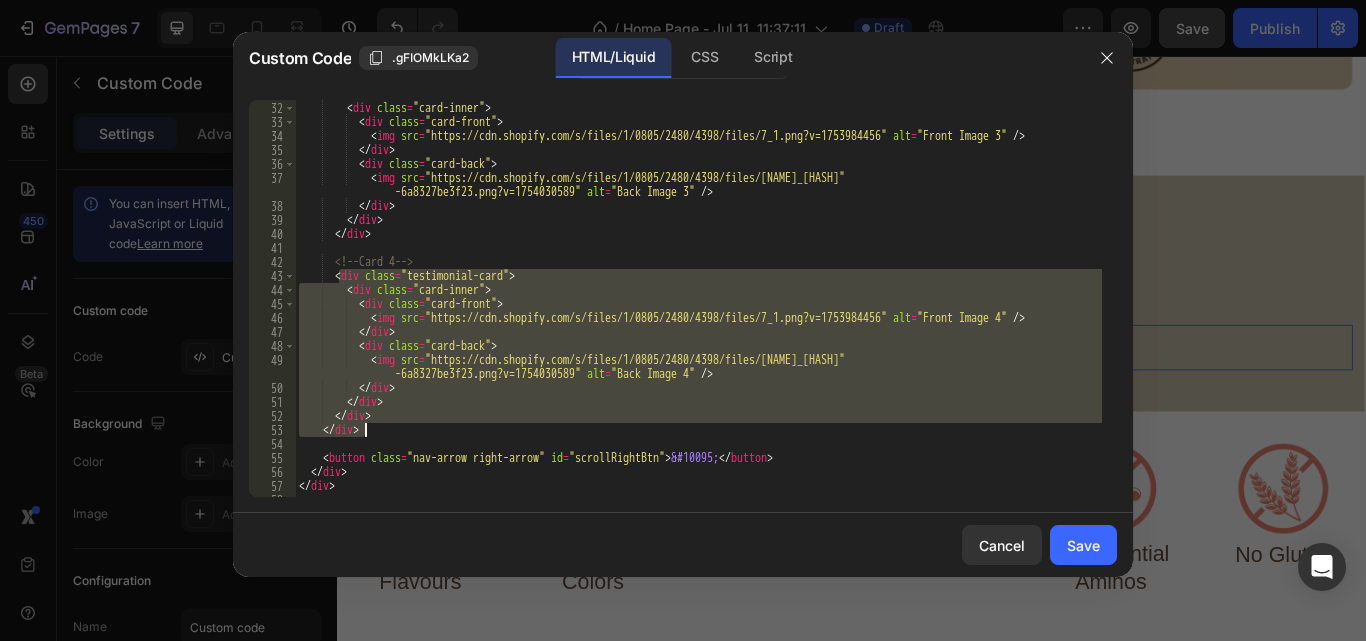 drag, startPoint x: 338, startPoint y: 276, endPoint x: 398, endPoint y: 428, distance: 163.41359 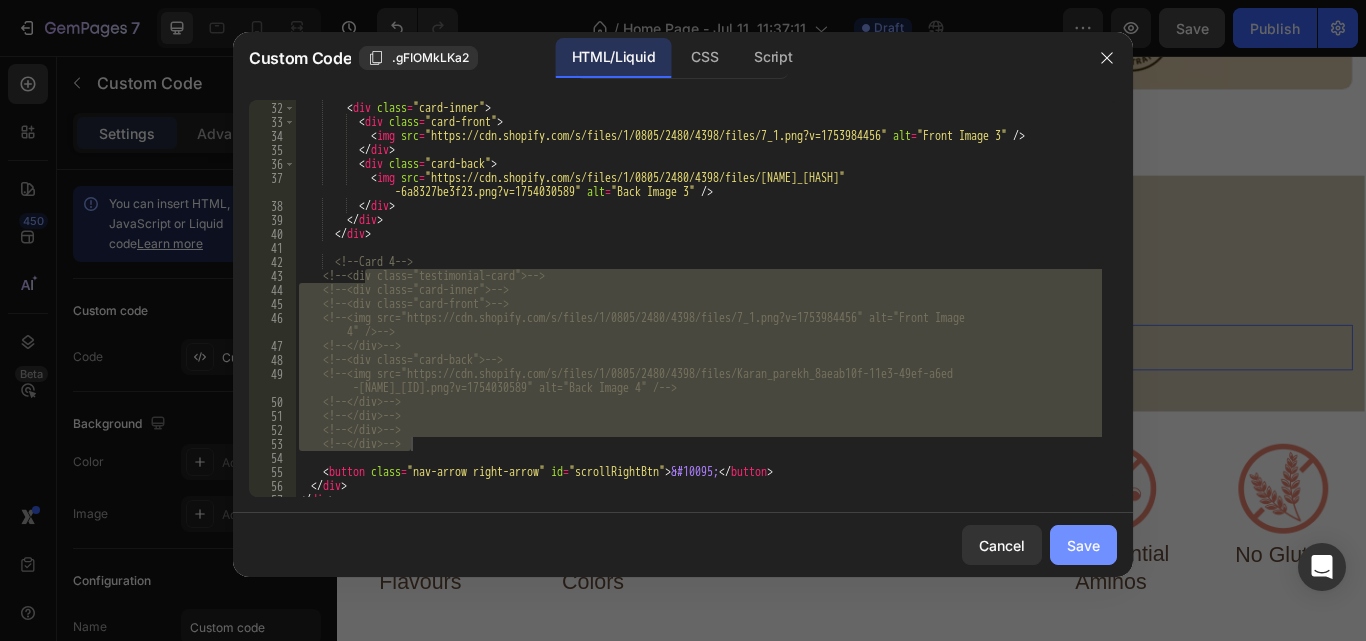 click on "Save" at bounding box center (1083, 545) 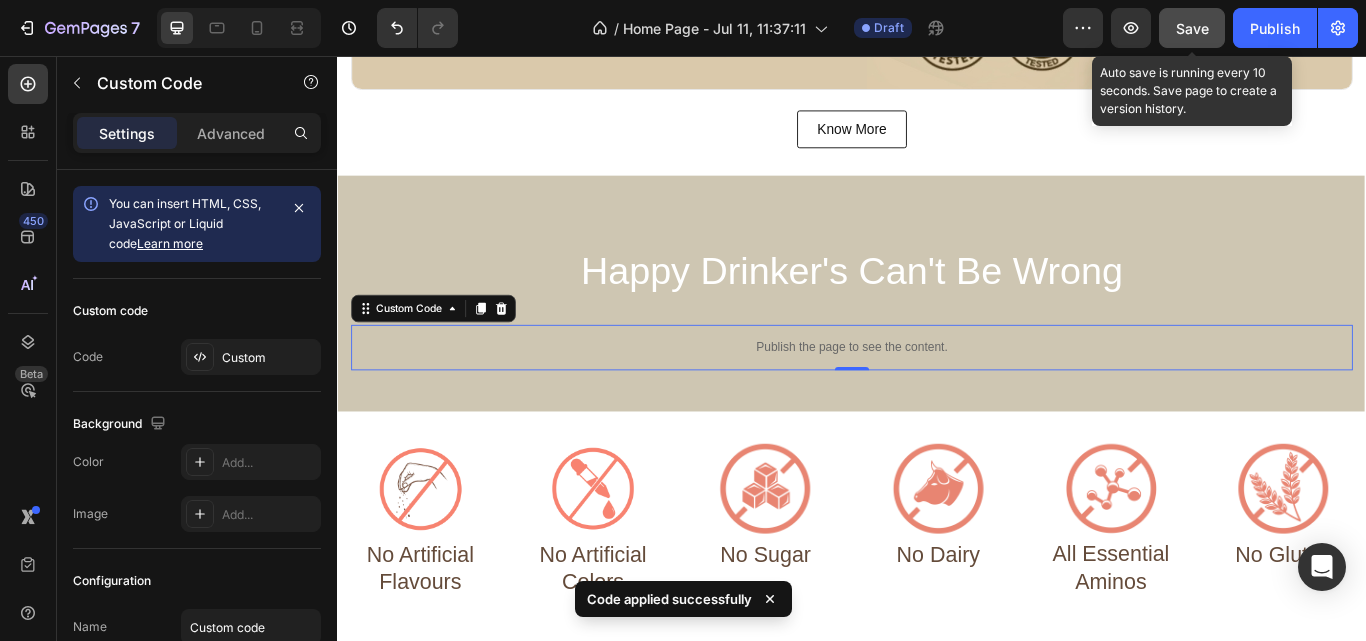 click on "Save" 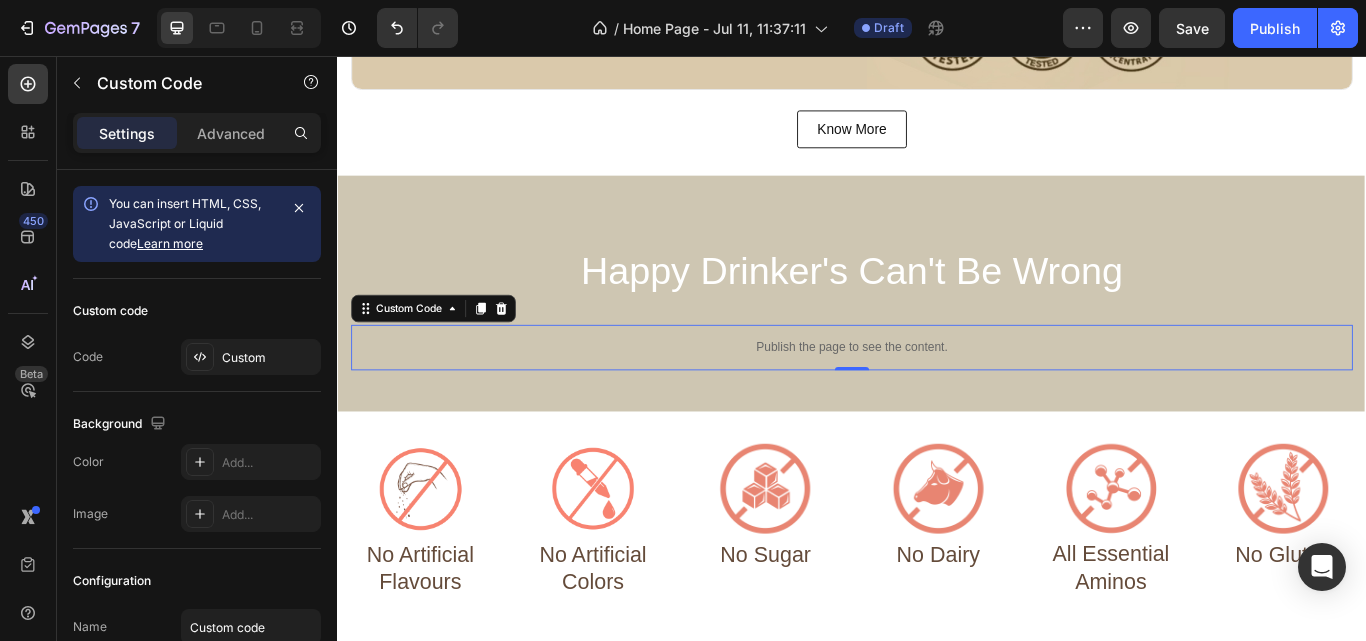 click on "Publish the page to see the content." at bounding box center (937, 396) 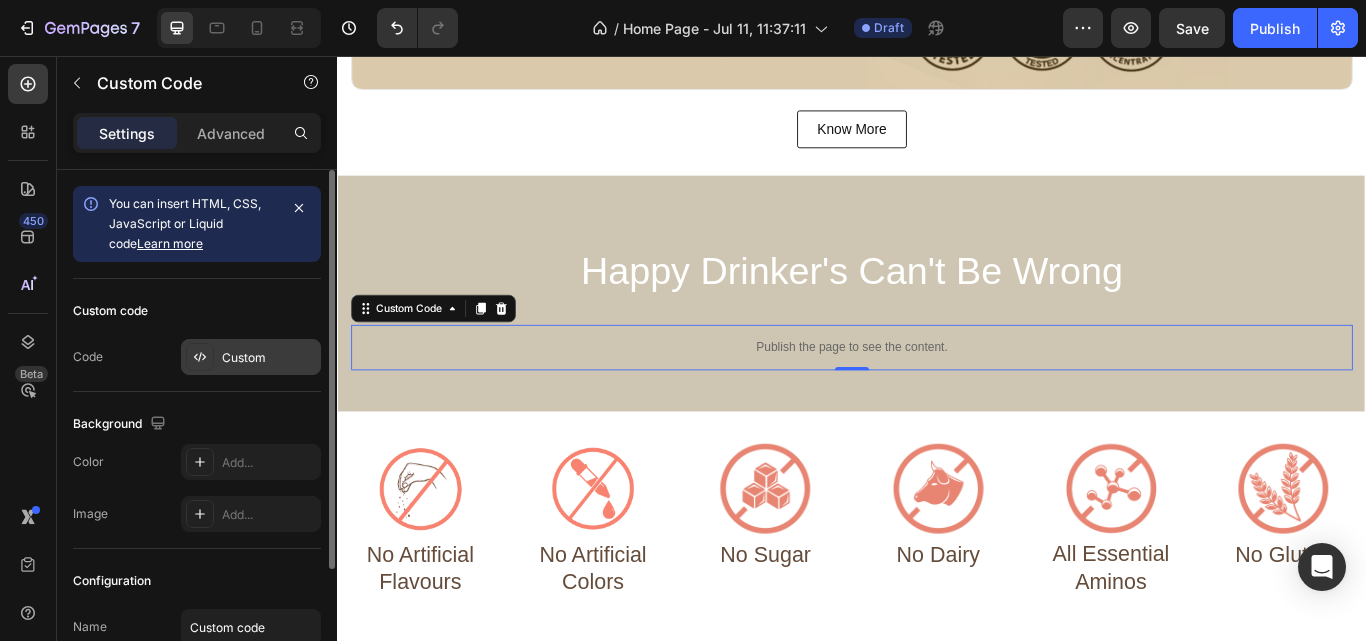 click on "Custom" at bounding box center [251, 357] 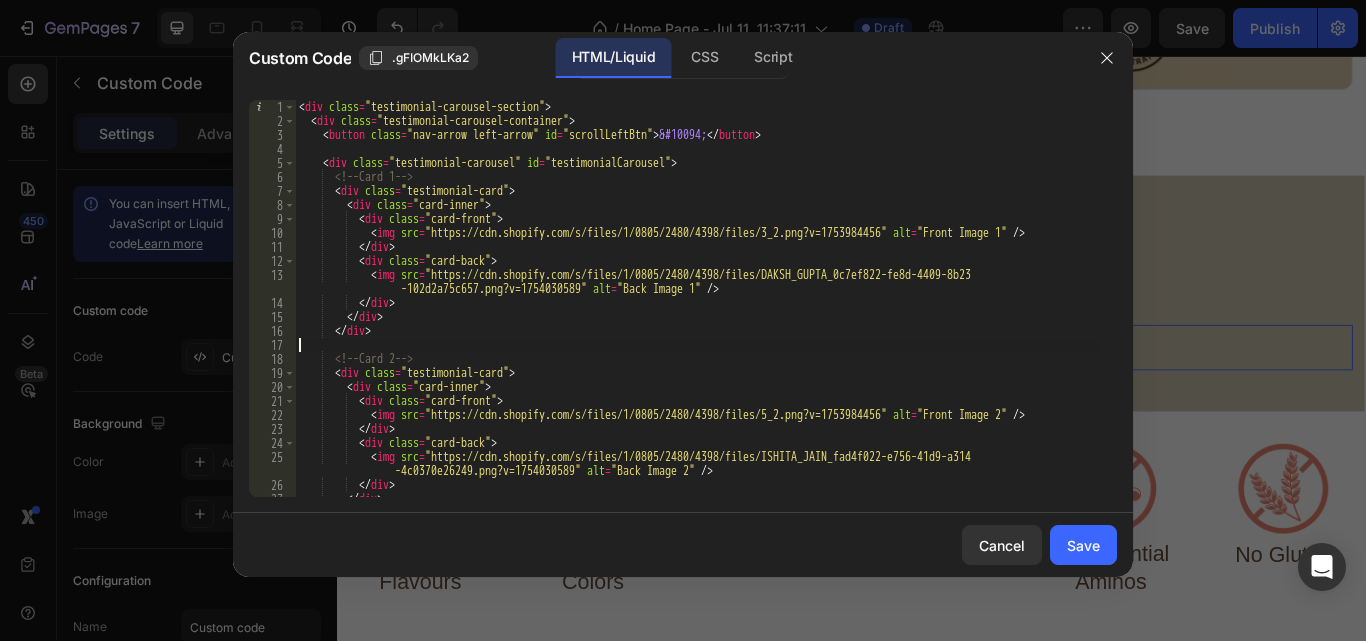 click on "< div   class = "testimonial-carousel-section" >    < div   class = "testimonial-carousel-container" >      < button   class = "nav-arrow left-arrow"   id = "scrollLeftBtn" > &#10094; </ button >      < div   class = "testimonial-carousel"   id = "testimonialCarousel" >         <!--  Card 1  -->         < div   class = "testimonial-card" >           < div   class = "card-inner" >              < div   class = "card-front" >                < img   src = "https://cdn.shopify.com/s/files/1/0805/2480/4398/files/3_2.png?v=1753984456"   alt = "Front Image 1"   />              </ div >              < div   class = "card-back" >                < img   src = "https://cdn.shopify.com/s/files/1/0805/2480/4398/files/DAKSH_GUPTA_0c7ef822-fe8d-4409-8b23                  -102d2a75c657.png?v=1754030589"   alt = "Back Image 1"   />              </ div >           </ div >         </ div >         <!--  Card 2  -->         < div   class = "testimonial-card" >           < div   class = "card-inner" >" at bounding box center (698, 312) 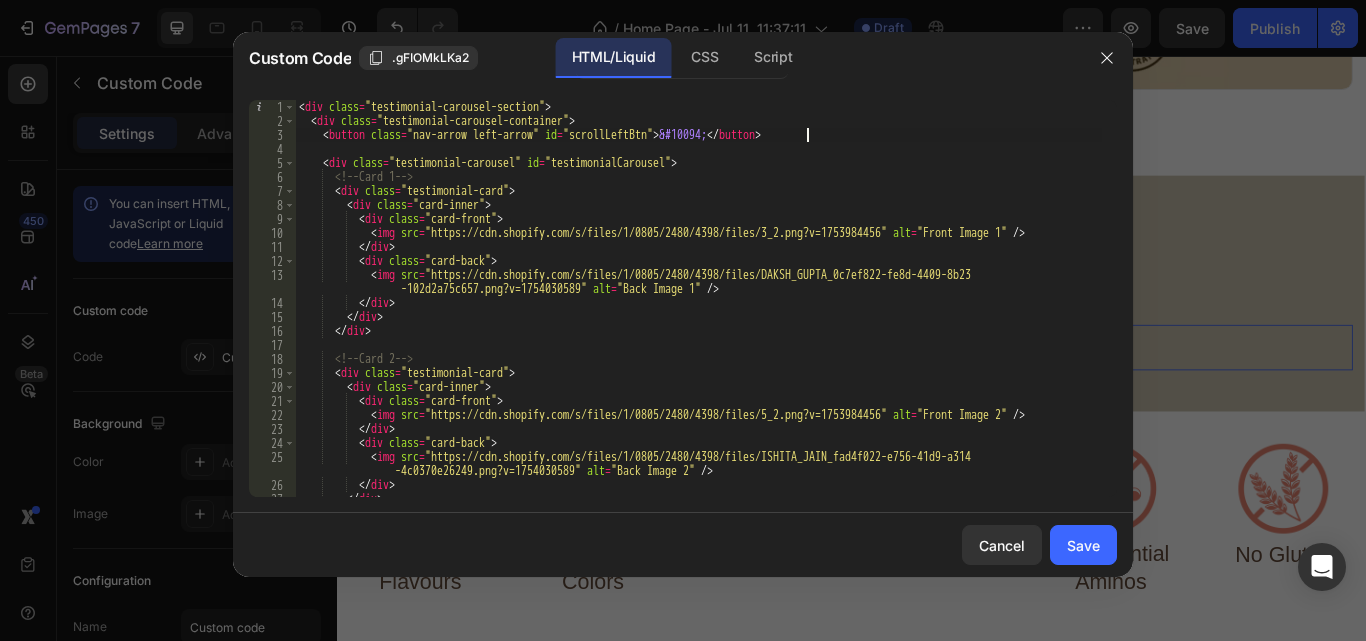 type on "<!--<button class="nav-arrow left-arrow" id="scrollLeftBtn">&#10094;</button>-->" 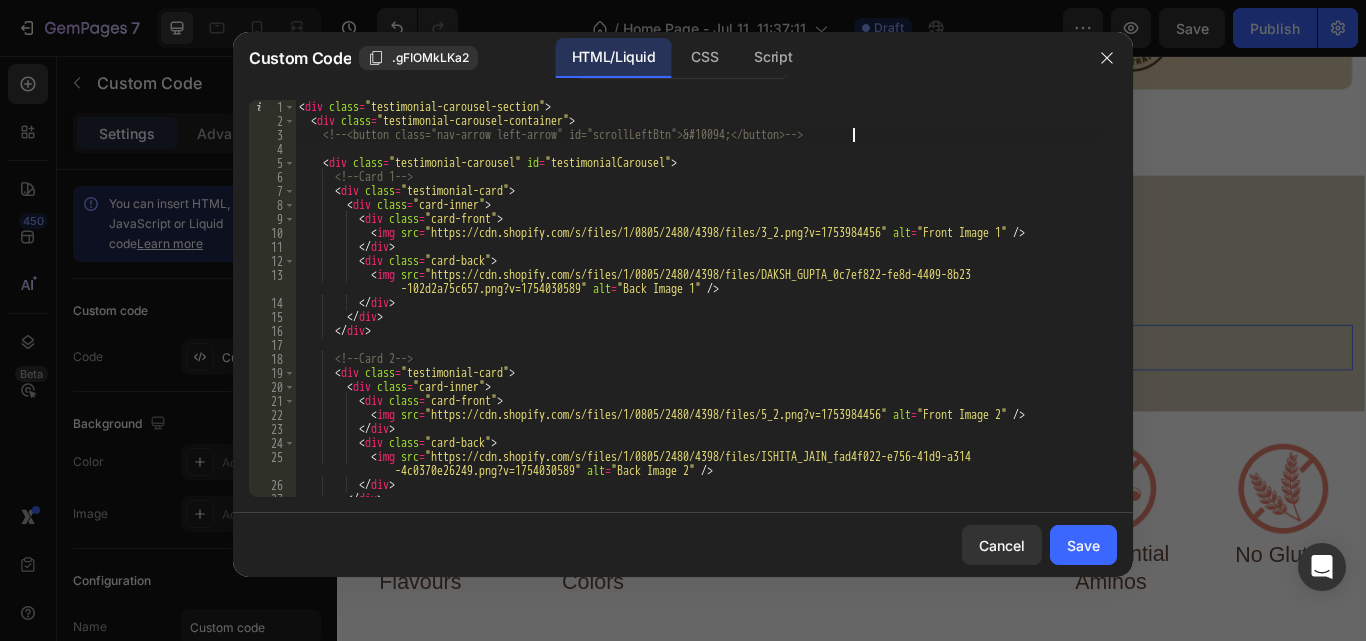 scroll, scrollTop: 0, scrollLeft: 1, axis: horizontal 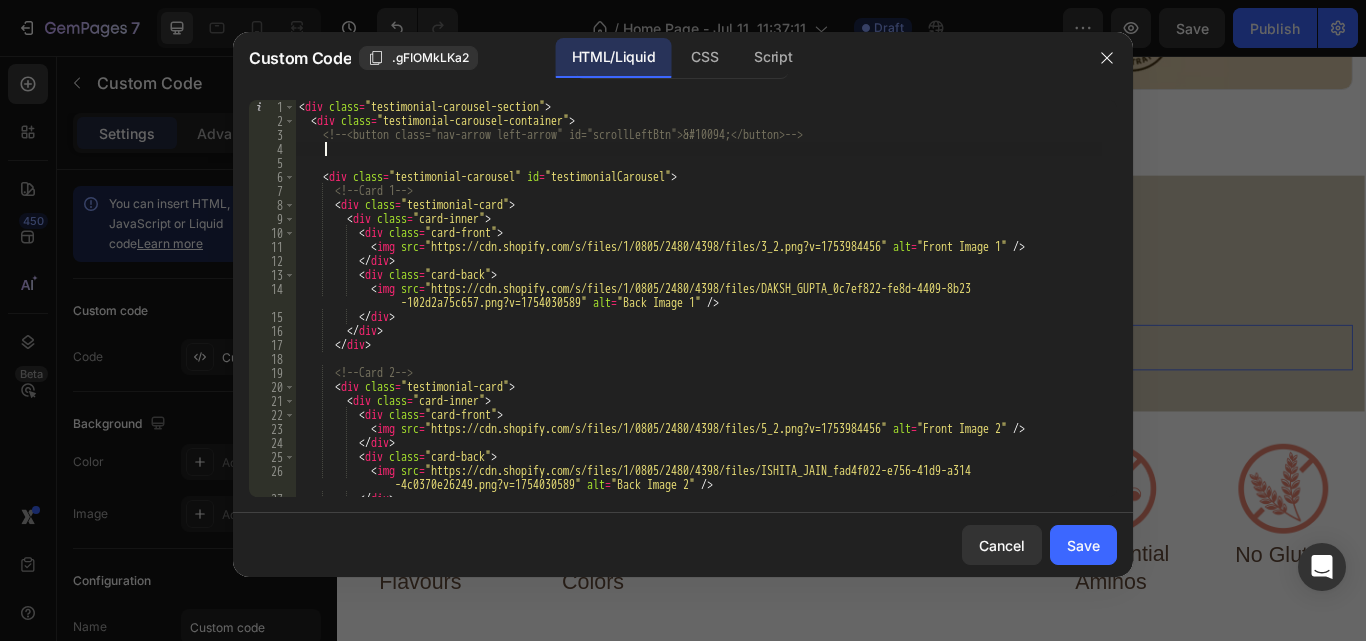 paste on "<button id="scrollLeftBtn" class="arrow left">‹</button>" 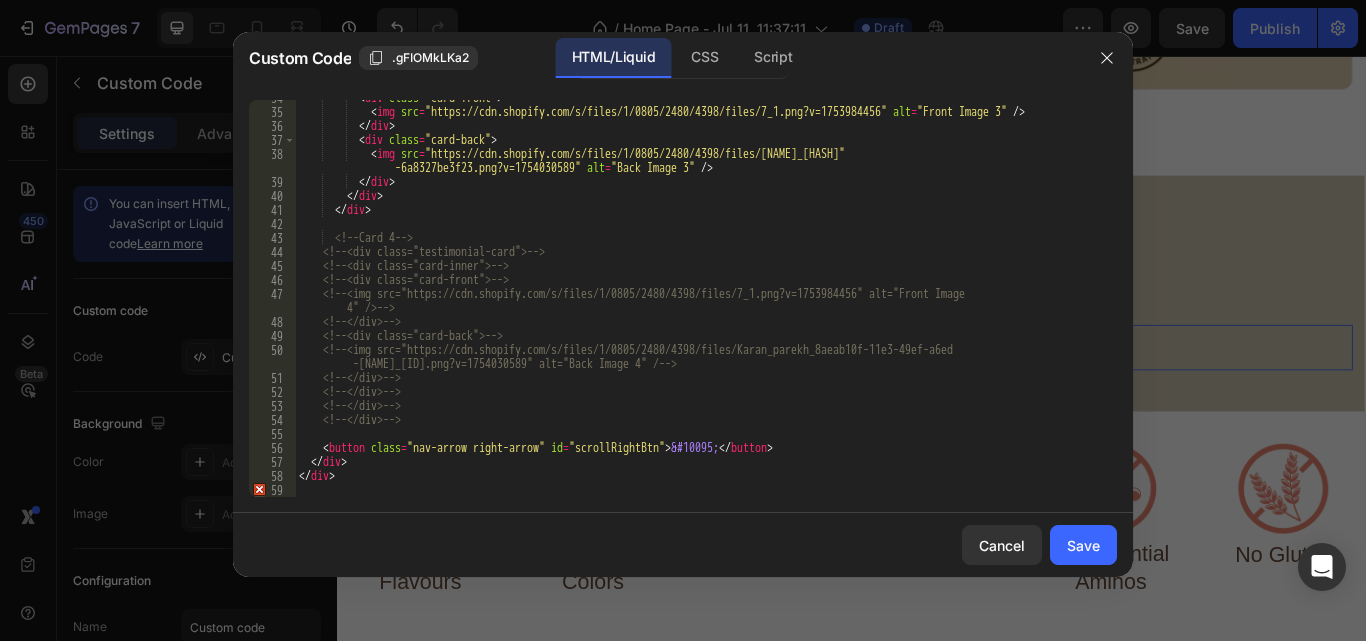 scroll, scrollTop: 499, scrollLeft: 0, axis: vertical 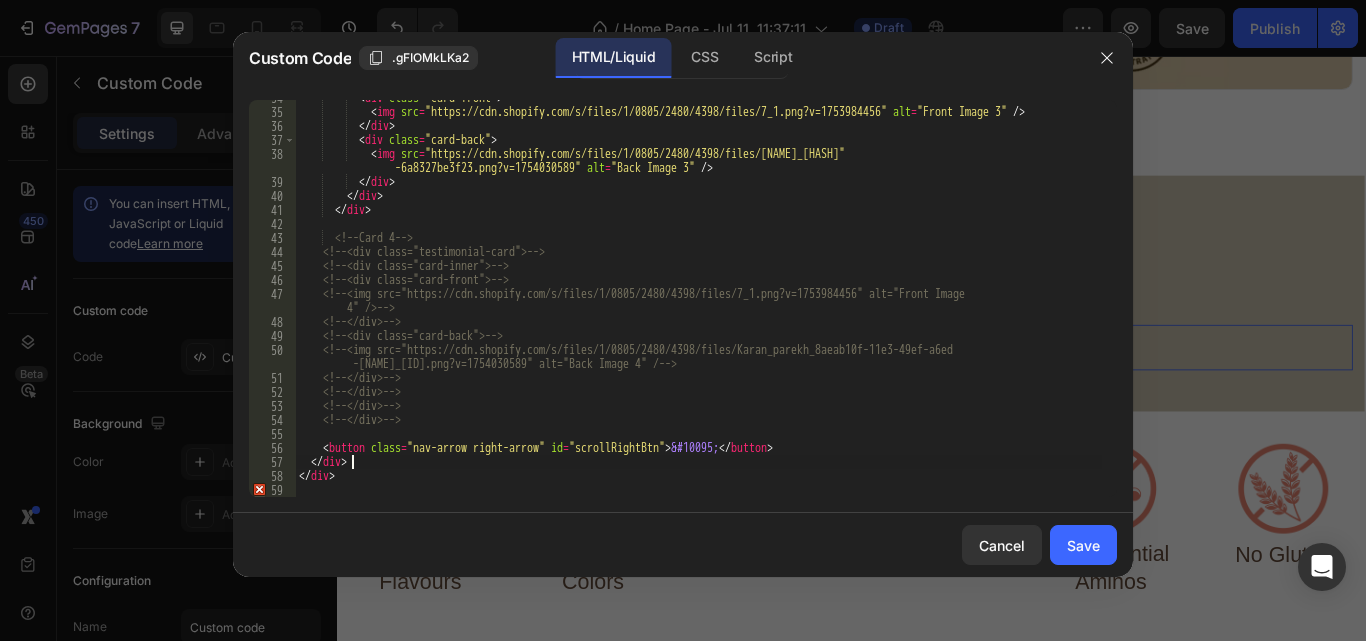click on "< div   class = "card-front" >                < img   src = "https://cdn.shopify.com/s/files/1/0805/2480/4398/files/7_1.png?v=1753984456"   alt = "Front Image 3"   />              </ div >              < div   class = "card-back" >                < img   src = "https://cdn.shopify.com/s/files/1/0805/2480/4398/files/Karan_parekh_8aeab10f-11e3-49ef-a6ed                  -6a8327be3f23.png?v=1754030589"   alt = "Back Image 3"   />              </ div >           </ div >         </ div >         <!--  Card 4  -->      <!--   <div class="testimonial-card"> -->      <!--     <div class="card-inner"> -->      <!--       <div class="card-front"> -->      <!--         <img src="https://cdn.shopify.com/s/files/1/0805/2480/4398/files/7_1.png?v=1753984456" alt="Front Image           4" /> -->      <!--       </div> -->      <!--       <div class="card-back"> -->      <!--         <img src="https://cdn.shopify.com/s/files/1/0805/2480/4398/files/Karan_parekh_8aeab10f-11e3-49ef-a6ed -->" at bounding box center (698, 303) 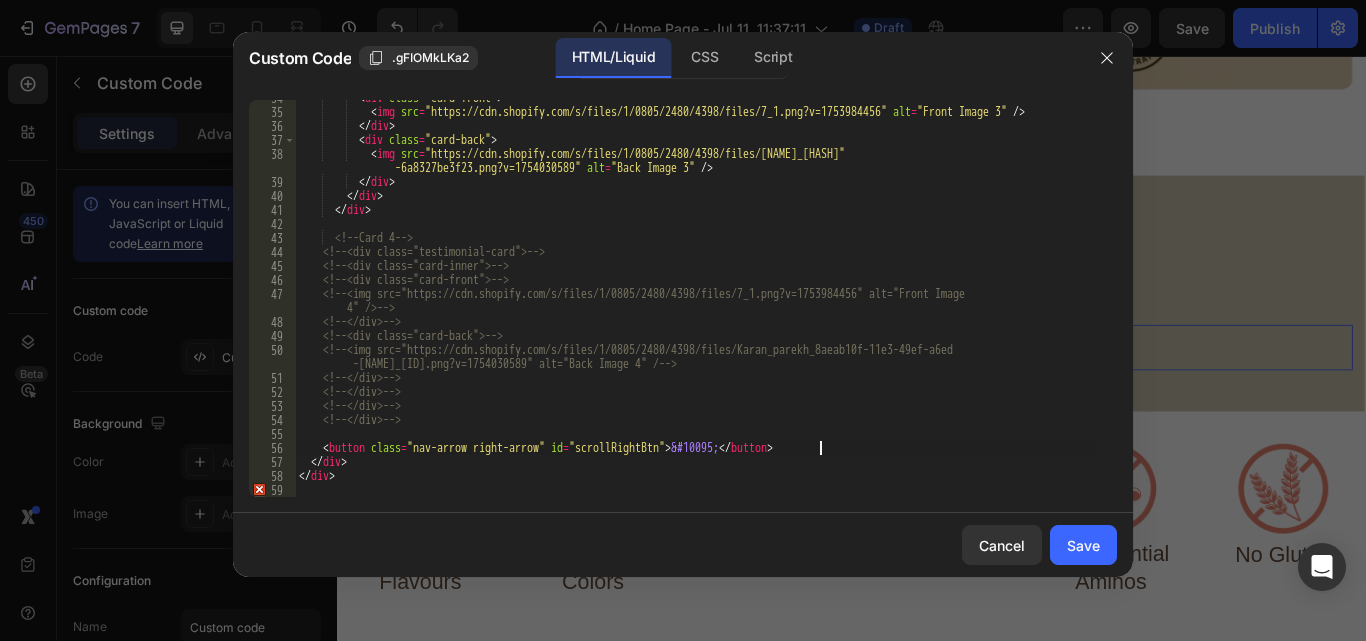 click on "< div   class = "card-front" >                < img   src = "https://cdn.shopify.com/s/files/1/0805/2480/4398/files/7_1.png?v=1753984456"   alt = "Front Image 3"   />              </ div >              < div   class = "card-back" >                < img   src = "https://cdn.shopify.com/s/files/1/0805/2480/4398/files/Karan_parekh_8aeab10f-11e3-49ef-a6ed                  -6a8327be3f23.png?v=1754030589"   alt = "Back Image 3"   />              </ div >           </ div >         </ div >         <!--  Card 4  -->      <!--   <div class="testimonial-card"> -->      <!--     <div class="card-inner"> -->      <!--       <div class="card-front"> -->      <!--         <img src="https://cdn.shopify.com/s/files/1/0805/2480/4398/files/7_1.png?v=1753984456" alt="Front Image           4" /> -->      <!--       </div> -->      <!--       <div class="card-back"> -->      <!--         <img src="https://cdn.shopify.com/s/files/1/0805/2480/4398/files/Karan_parekh_8aeab10f-11e3-49ef-a6ed -->" at bounding box center (698, 303) 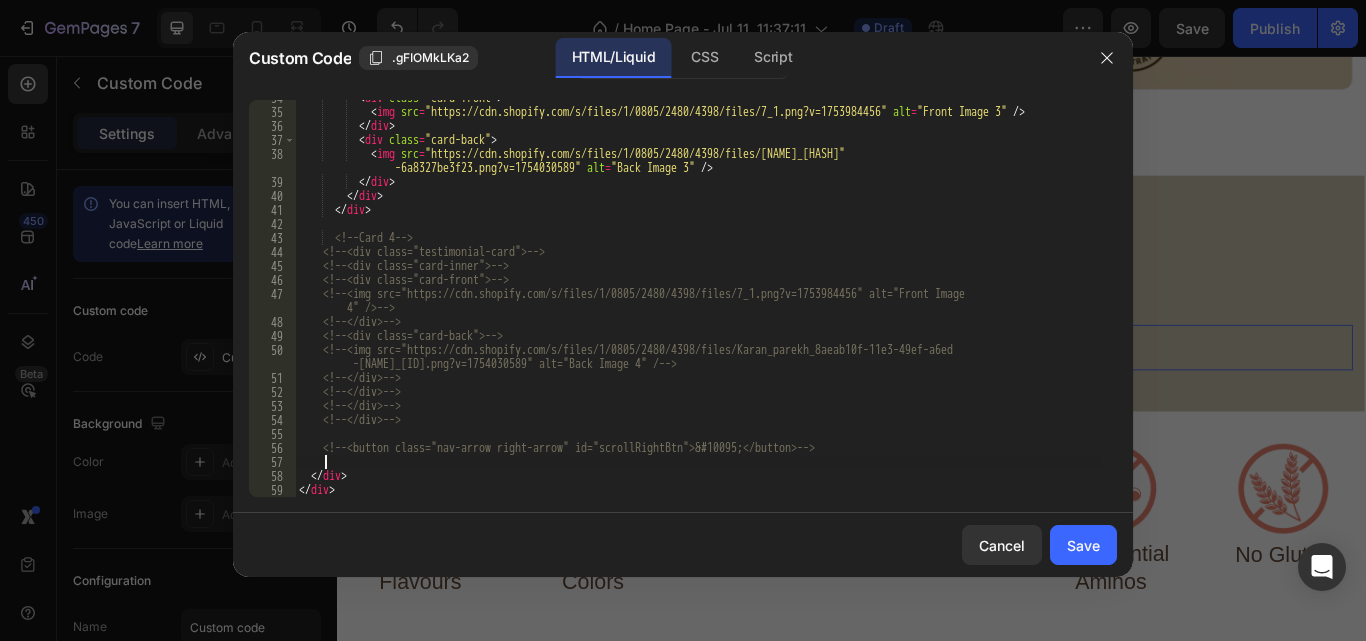 paste on "<button id="scrollRightBtn" class="arrow right">›</button>" 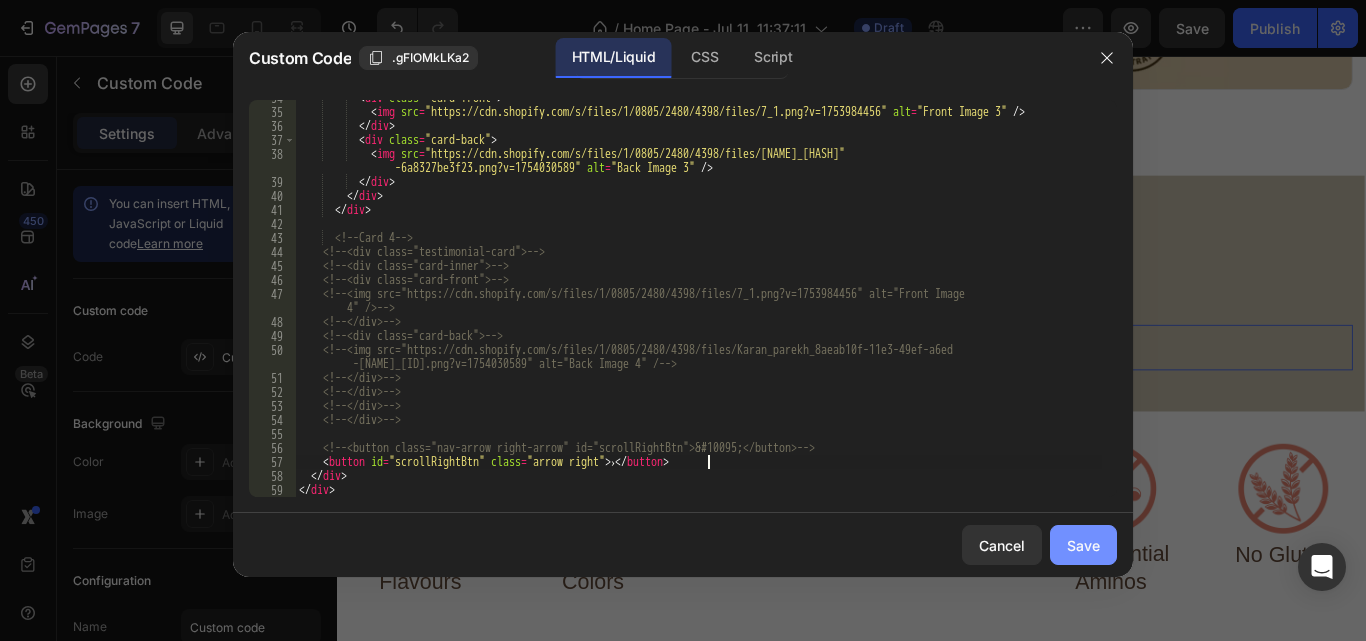 type on "<button id="scrollRightBtn" class="arrow right">›</button>" 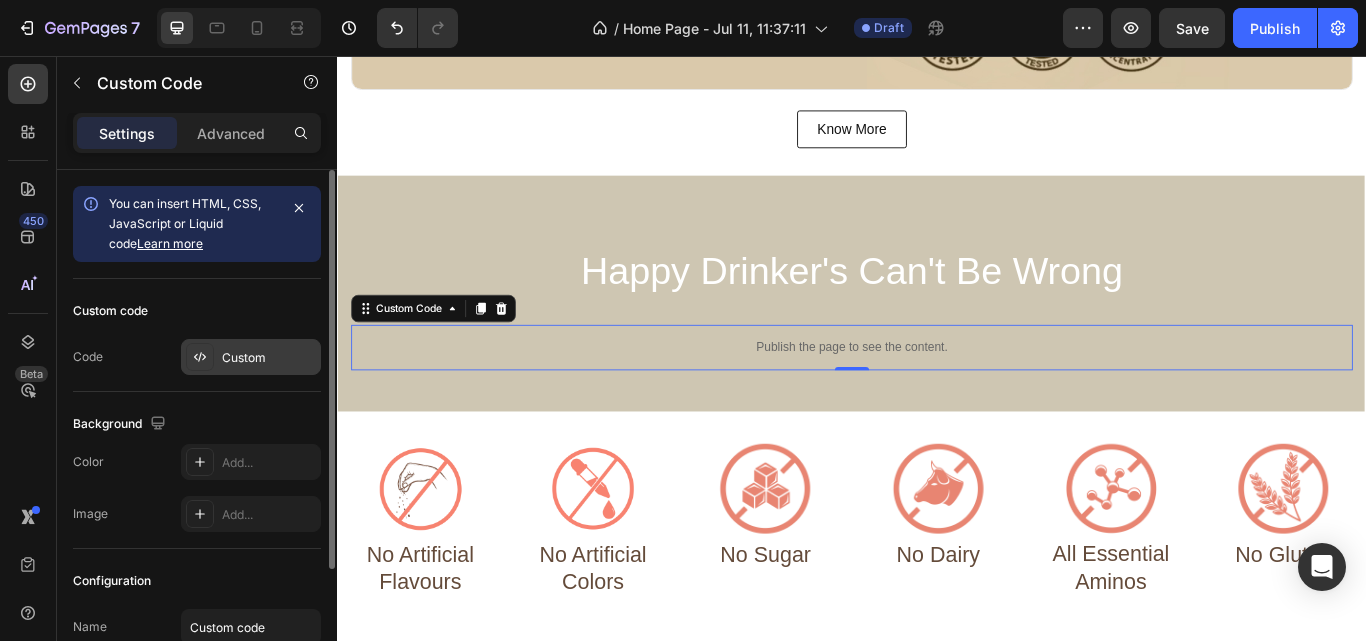 click on "Custom" at bounding box center (269, 358) 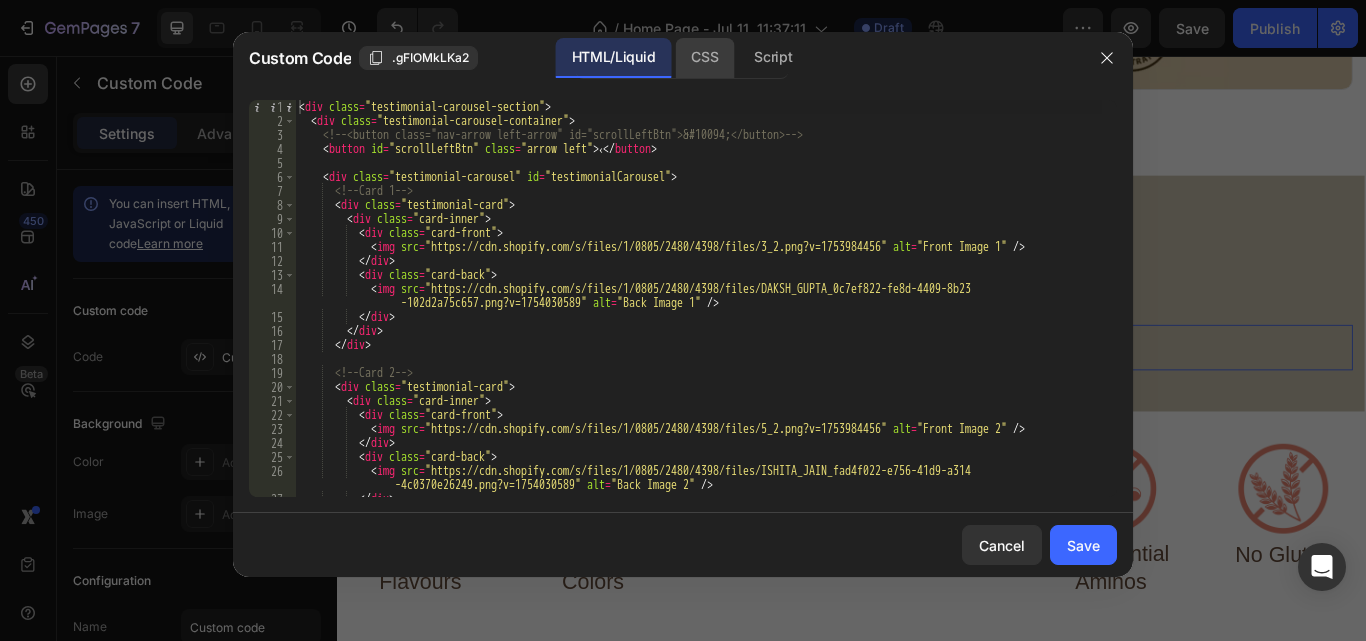 click on "CSS" 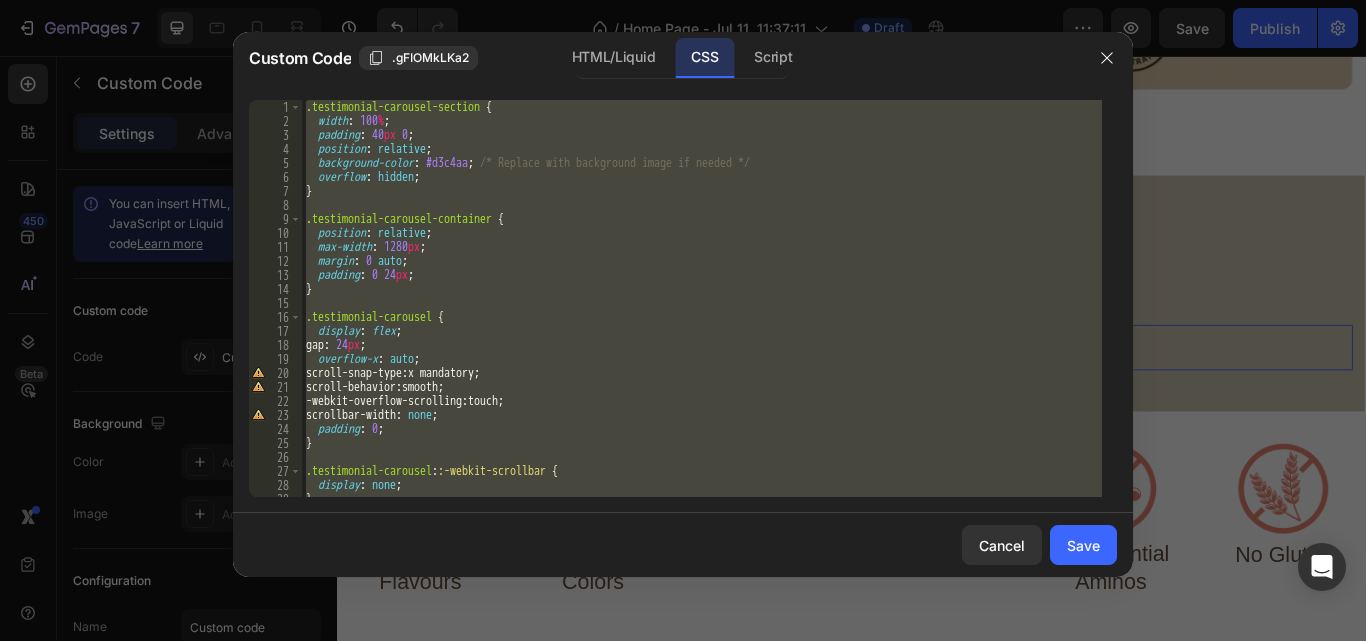 click on ".testimonial-carousel-section   {    width :   100 % ;    padding :   40 px   0 ;    position :   relative ;    background-color :   #d3c4aa ;   /* Replace with background image if needed */    overflow :   hidden ; } .testimonial-carousel-container   {    position :   relative ;    max-width :   1280 px ;    margin :   0   auto ;    padding :   0   24 px ; } .testimonial-carousel   {    display :   flex ;   gap :   24 px ;    overflow-x :   auto ;   scroll-snap-type :  x mandatory ;   scroll-behavior :  smooth ;   -webkit-overflow-scrolling :  touch ;   scrollbar-width :   none ;    padding :   0 ; } .testimonial-carousel : :-webkit-scrollbar   {    display :   none ; }" at bounding box center (702, 298) 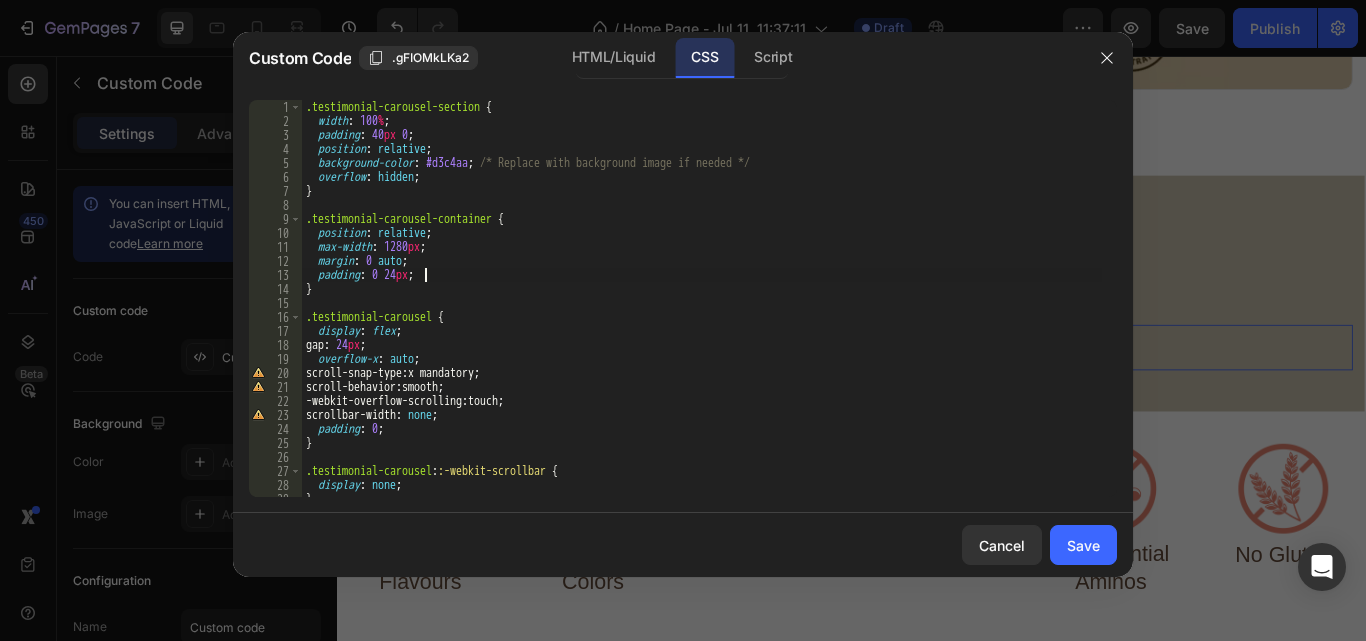 type on "}" 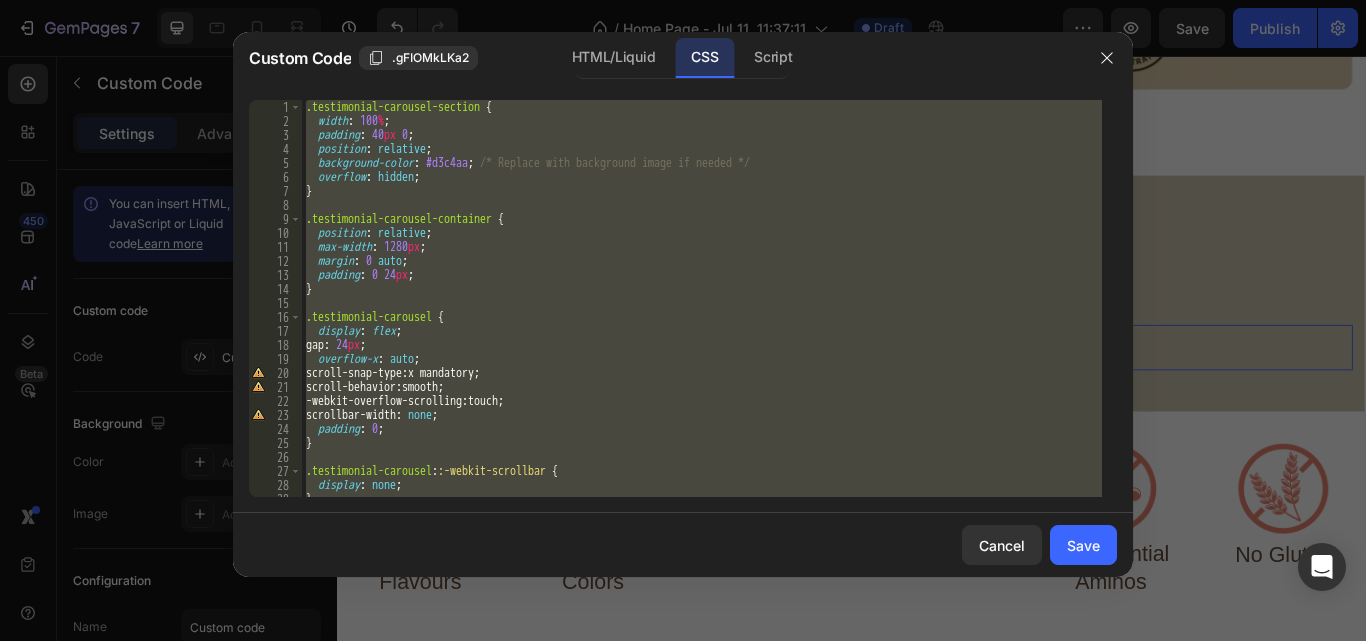 paste 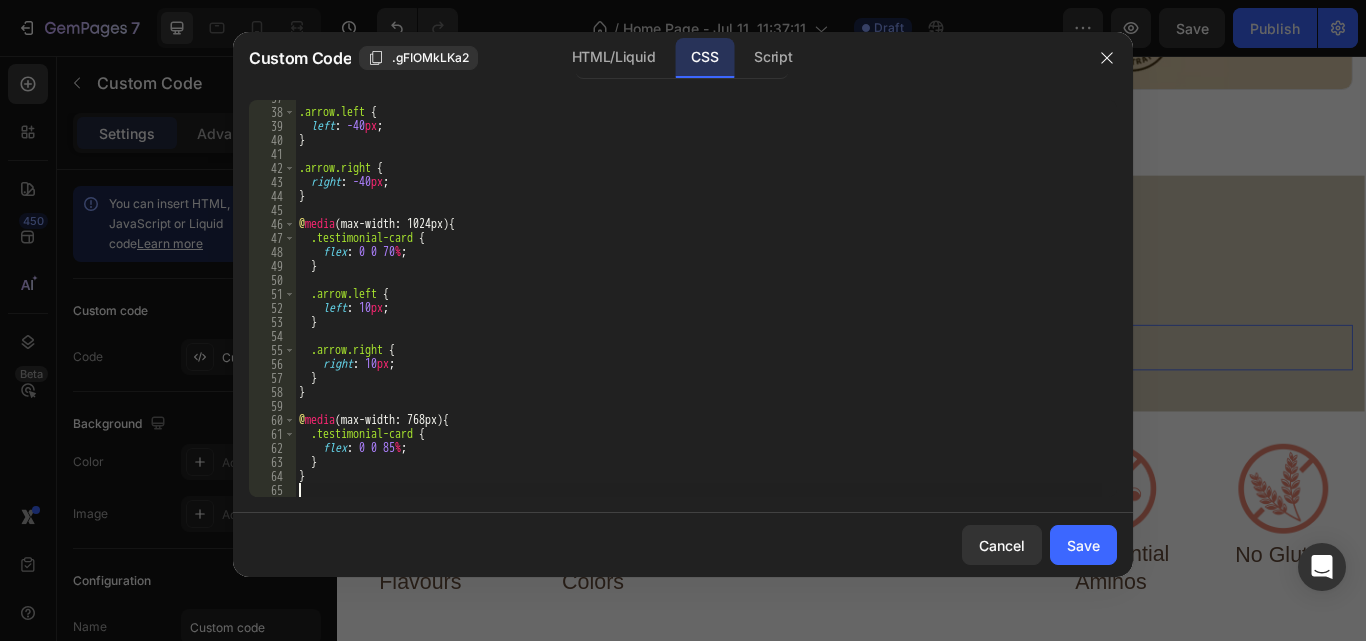 scroll, scrollTop: 513, scrollLeft: 0, axis: vertical 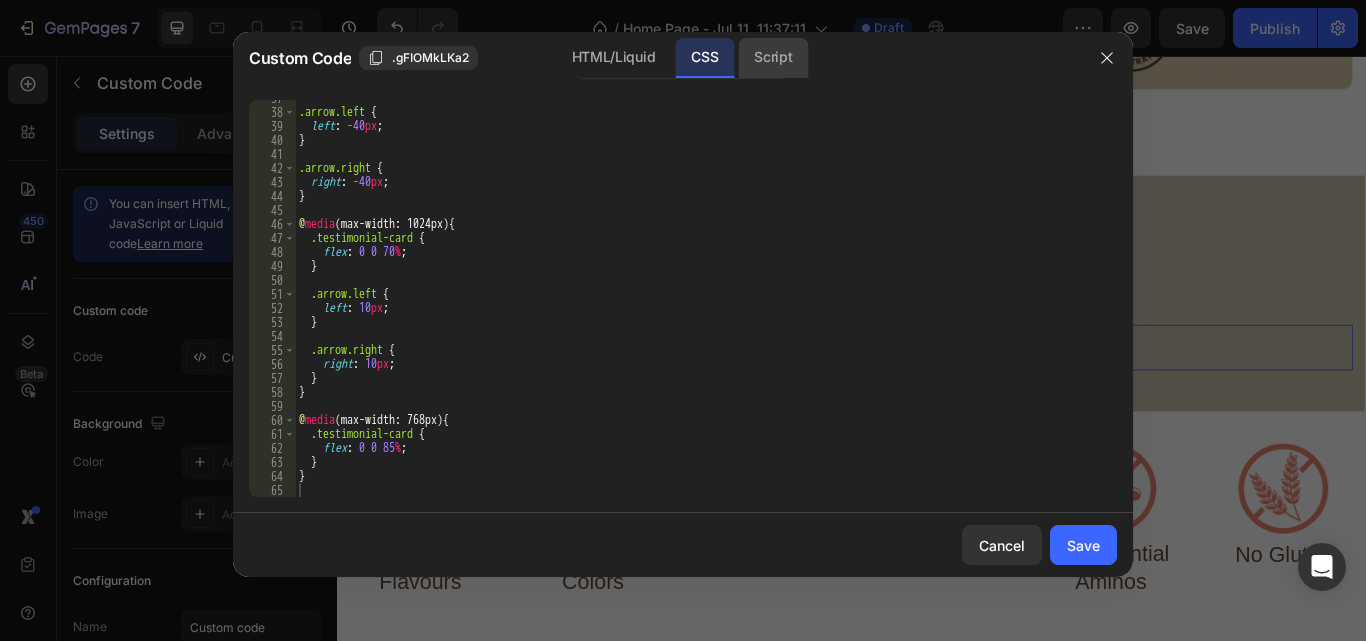 click on "Script" 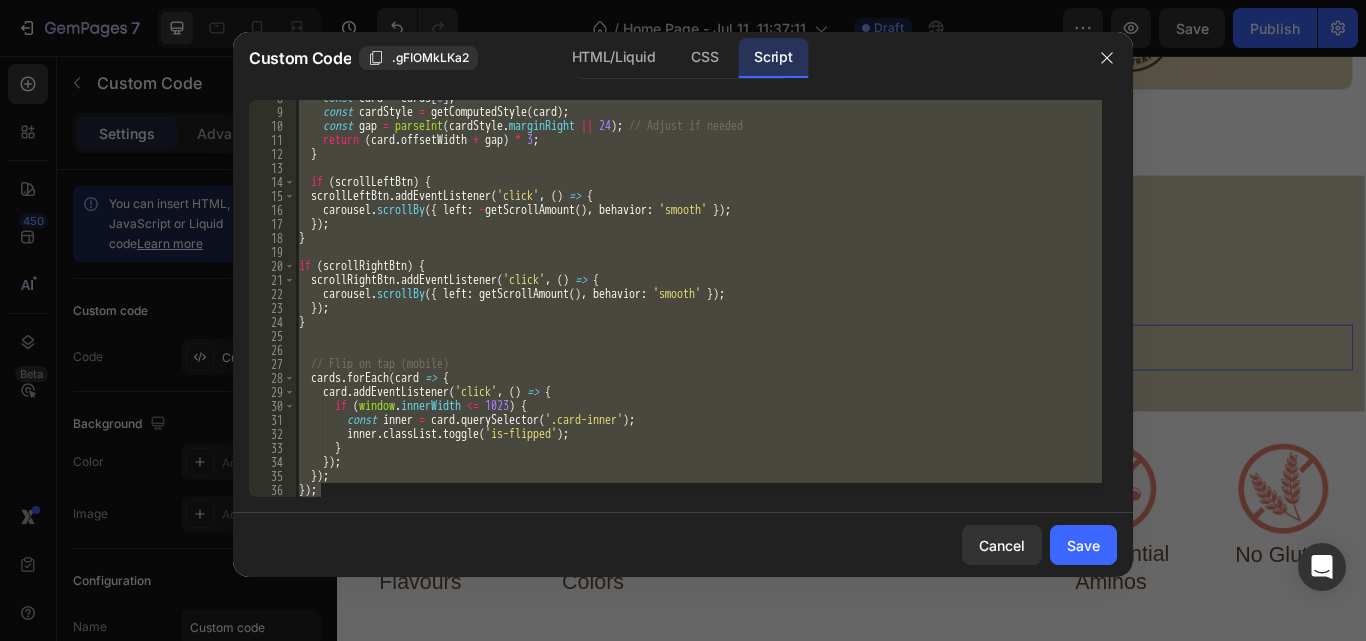 click on "const   card   =   cards [ 0 ] ;      const   cardStyle   =   getComputedStyle ( card ) ;      const   gap   =   parseInt ( cardStyle . marginRight   ||   24 ) ;   // Adjust if needed      return   ( card . offsetWidth   +   gap )   *   3 ;    }    if   ( scrollLeftBtn )   {    scrollLeftBtn . addEventListener ( 'click' ,   ( )   =>   {      carousel . scrollBy ({   left :   - getScrollAmount ( ) ,   behavior :   'smooth'   }) ;    }) ; } if   ( scrollRightBtn )   {    scrollRightBtn . addEventListener ( 'click' ,   ( )   =>   {      carousel . scrollBy ({   left :   getScrollAmount ( ) ,   behavior :   'smooth'   }) ;    }) ; }    // Flip on tap (mobile)    cards . forEach ( card   =>   {      card . addEventListener ( 'click' ,   ( )   =>   {         if   ( window . innerWidth   <=   1023 )   {           const   inner   =   card . querySelector ( '.card-inner' ) ;           inner . classList . toggle ( 'is-flipped' ) ;         }      }) ;    }) ; }) ;" at bounding box center [698, 298] 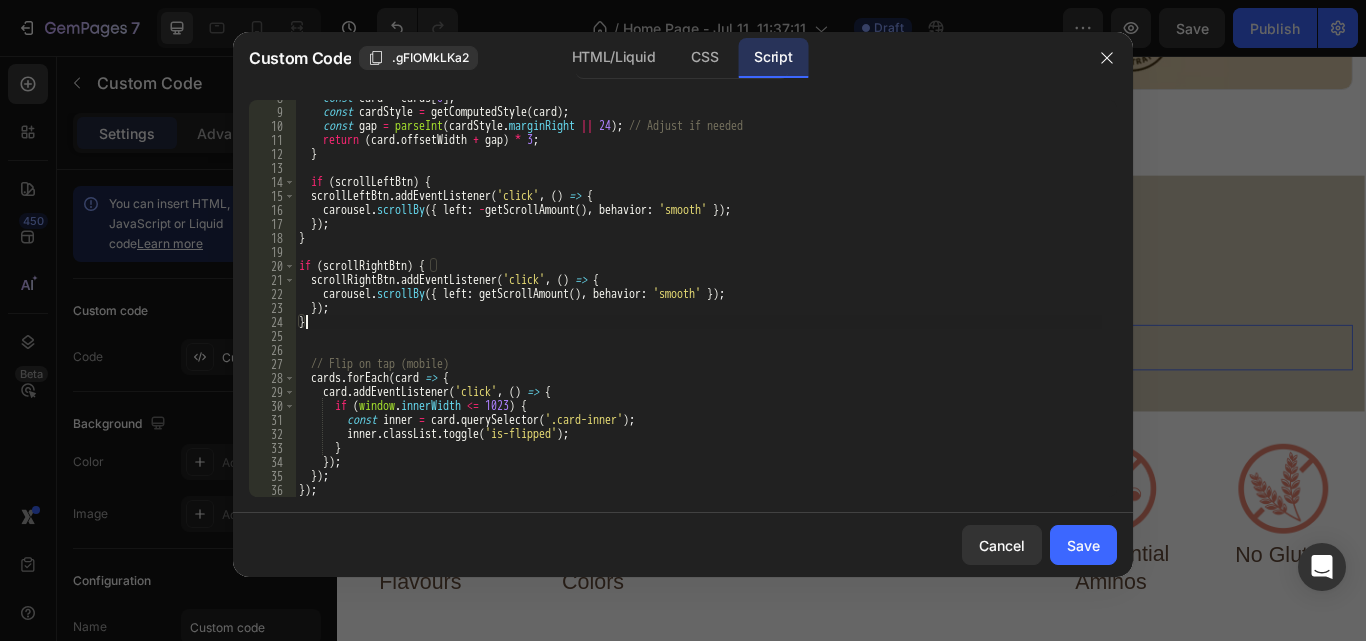 type on "});
});" 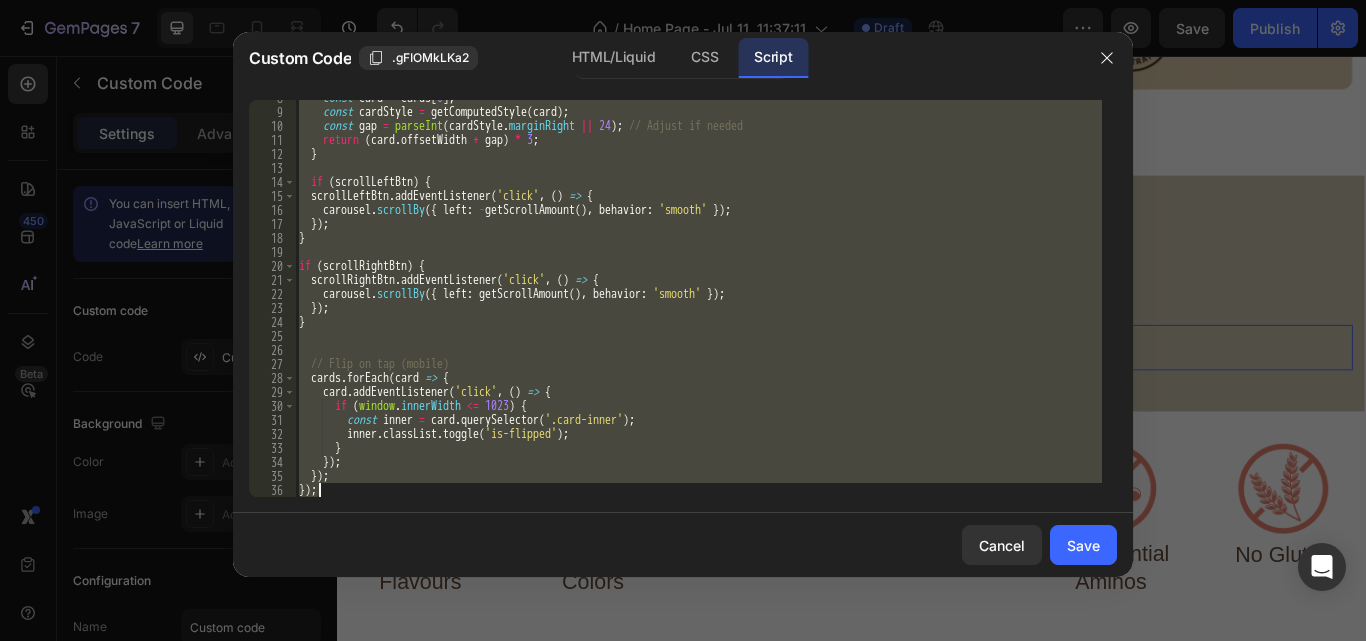 paste 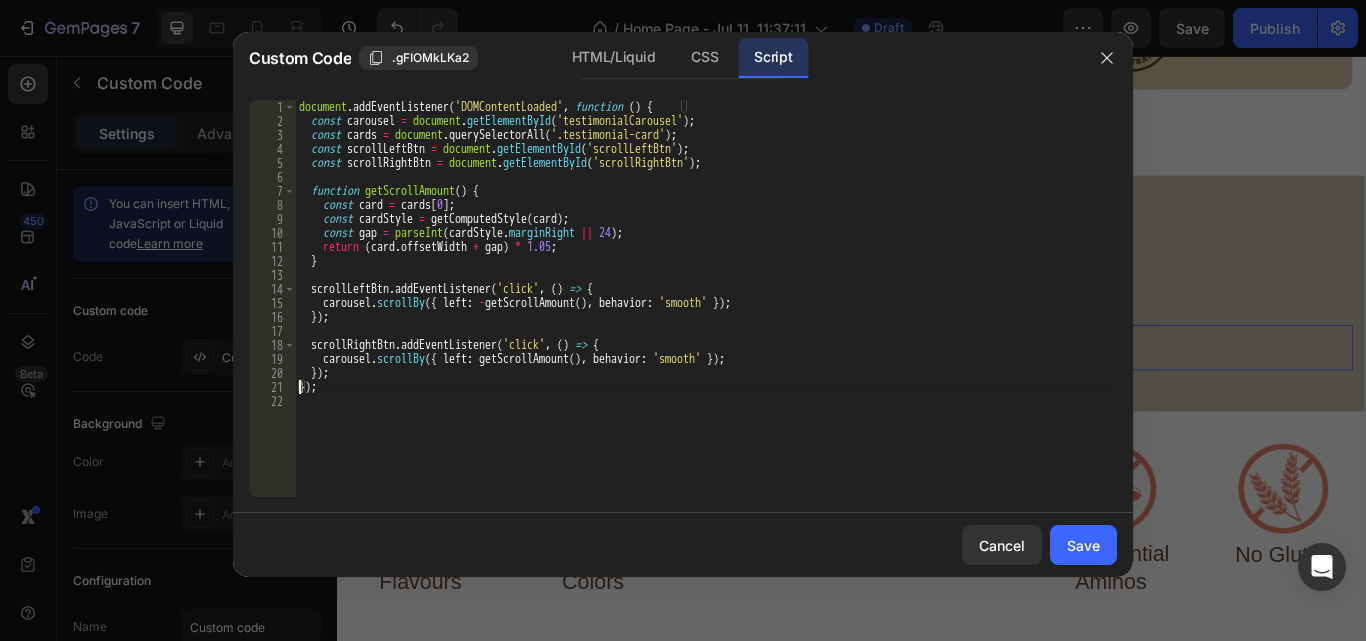 type on "scrollRightBtn.addEventListener('click', () => {" 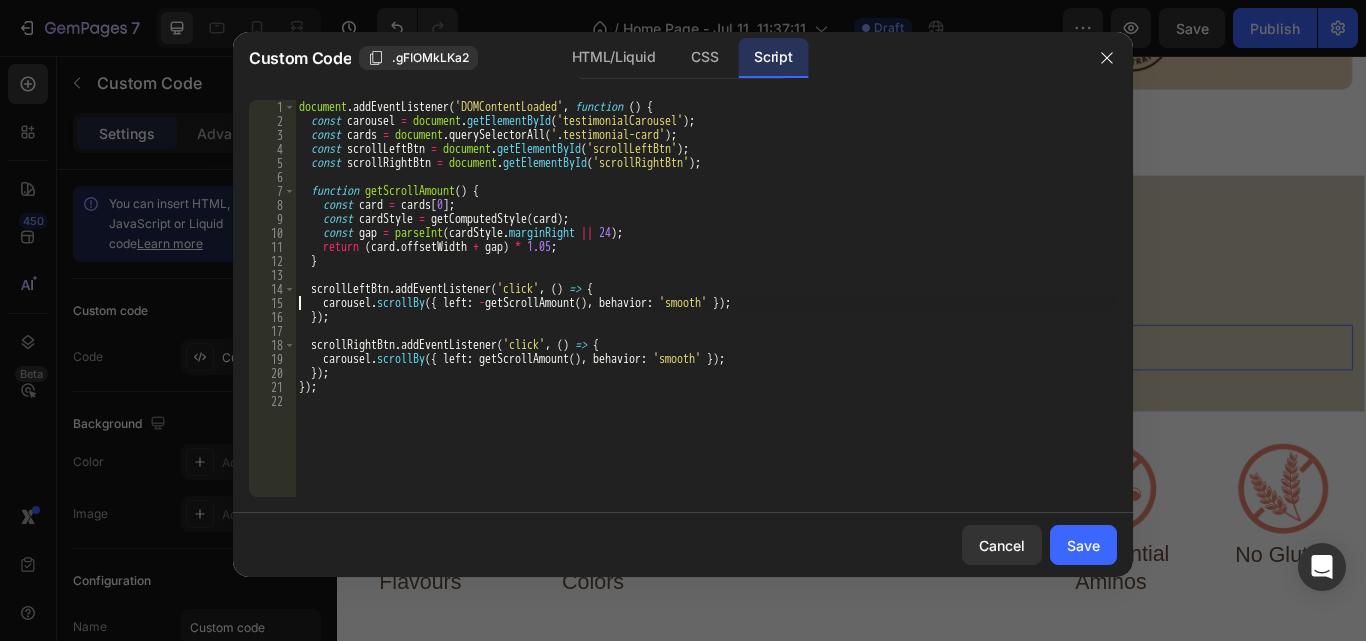 type on "scrollLeftBtn.addEventListener('click', () => {" 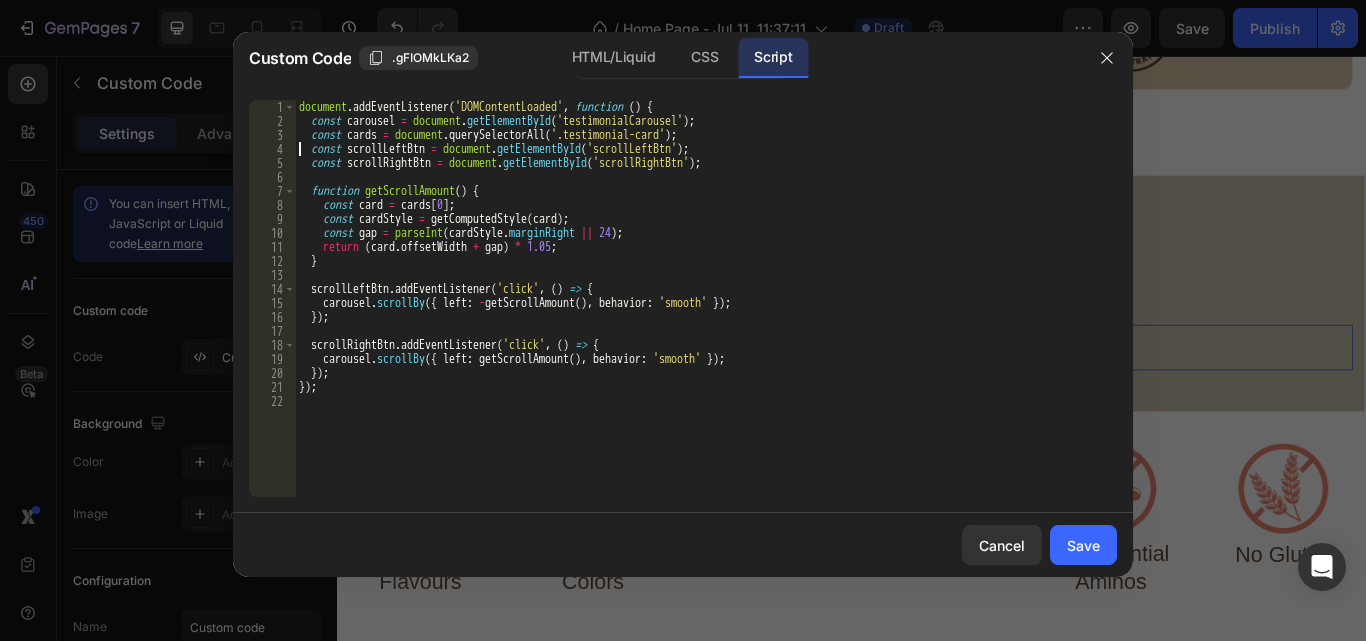 type on "document.addEventListener('DOMContentLoaded', function () {" 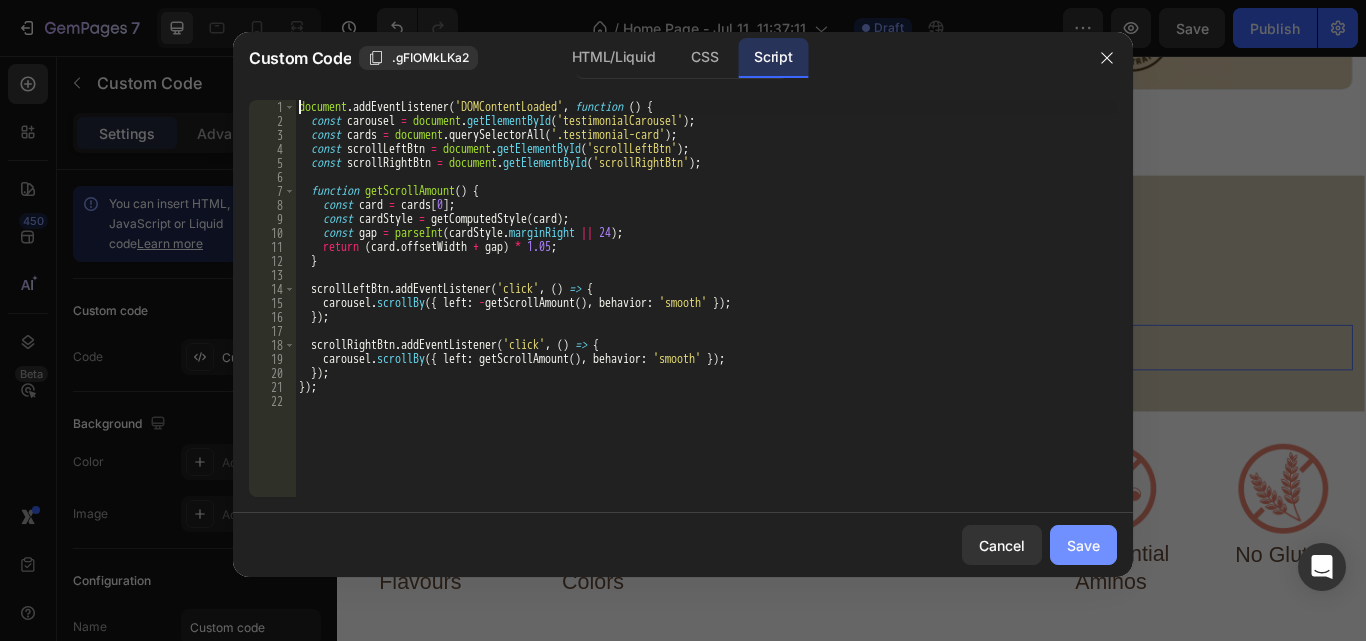 click on "Save" at bounding box center [1083, 545] 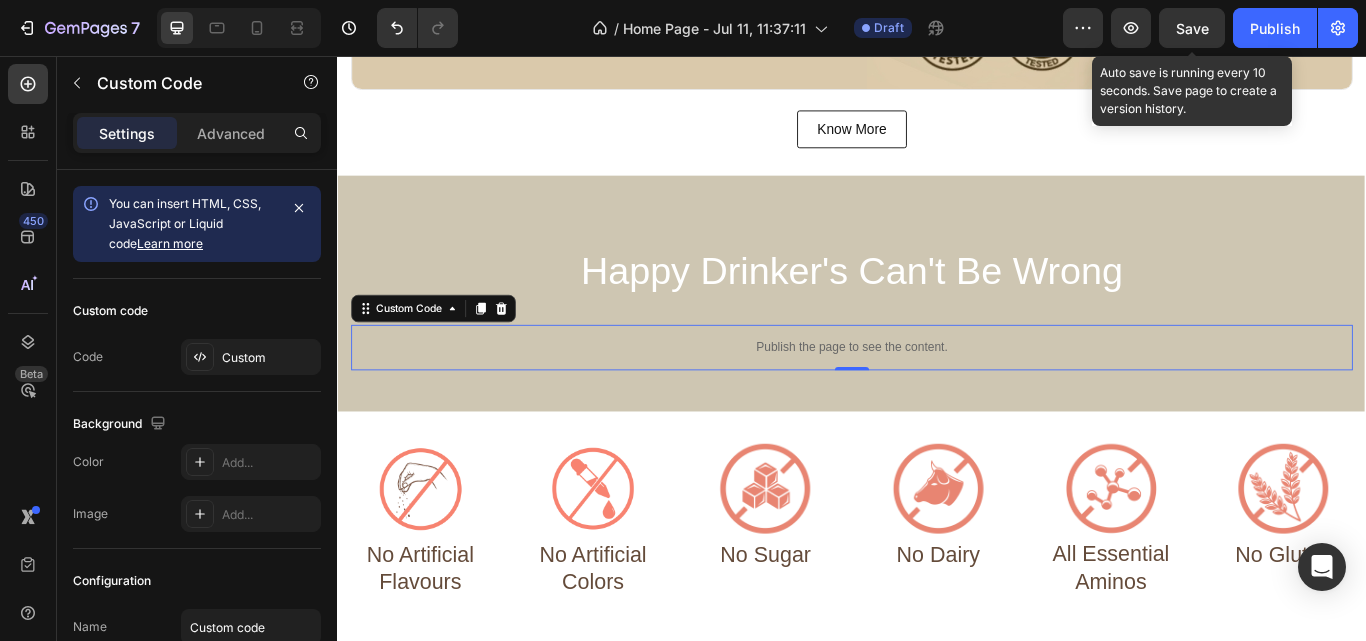 click on "Save" at bounding box center (1192, 28) 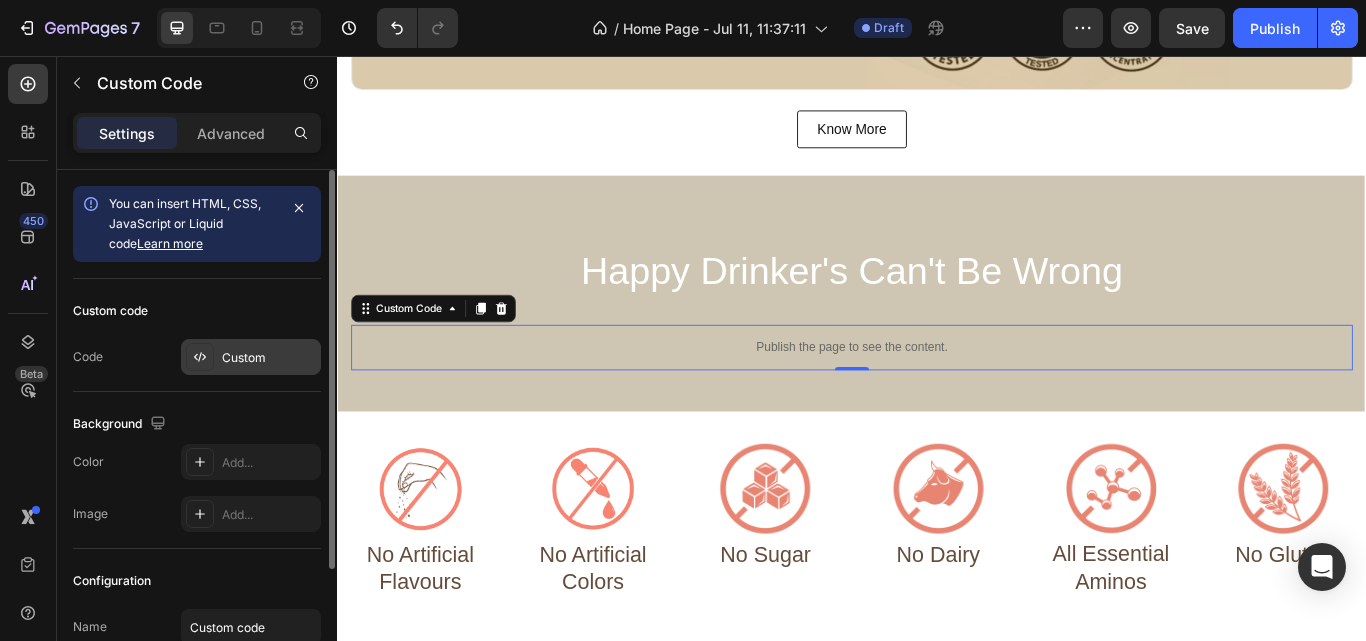 click on "Custom" at bounding box center (269, 358) 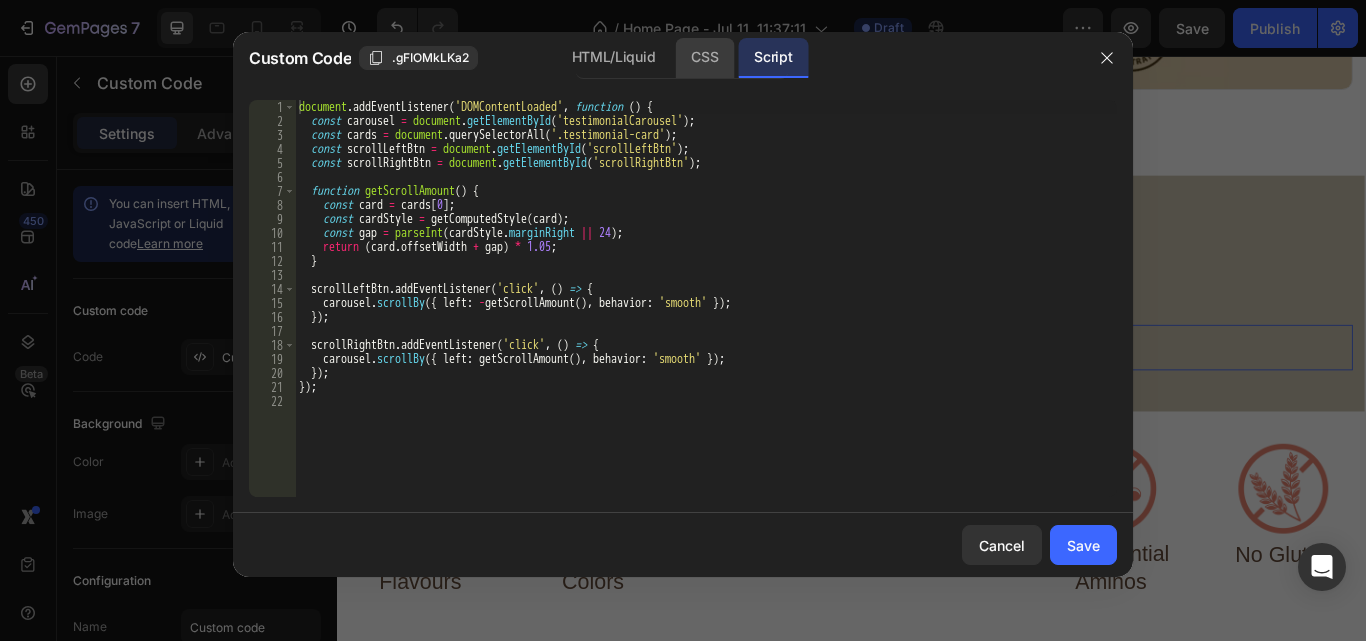 click on "CSS" 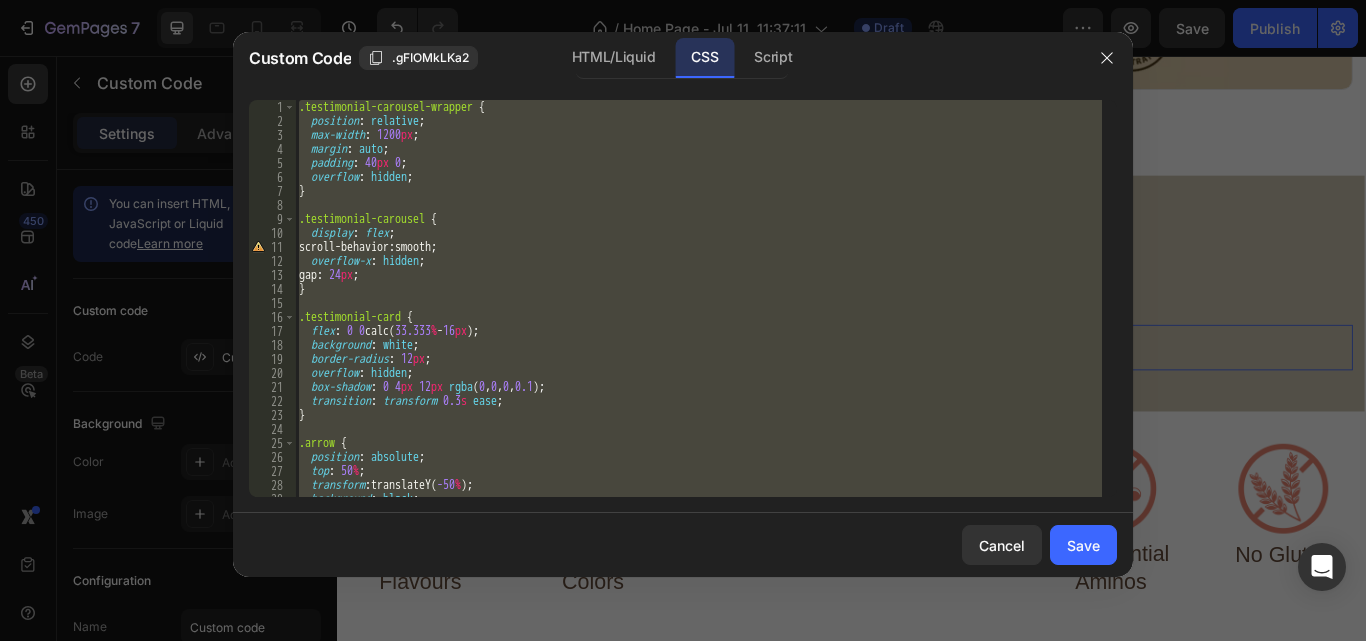 click on ".testimonial-carousel-wrapper   {    position :   relative ;    max-width :   1200 px ;    margin :   auto ;    padding :   40 px   0 ;    overflow :   hidden ; } .testimonial-carousel   {    display :   flex ;   scroll-behavior :  smooth ;    overflow-x :   hidden ;   gap :   24 px ; } .testimonial-card   {    flex :   0   0  calc( 33.333 %  -  16 px ) ;    background :   white ;    border-radius :   12 px ;    overflow :   hidden ;    box-shadow :   0   4 px   12 px   rgba ( 0 , 0 , 0 , 0.1 ) ;    transition :   transform   0.3 s   ease ; } .arrow   {    position :   absolute ;    top :   50 % ;    transform :  translateY( -50 % ) ;    background :   black ;    color :   white ;" at bounding box center (698, 298) 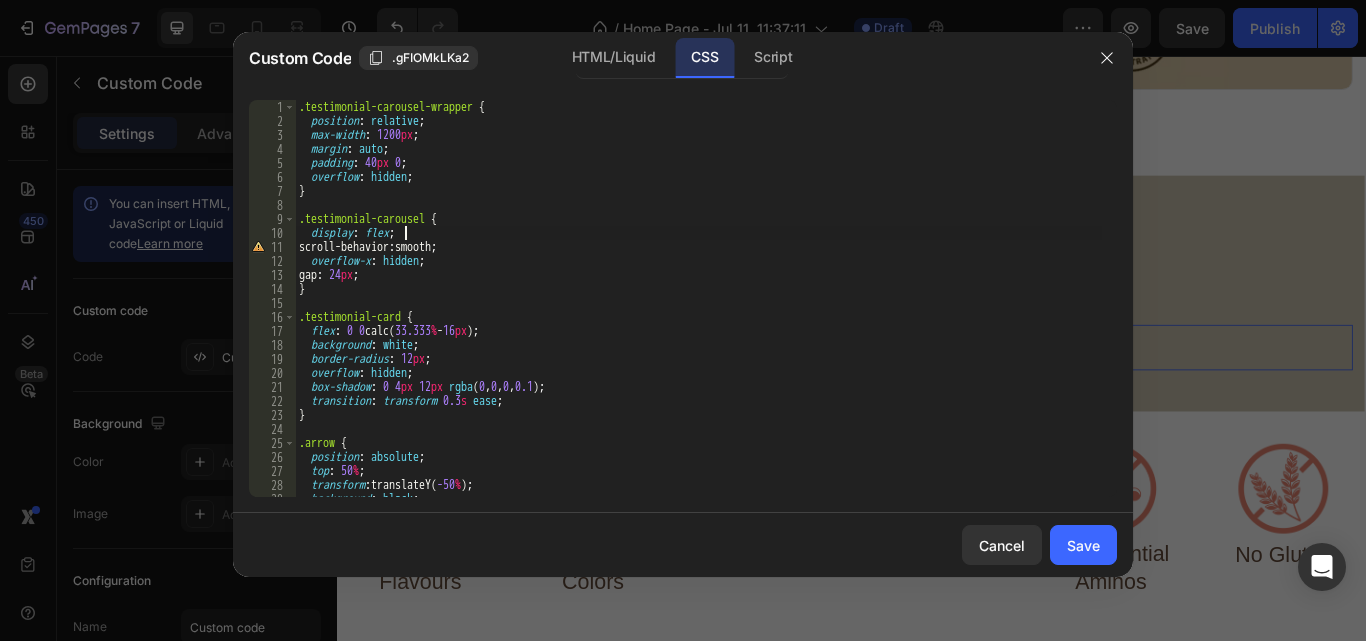 type on "}" 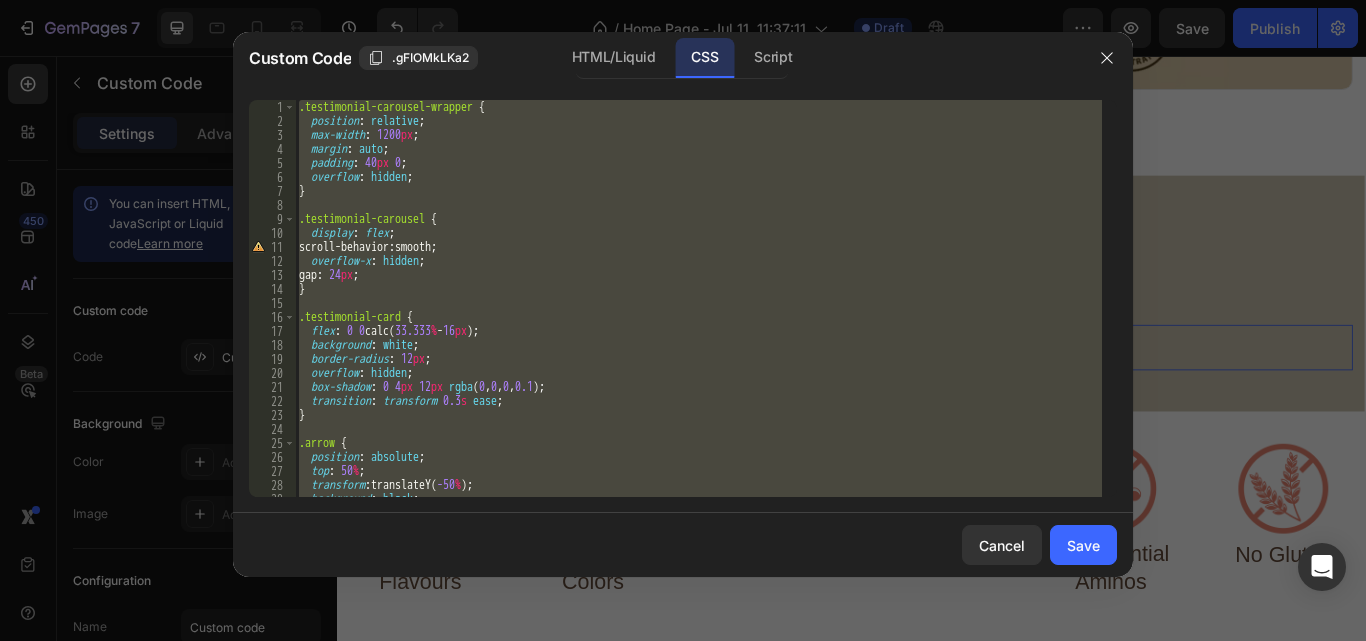 paste 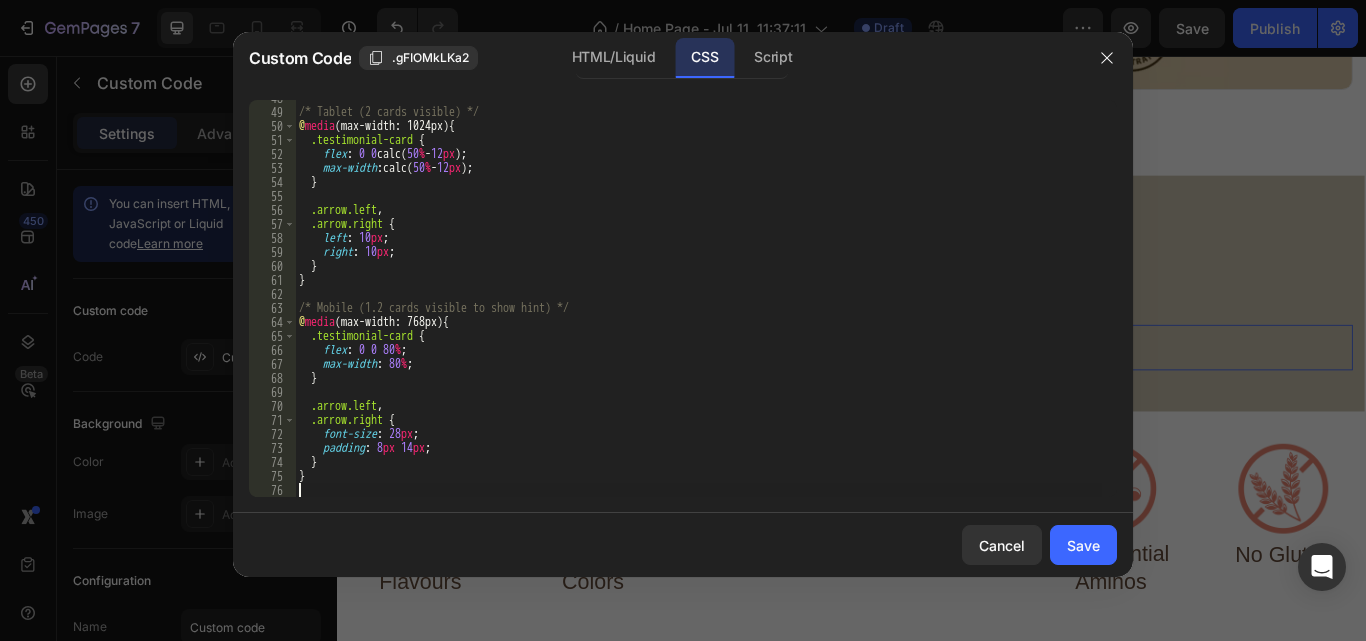 scroll, scrollTop: 667, scrollLeft: 0, axis: vertical 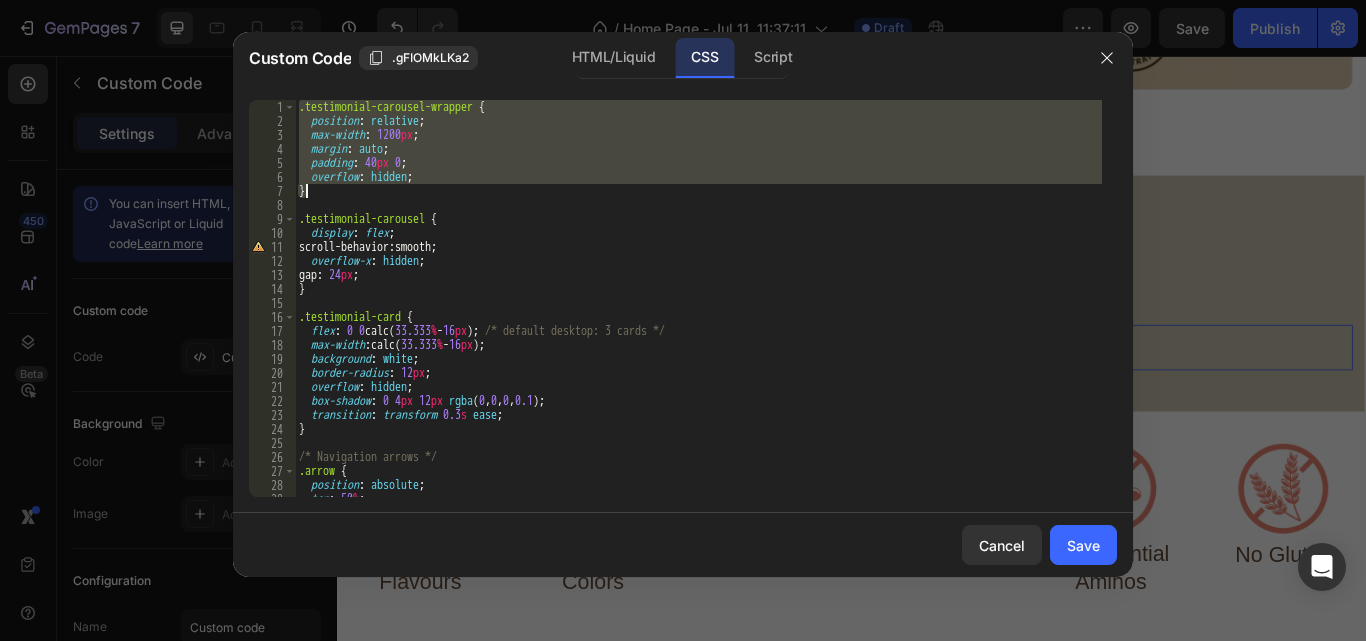 drag, startPoint x: 301, startPoint y: 109, endPoint x: 328, endPoint y: 192, distance: 87.28116 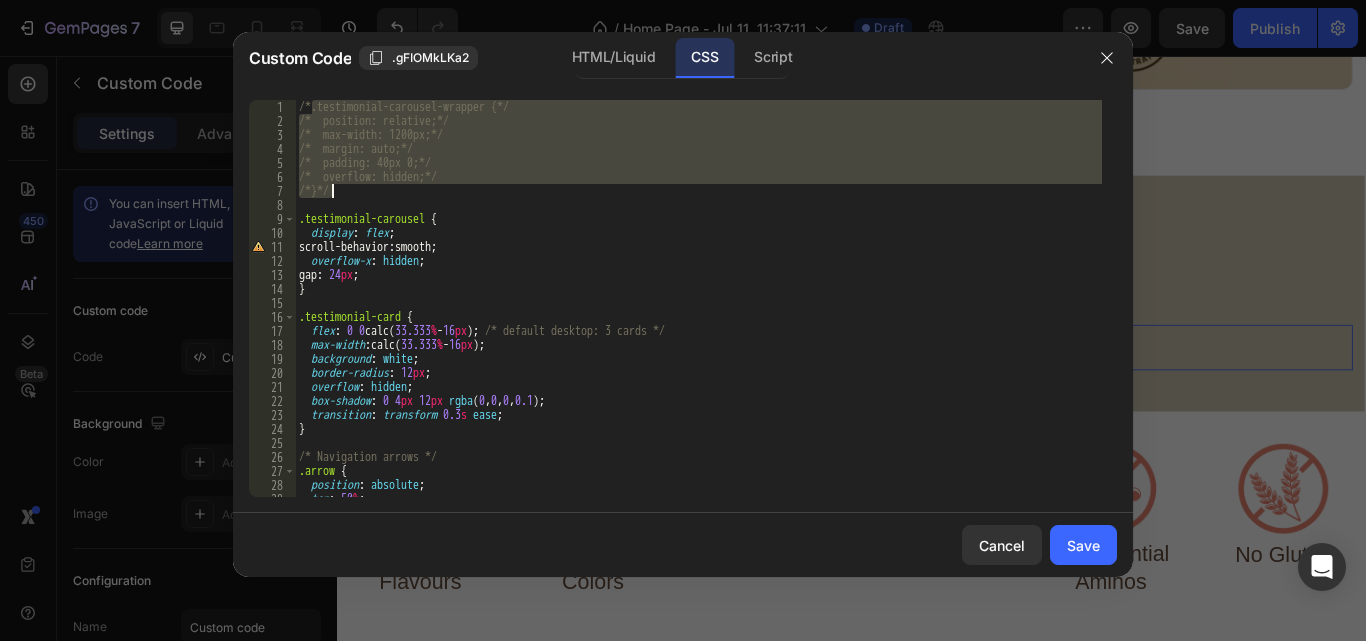click on "/*.testimonial-carousel-wrapper {*/ /*  position: relative;*/ /*  max-width: 1200px;*/ /*  margin: auto;*/ /*  padding: 40px 0;*/ /*  overflow: hidden;*/ /*}*/ .testimonial-carousel   {    display :   flex ;   scroll-behavior :  smooth ;    overflow-x :   hidden ;   gap :   24 px ; } .testimonial-card   {    flex :   0   0  calc( 33.333 %  -  16 px ) ;   /* default desktop: 3 cards */    max-width :  calc( 33.333 %  -  16 px ) ;    background :   white ;    border-radius :   12 px ;    overflow :   hidden ;    box-shadow :   0   4 px   12 px   rgba ( 0 ,  0 ,  0 ,  0.1 ) ;    transition :   transform   0.3 s   ease ; } /* Navigation arrows */ .arrow   {    position :   absolute ;    top :   50 % ;    transform :  translateY( -50 % ) ;" at bounding box center [698, 298] 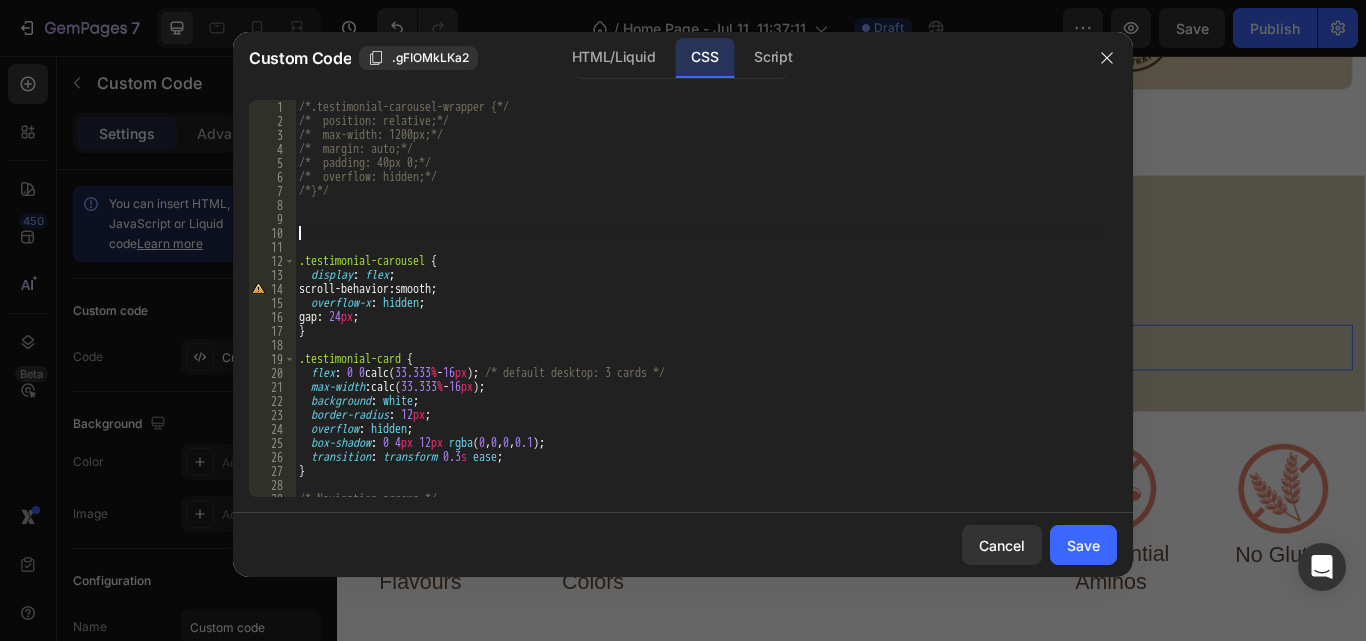paste on "}" 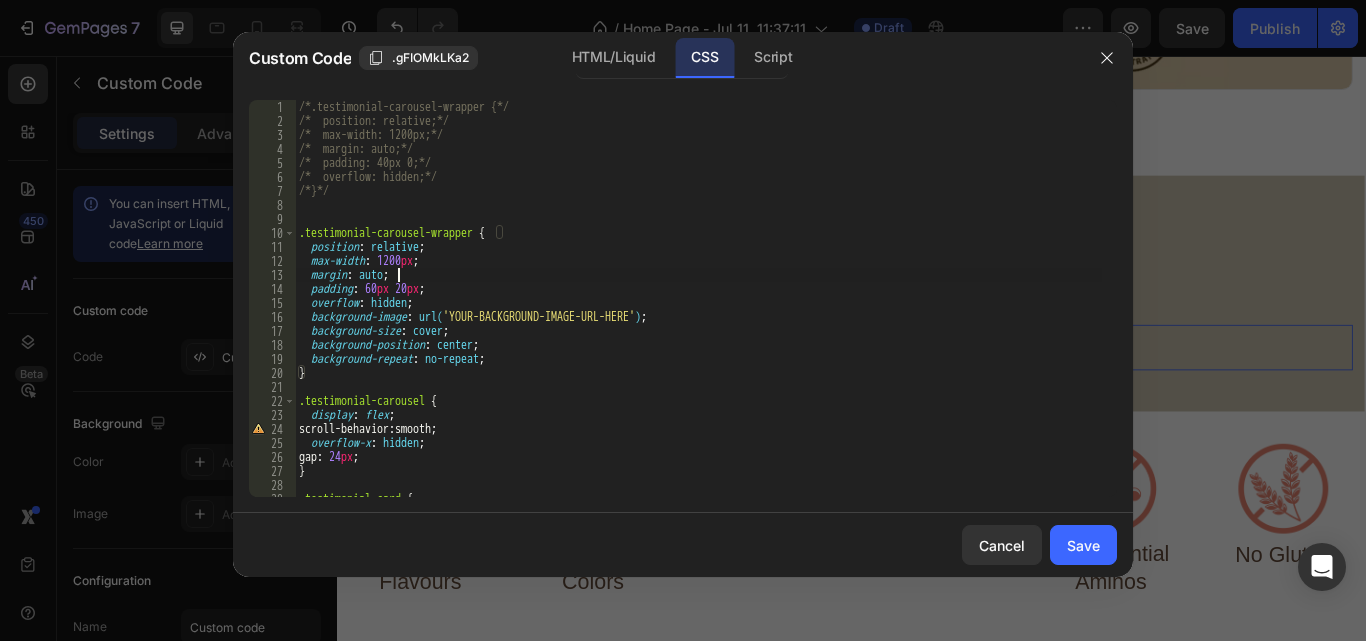 click on "/*.testimonial-carousel-wrapper {*/ /*  position: relative;*/ /*  max-width: 1200px;*/ /*  margin: auto;*/ /*  padding: 40px 0;*/ /*  overflow: hidden;*/ /*}*/ .testimonial-carousel-wrapper   {    position :   relative ;    max-width :   1200 px ;    margin :   auto ;    padding :   60 px   20 px ;    overflow :   hidden ;    background-image :   url( 'YOUR-BACKGROUND-IMAGE-URL-HERE' ) ;    background-size :   cover ;    background-position :   center ;    background-repeat :   no-repeat ; } .testimonial-carousel   {    display :   flex ;   scroll-behavior :  smooth ;    overflow-x :   hidden ;   gap :   24 px ; } .testimonial-card   {    flex :   0   0  calc( 33.333 %  -  16 px ) ;   /* default desktop: 3 cards */" at bounding box center [698, 312] 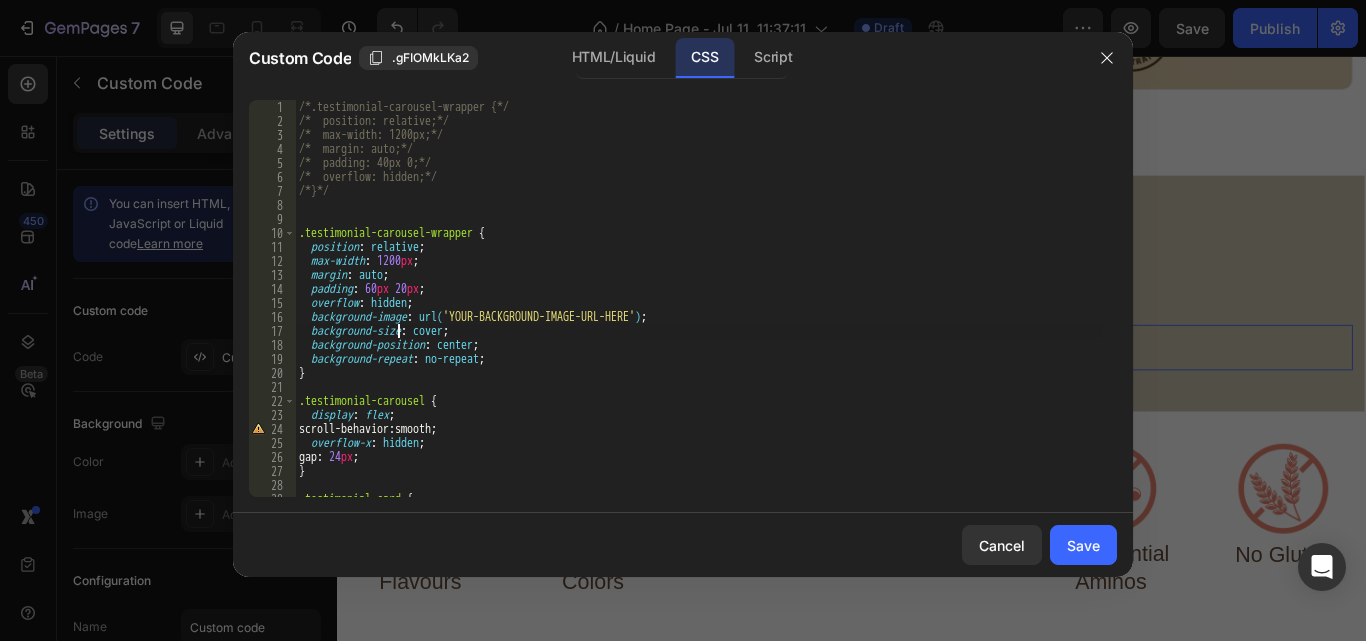 type on "}" 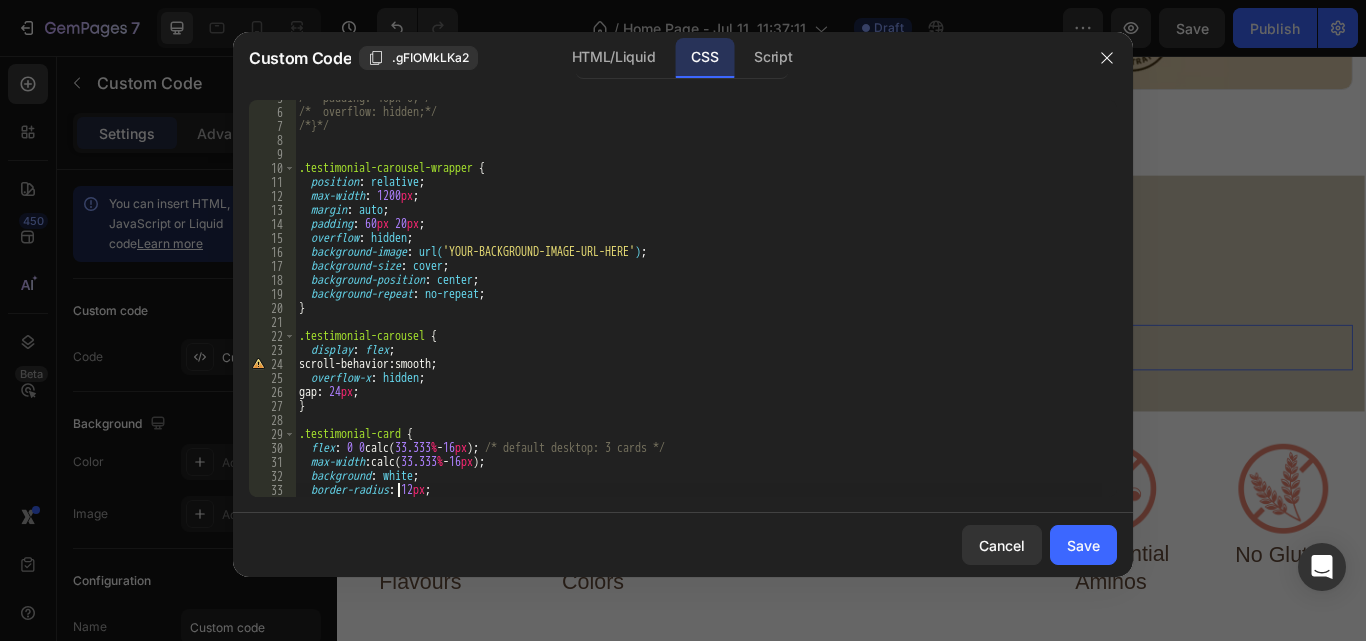 scroll, scrollTop: 65, scrollLeft: 0, axis: vertical 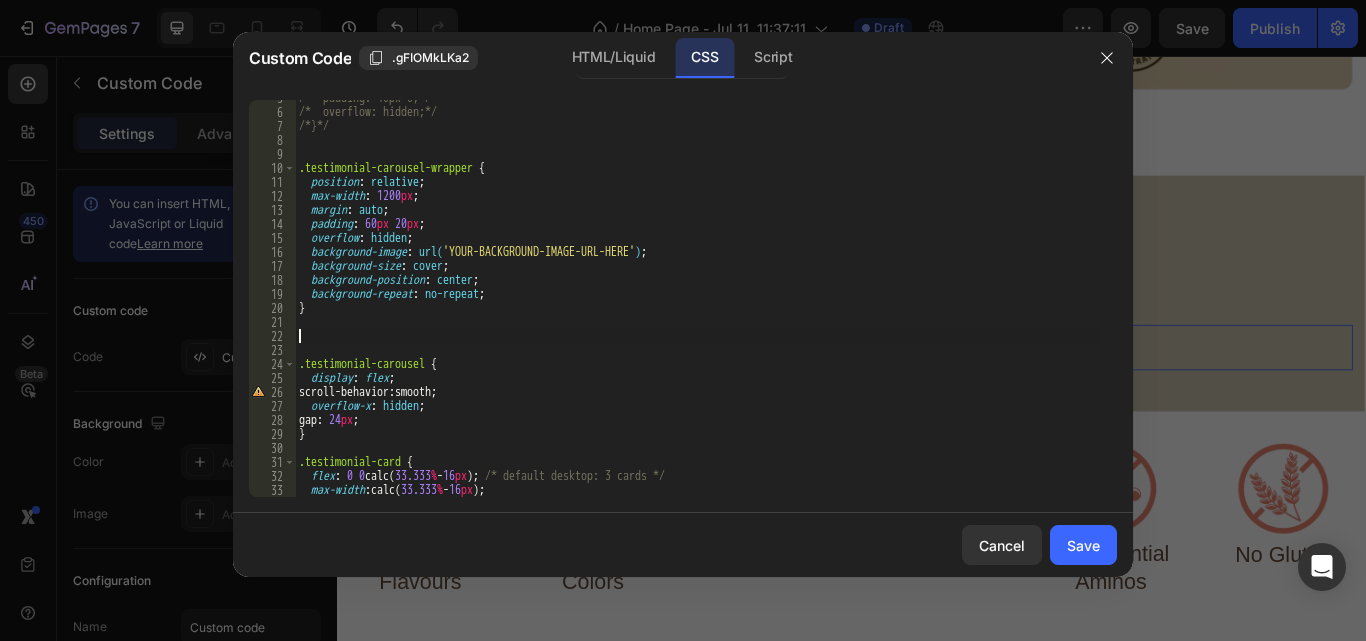 paste on "}" 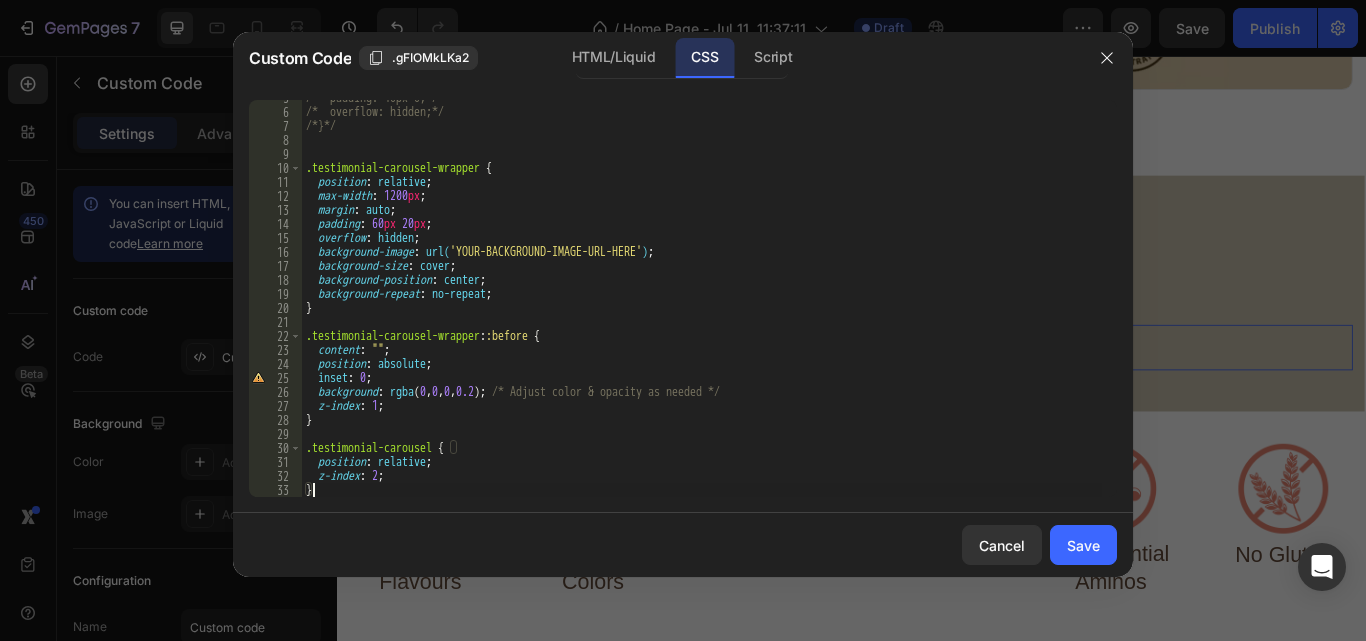 click on "/*  padding: 40px 0;*/ /*  overflow: hidden;*/ /*}*/ .testimonial-carousel-wrapper   {    position :   relative ;    max-width :   1200 px ;    margin :   auto ;    padding :   60 px   20 px ;    overflow :   hidden ;    background-image :   url( 'YOUR-BACKGROUND-IMAGE-URL-HERE' ) ;    background-size :   cover ;    background-position :   center ;    background-repeat :   no-repeat ; } .testimonial-carousel-wrapper : :before   {    content :   " " ;    position :   absolute ;    inset :   0 ;    background :   rgba ( 0 ,  0 ,  0 ,  0.2 ) ;   /* Adjust color & opacity as needed */    z-index :   1 ; } .testimonial-carousel   {    position :   relative ;    z-index :   2 ; }" at bounding box center [702, 303] 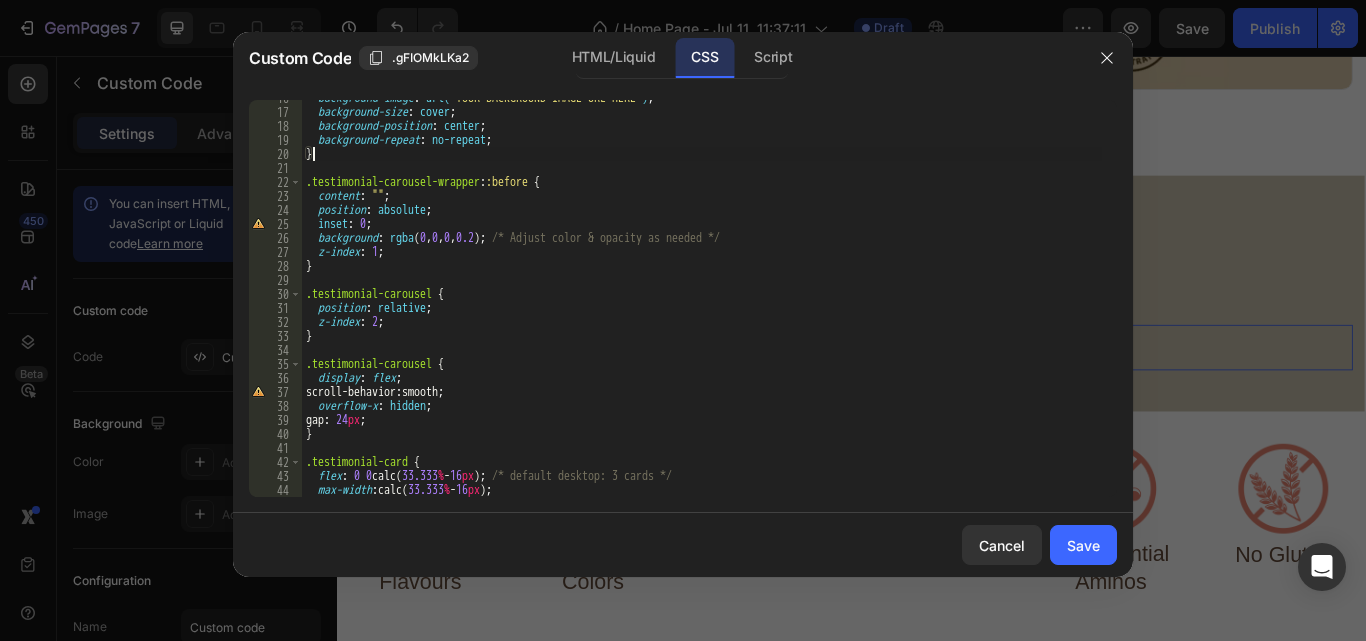scroll, scrollTop: 227, scrollLeft: 0, axis: vertical 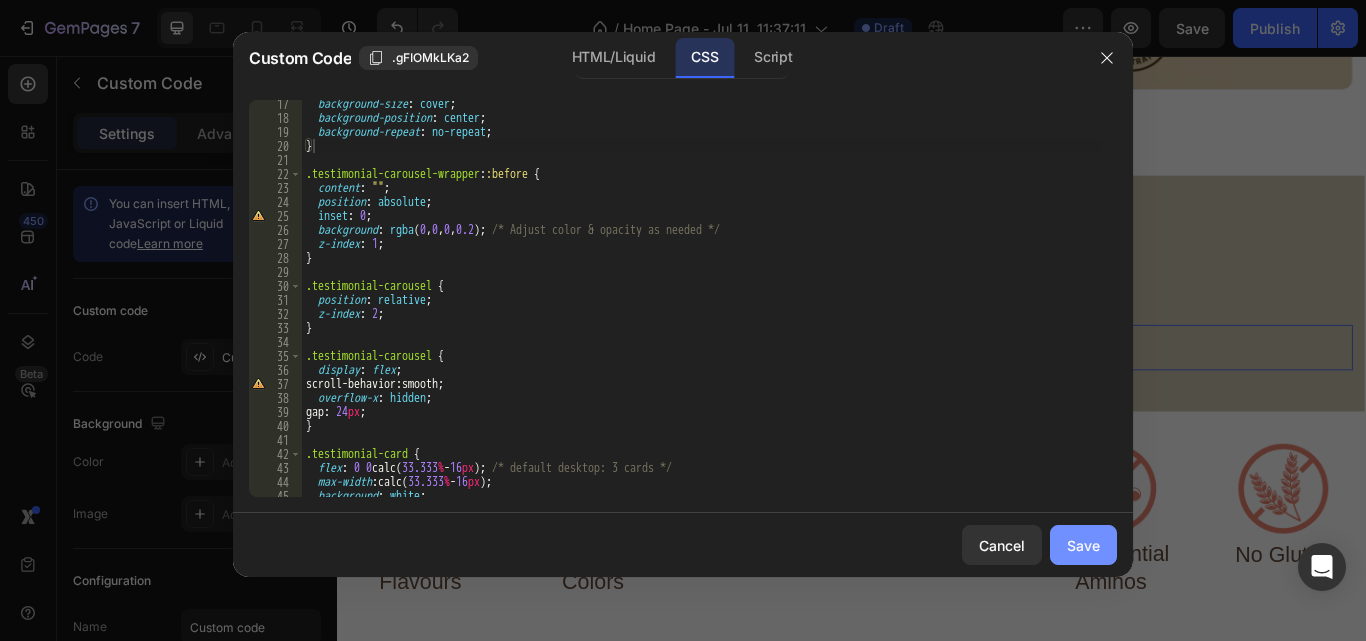 click on "Save" at bounding box center [1083, 545] 